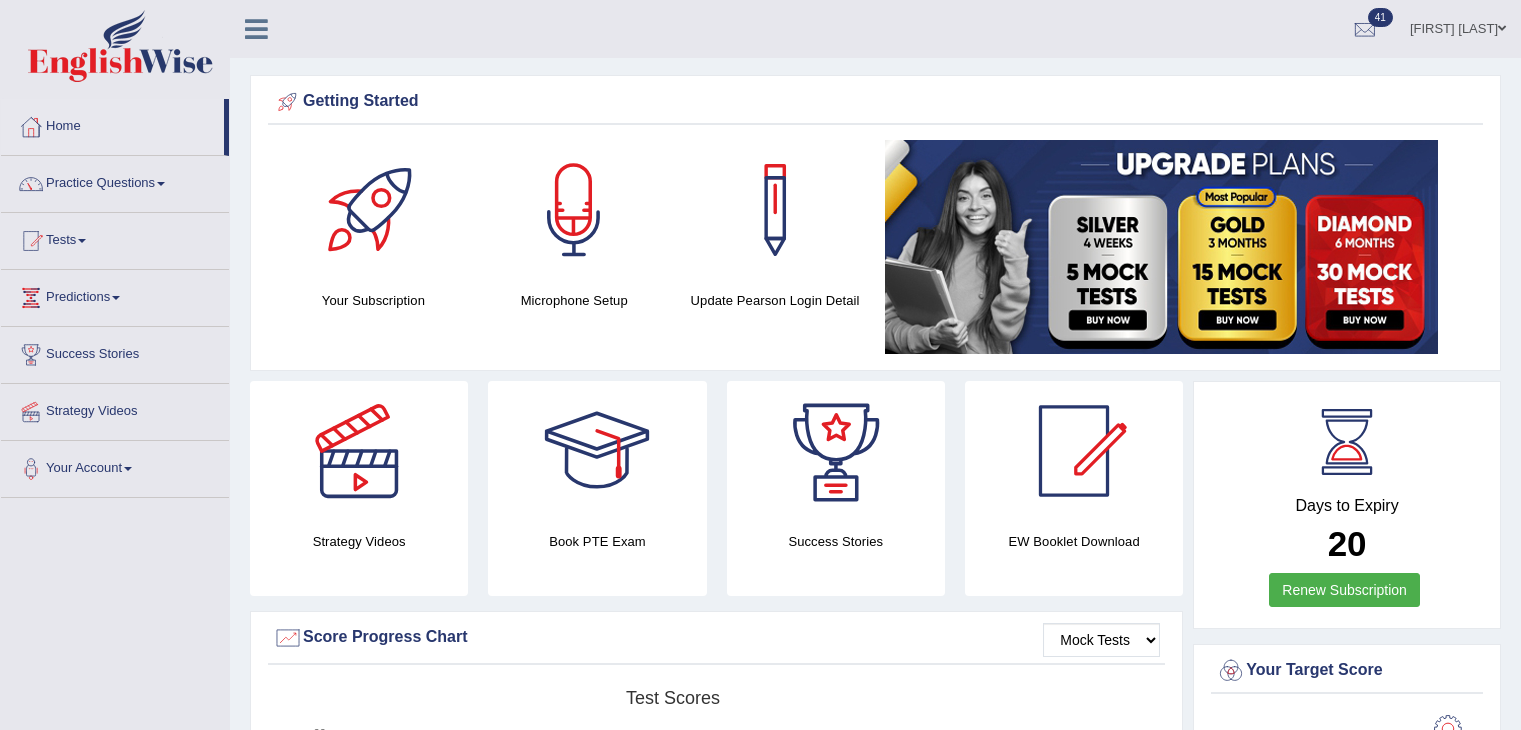 scroll, scrollTop: 600, scrollLeft: 0, axis: vertical 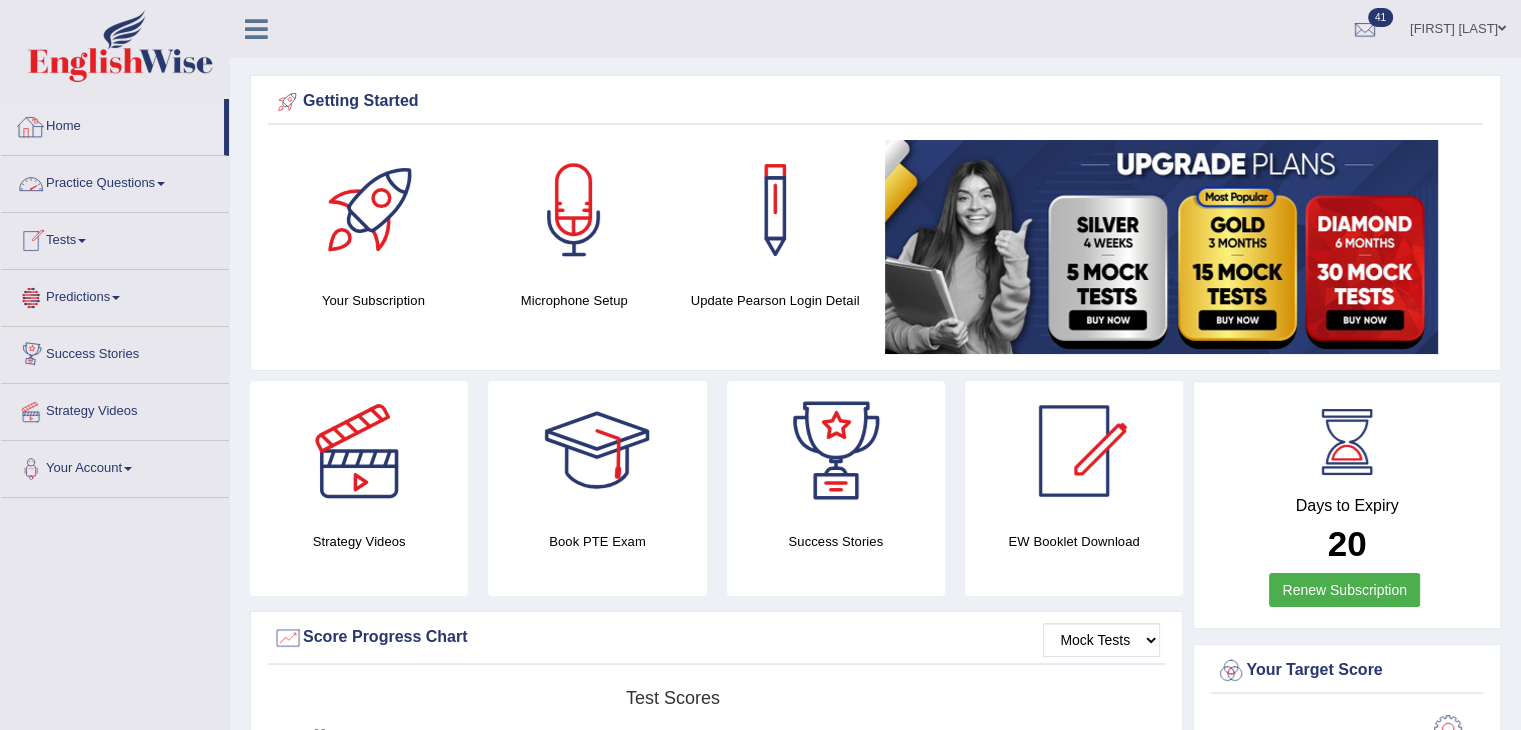 click on "Practice Questions" at bounding box center (115, 181) 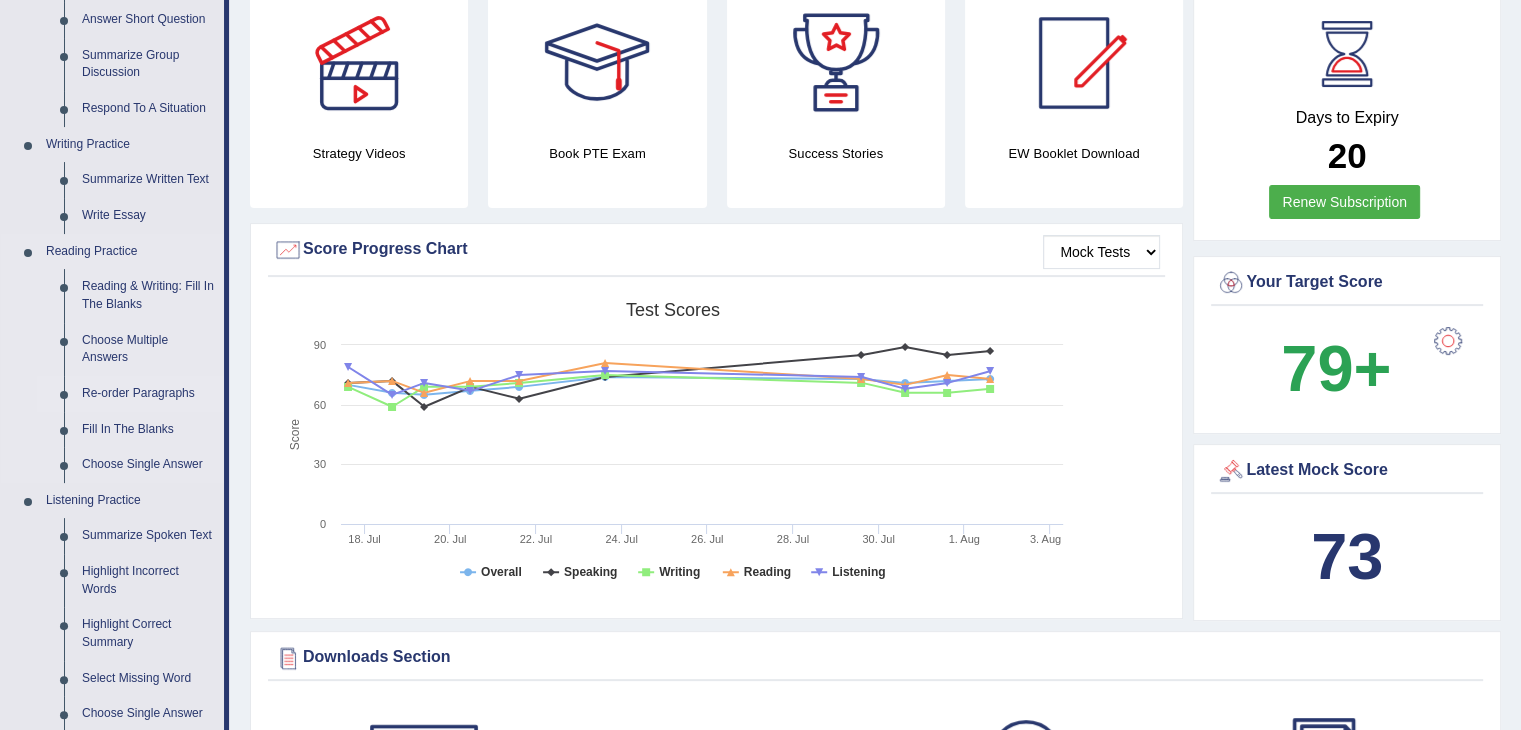 scroll, scrollTop: 400, scrollLeft: 0, axis: vertical 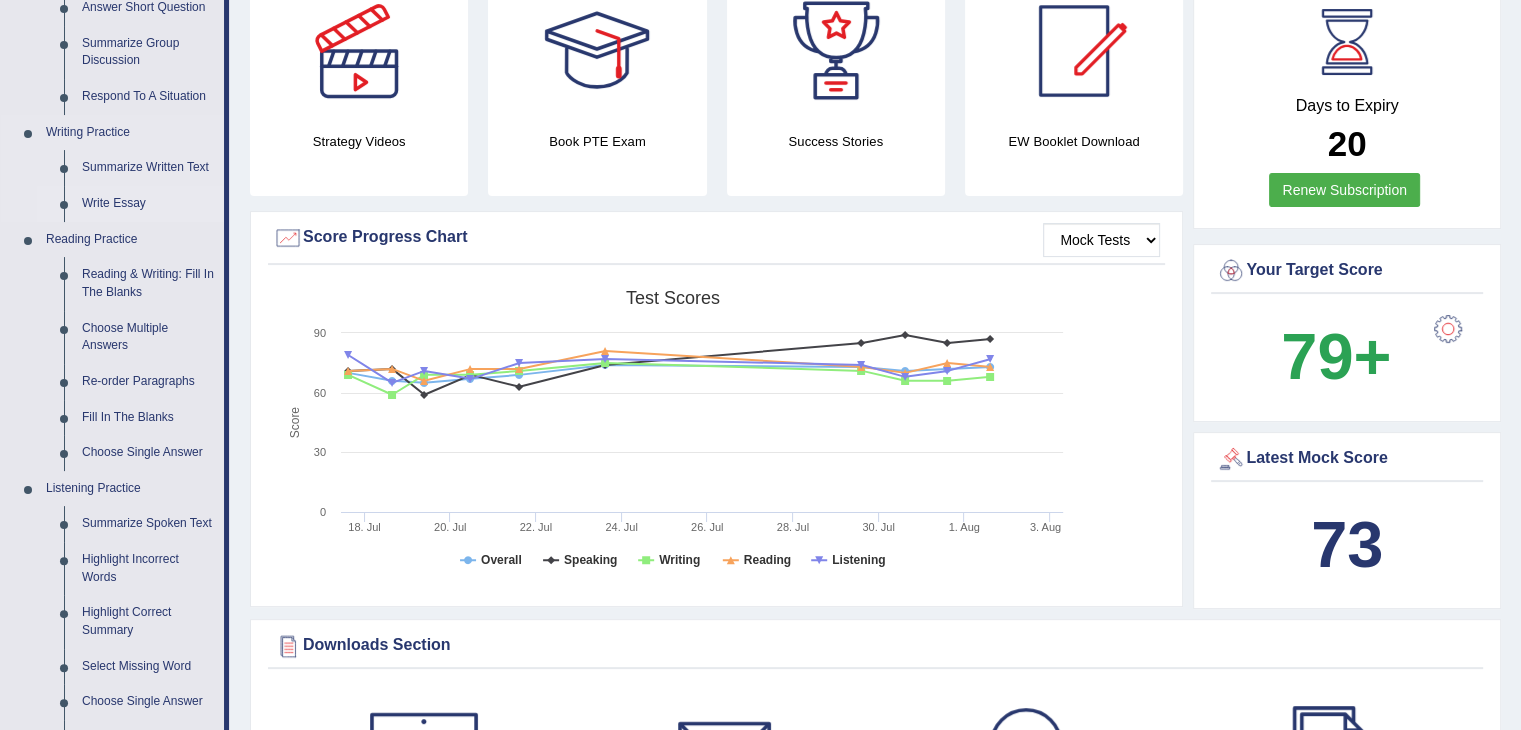 click on "Write Essay" at bounding box center (148, 204) 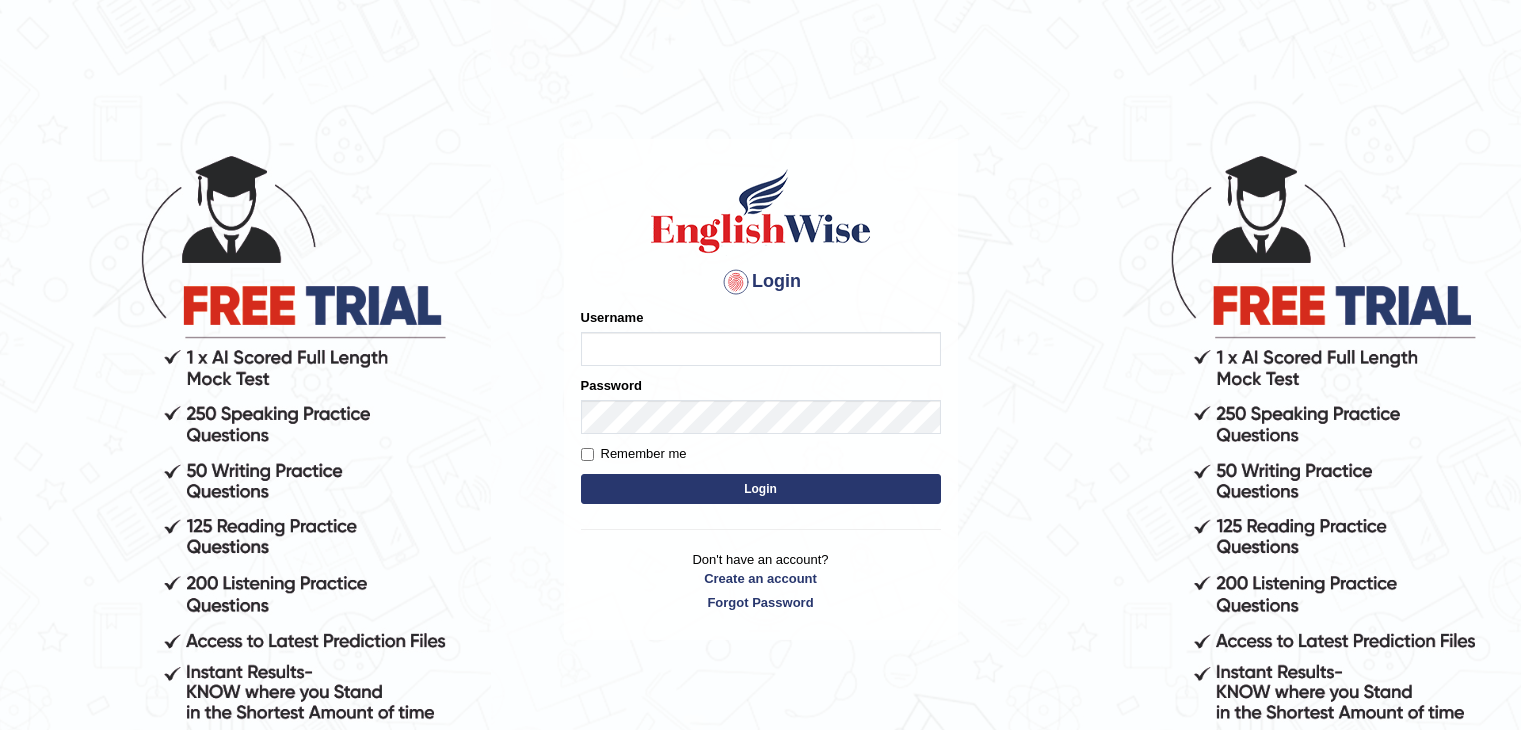 scroll, scrollTop: 0, scrollLeft: 0, axis: both 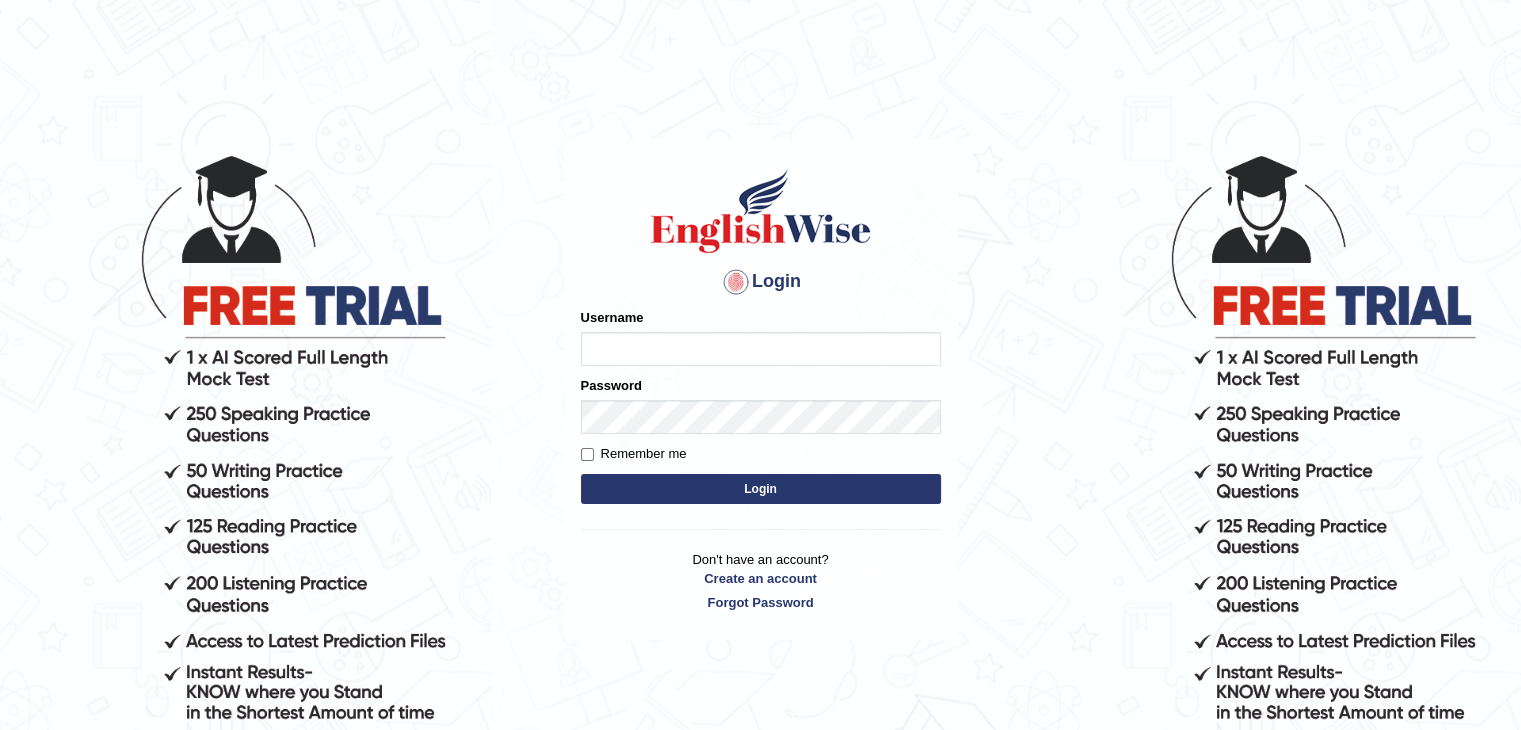 type on "mohdbilal" 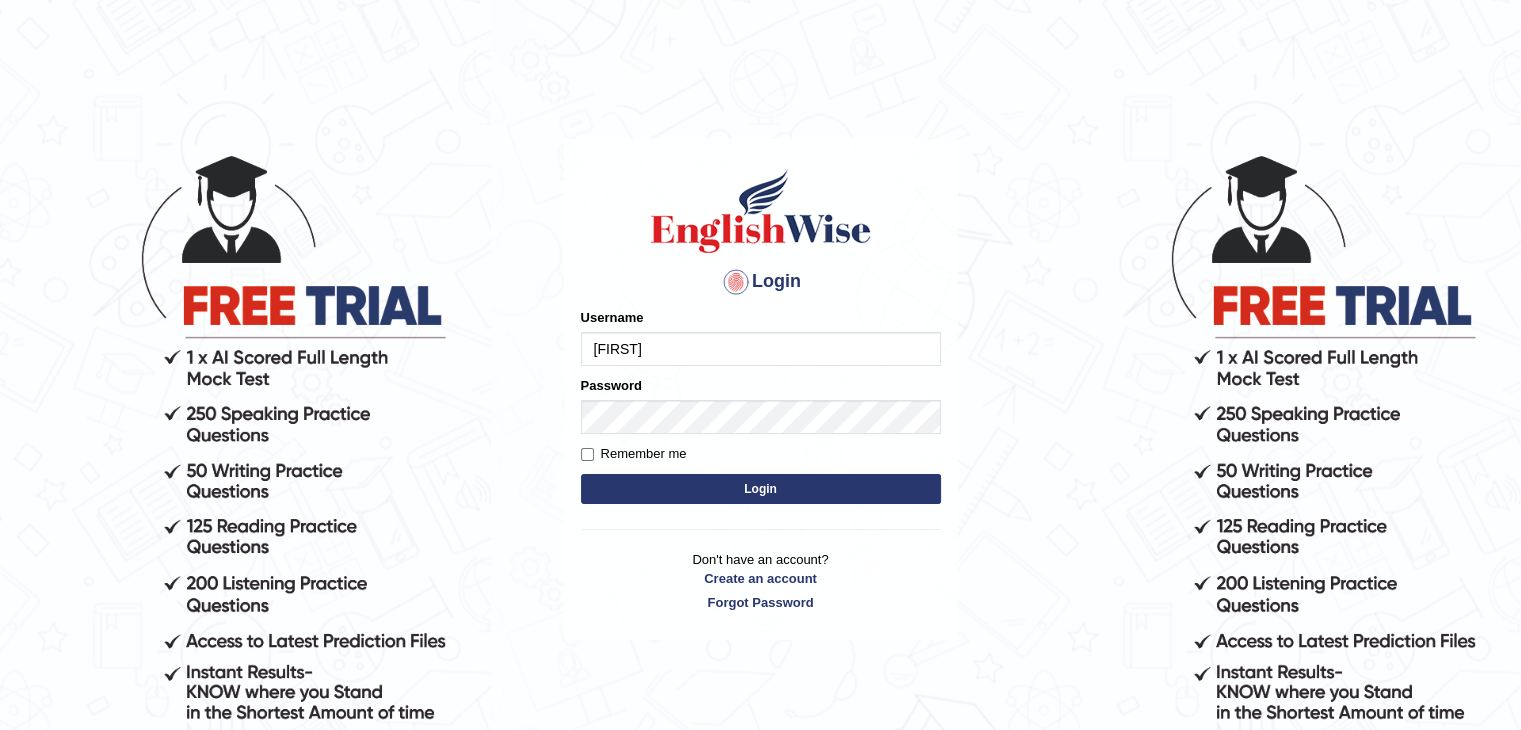 click on "Login" at bounding box center (761, 489) 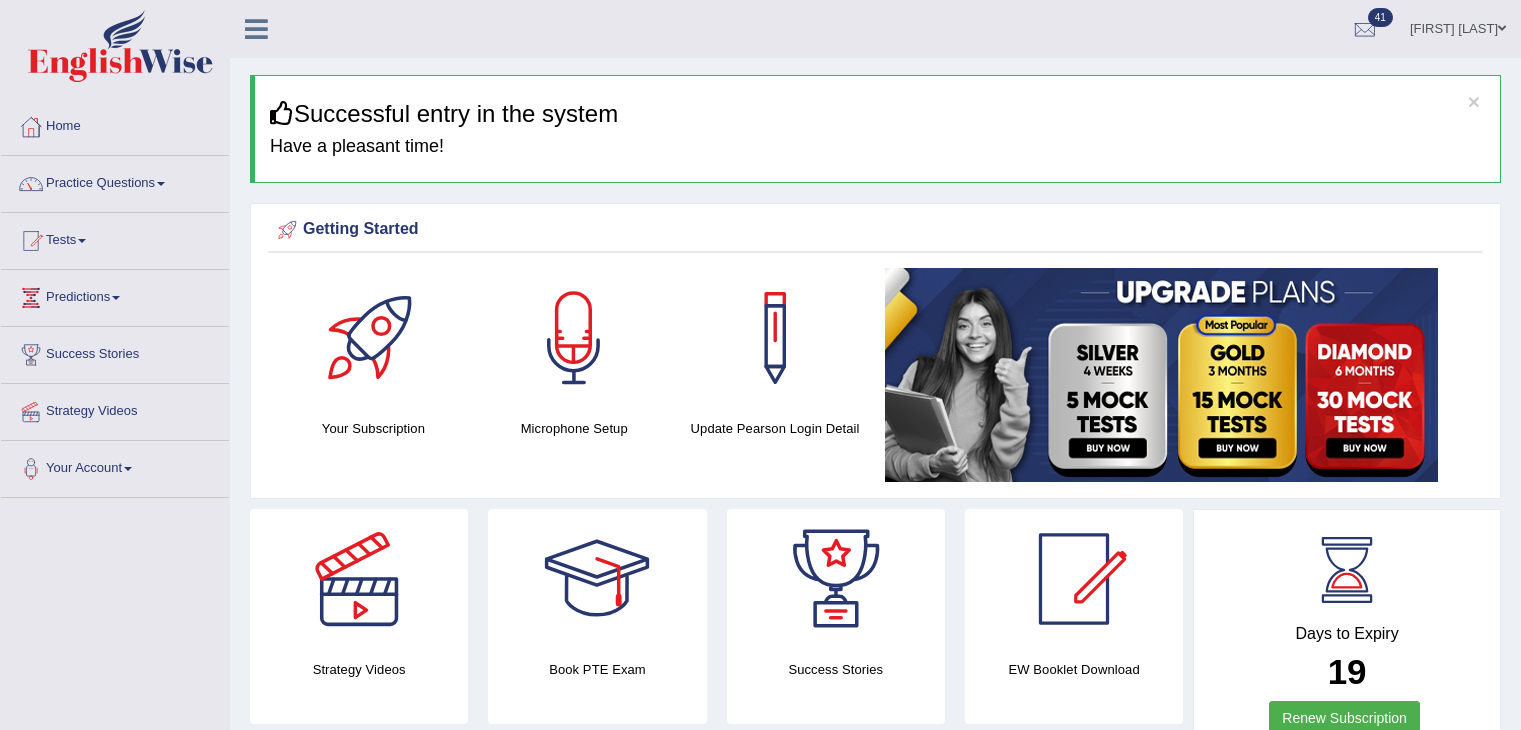 scroll, scrollTop: 0, scrollLeft: 0, axis: both 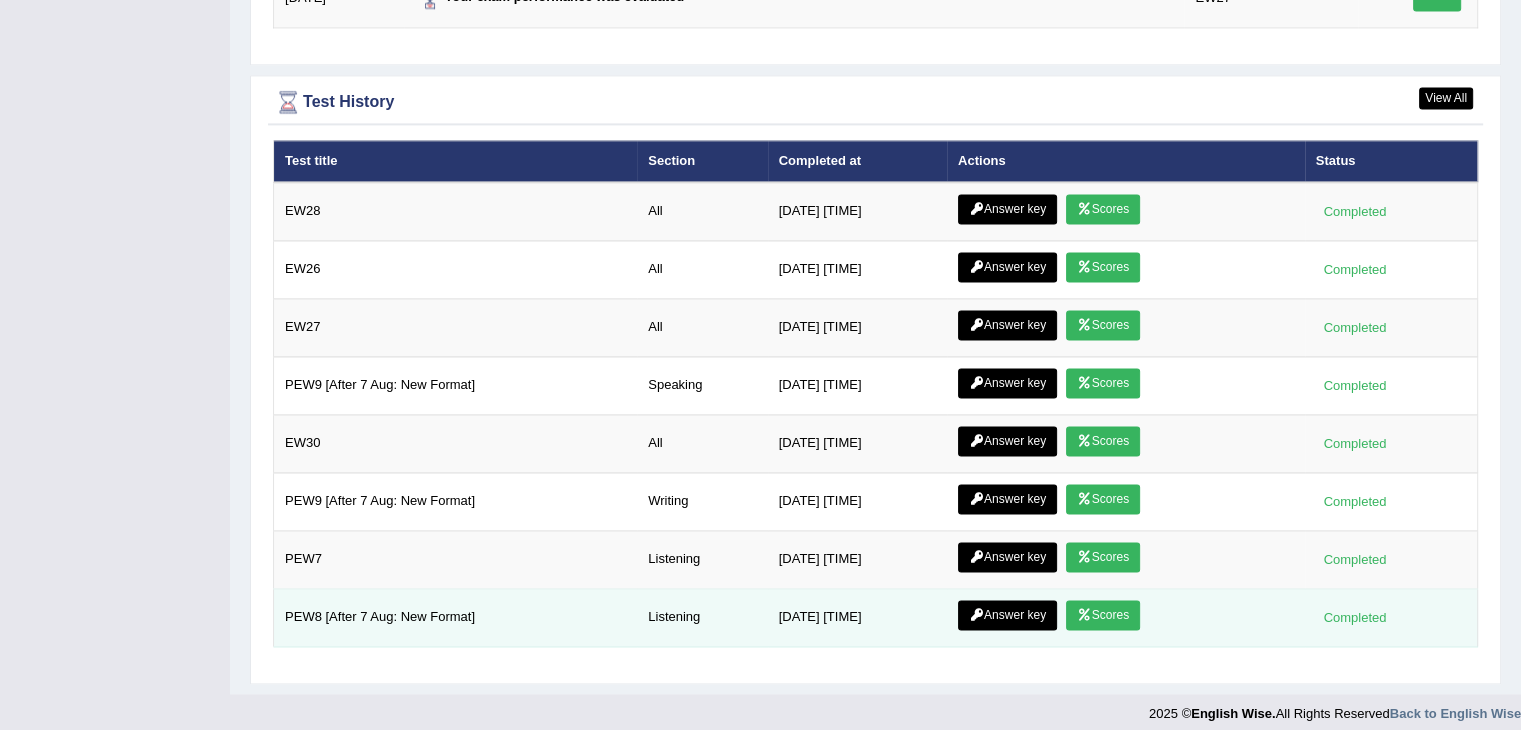 click on "Answer key" at bounding box center [1007, 615] 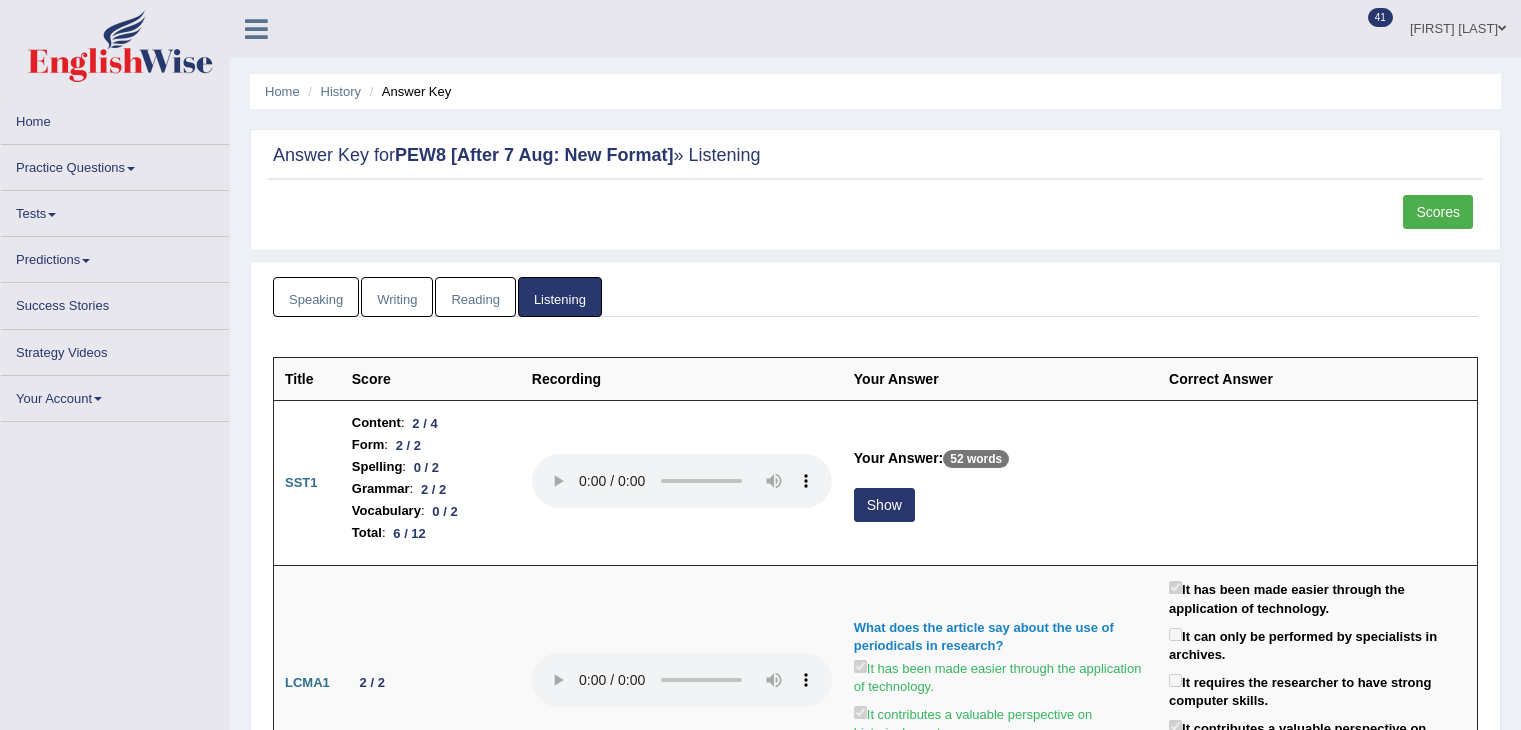 scroll, scrollTop: 0, scrollLeft: 0, axis: both 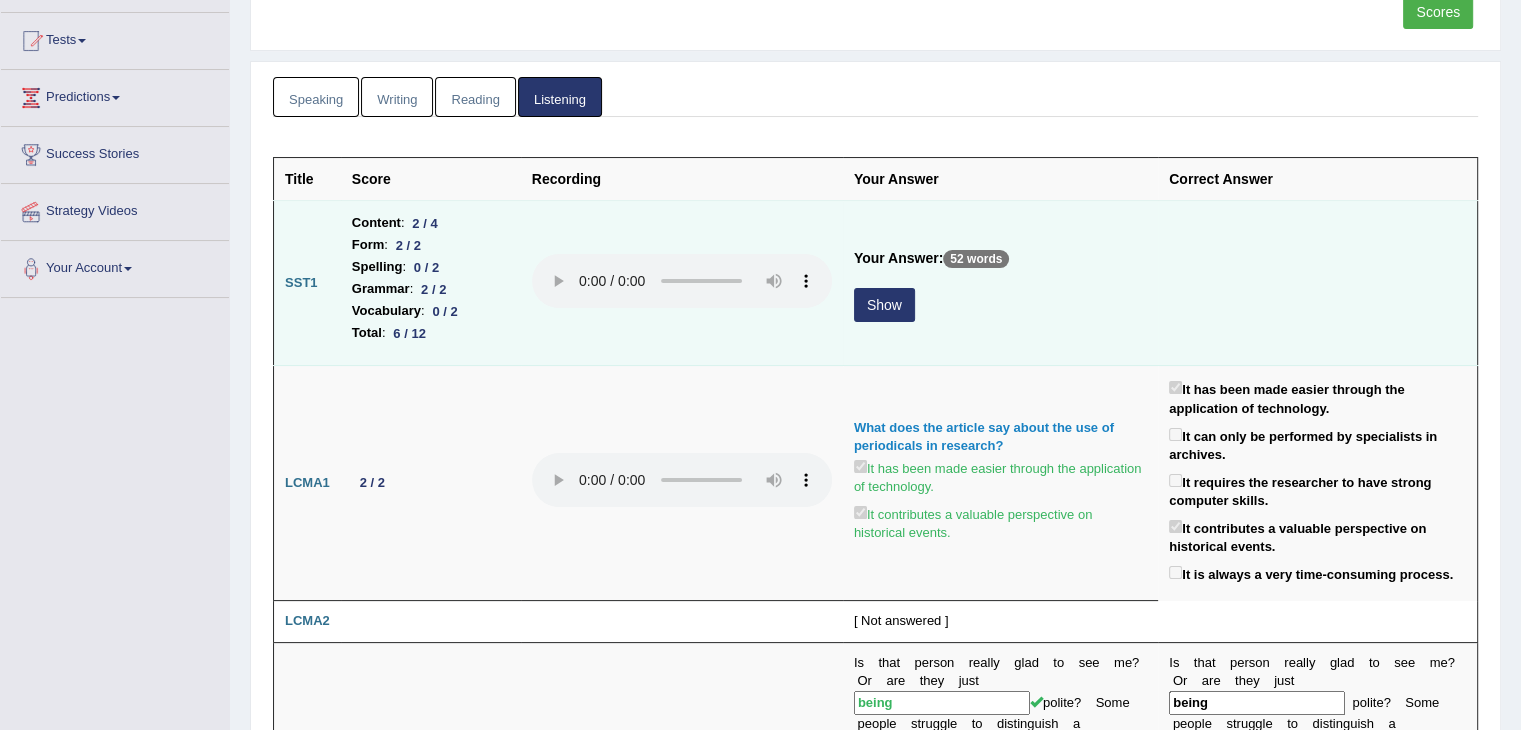 click on "Show" at bounding box center (884, 305) 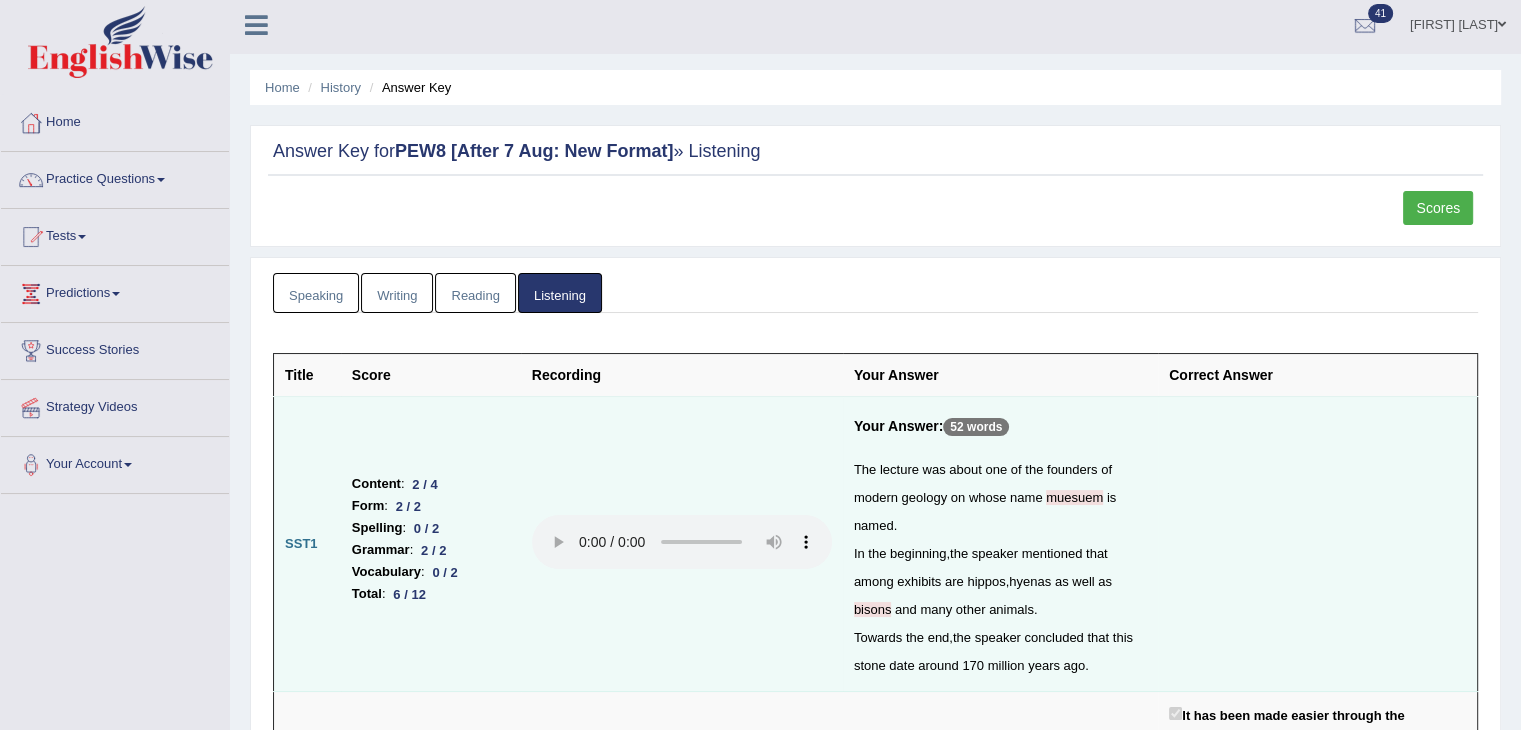 scroll, scrollTop: 0, scrollLeft: 0, axis: both 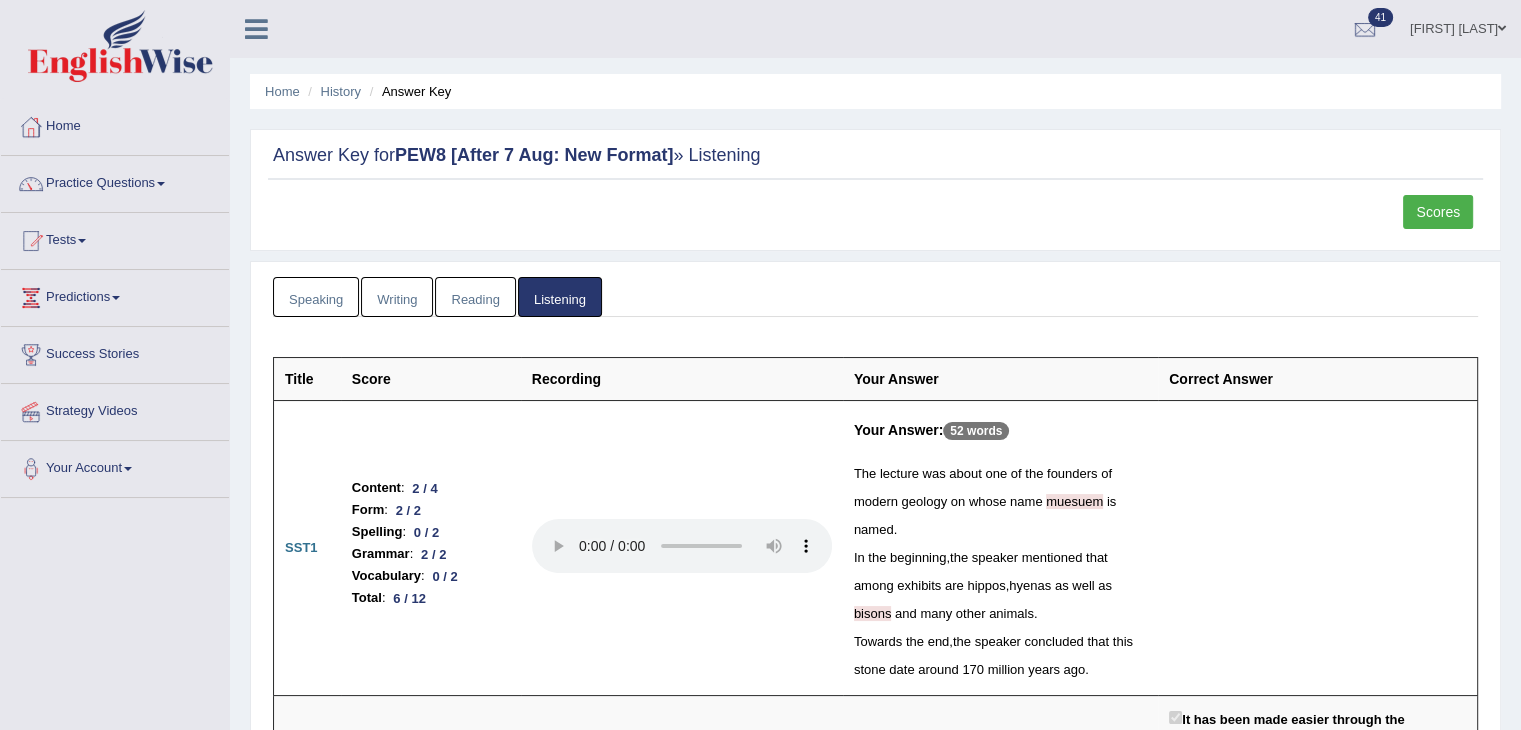 click on "Reading" at bounding box center (475, 297) 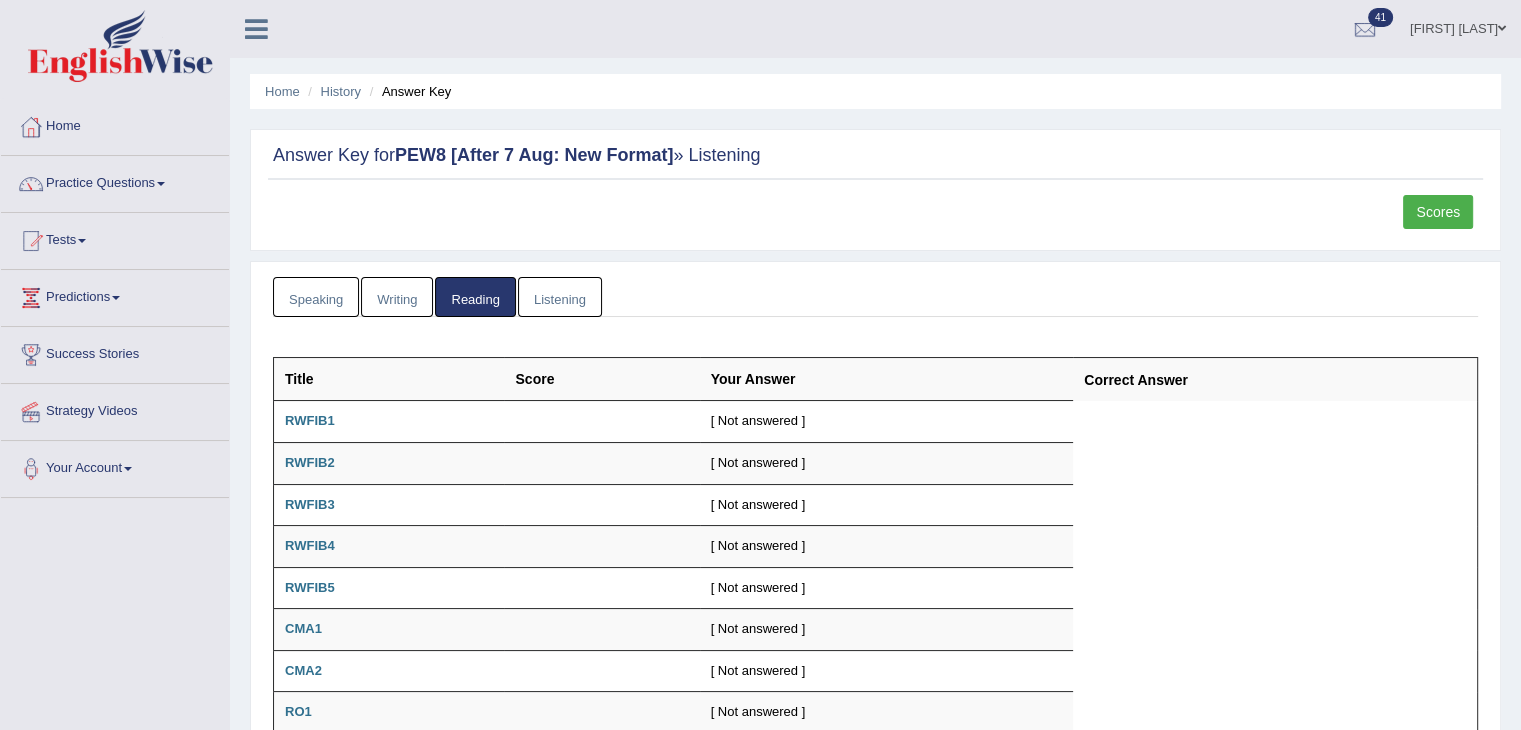 click on "Writing" at bounding box center [397, 297] 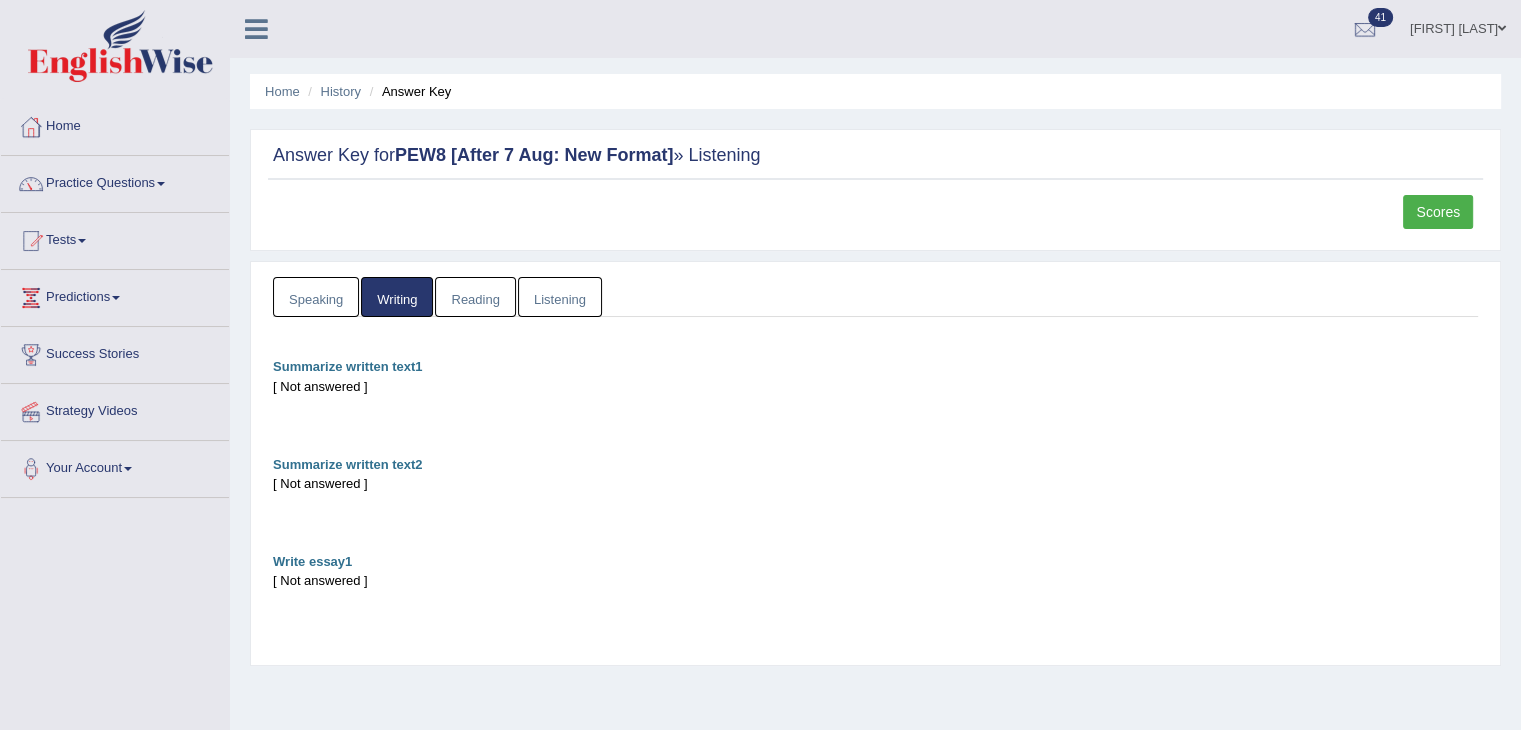 click on "Speaking" at bounding box center [316, 297] 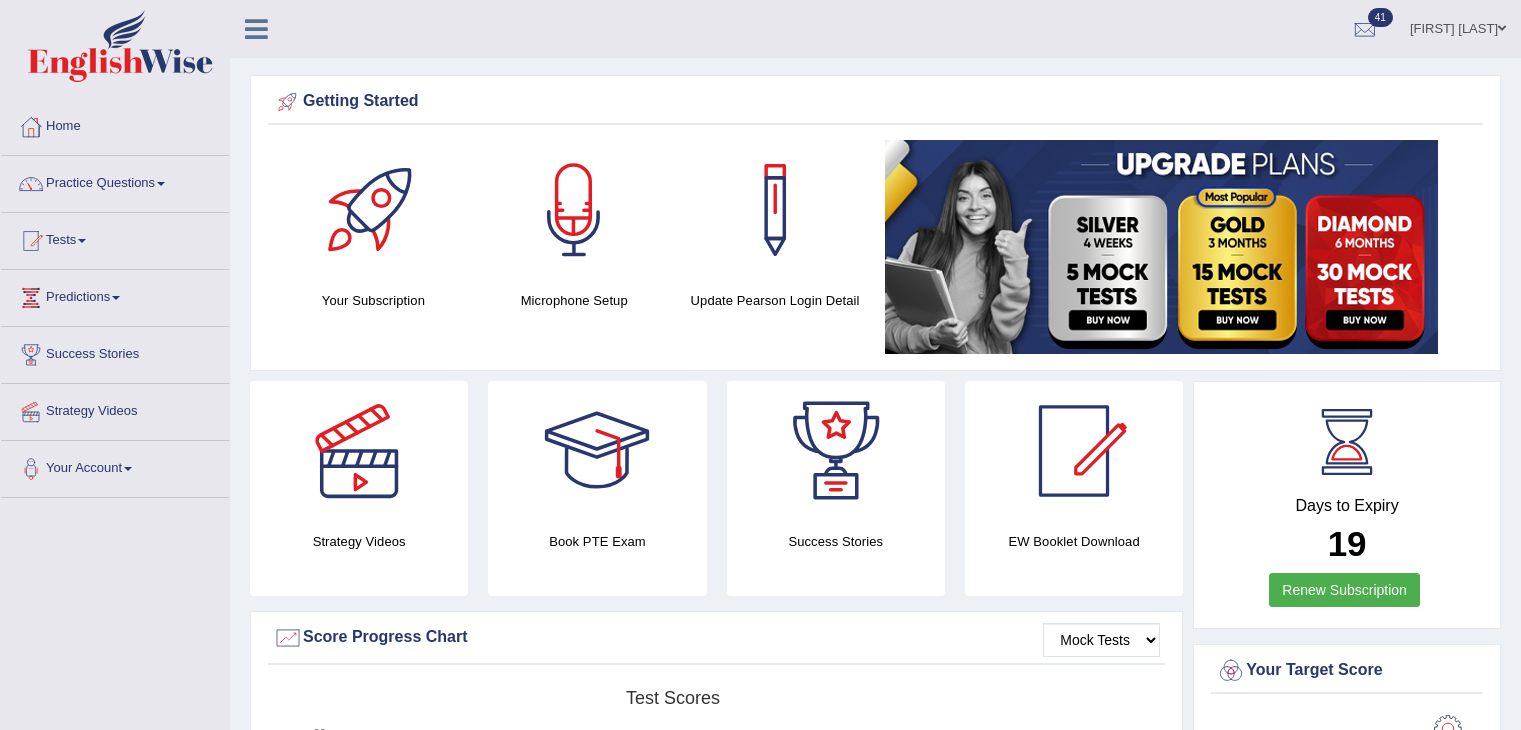 scroll, scrollTop: 0, scrollLeft: 0, axis: both 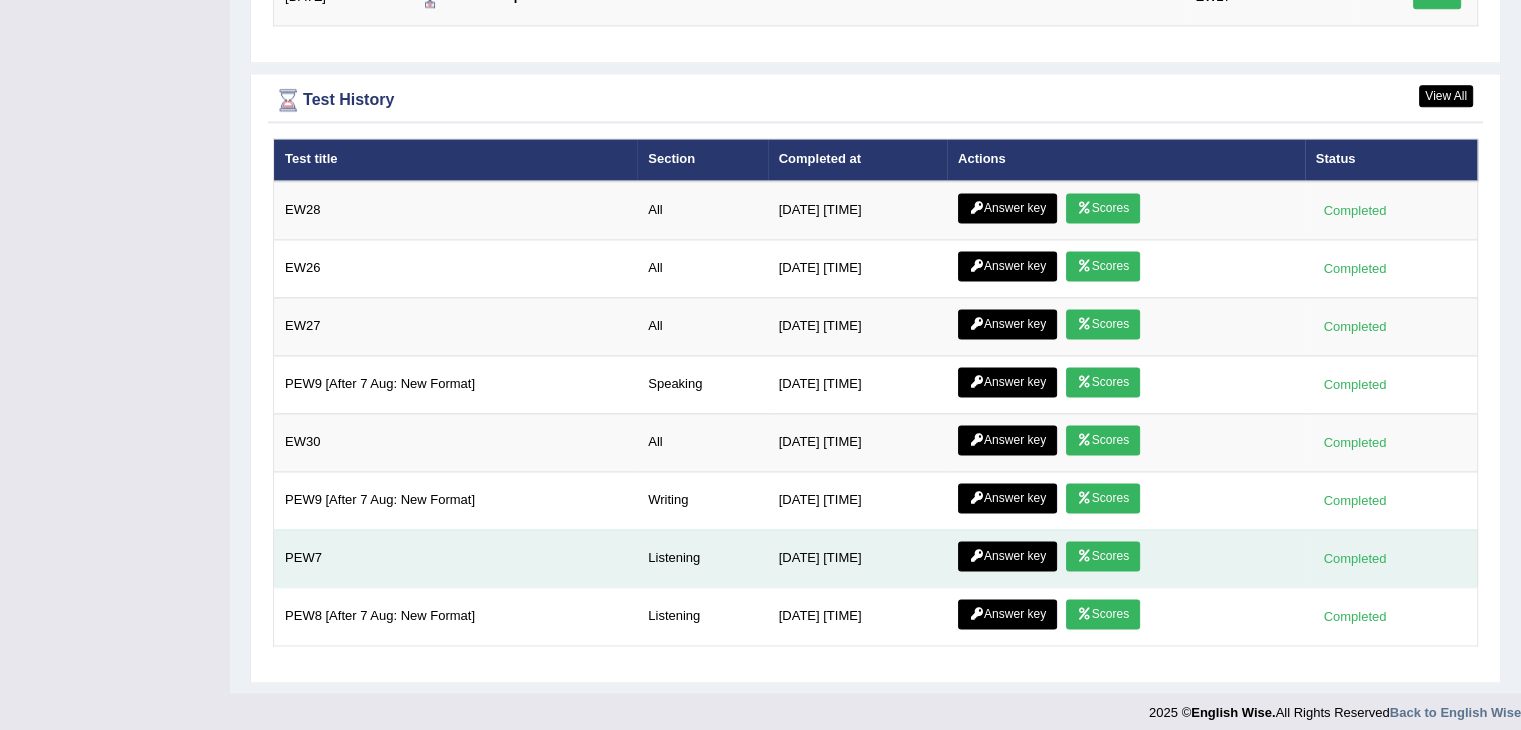 click on "Scores" at bounding box center (1103, 556) 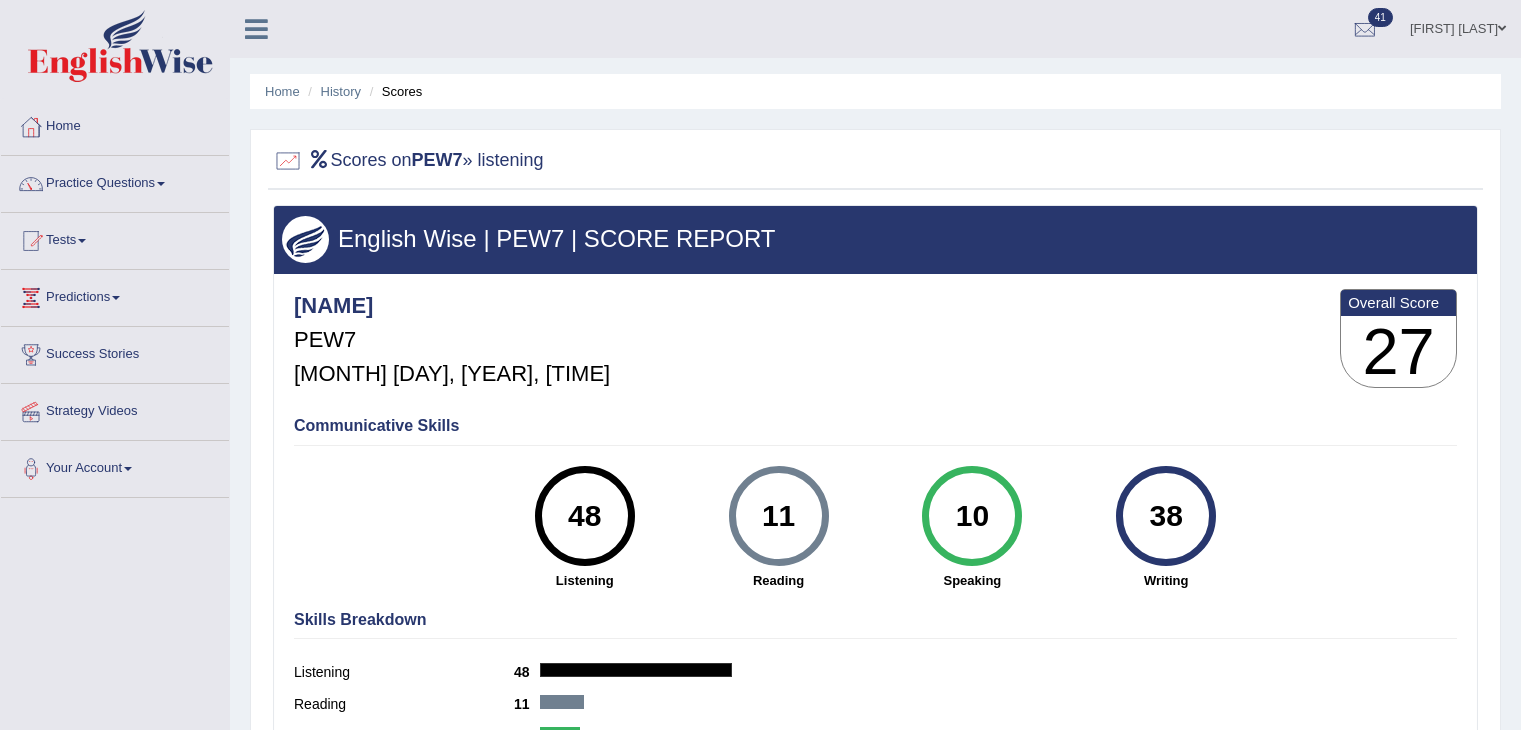 scroll, scrollTop: 0, scrollLeft: 0, axis: both 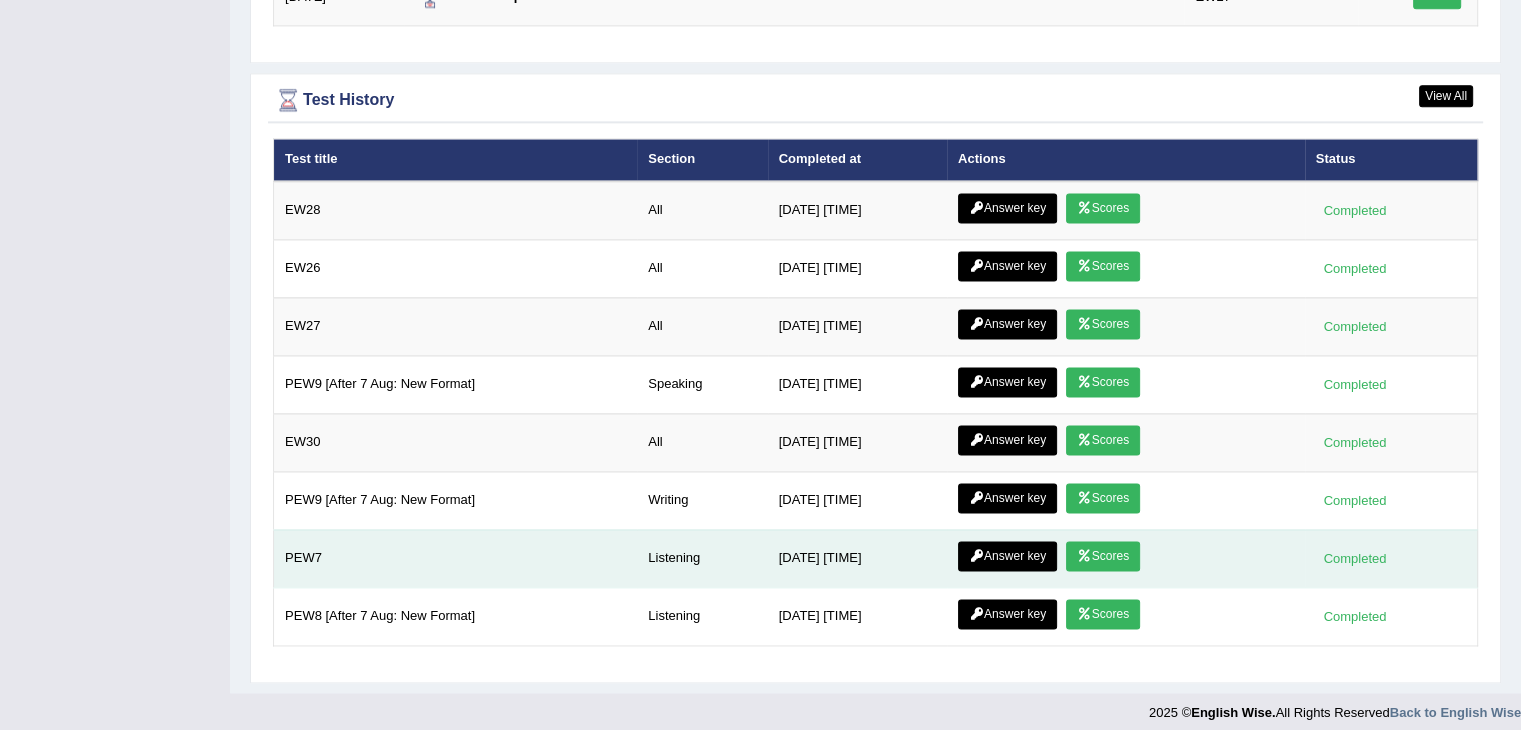 click on "Answer key" at bounding box center (1007, 556) 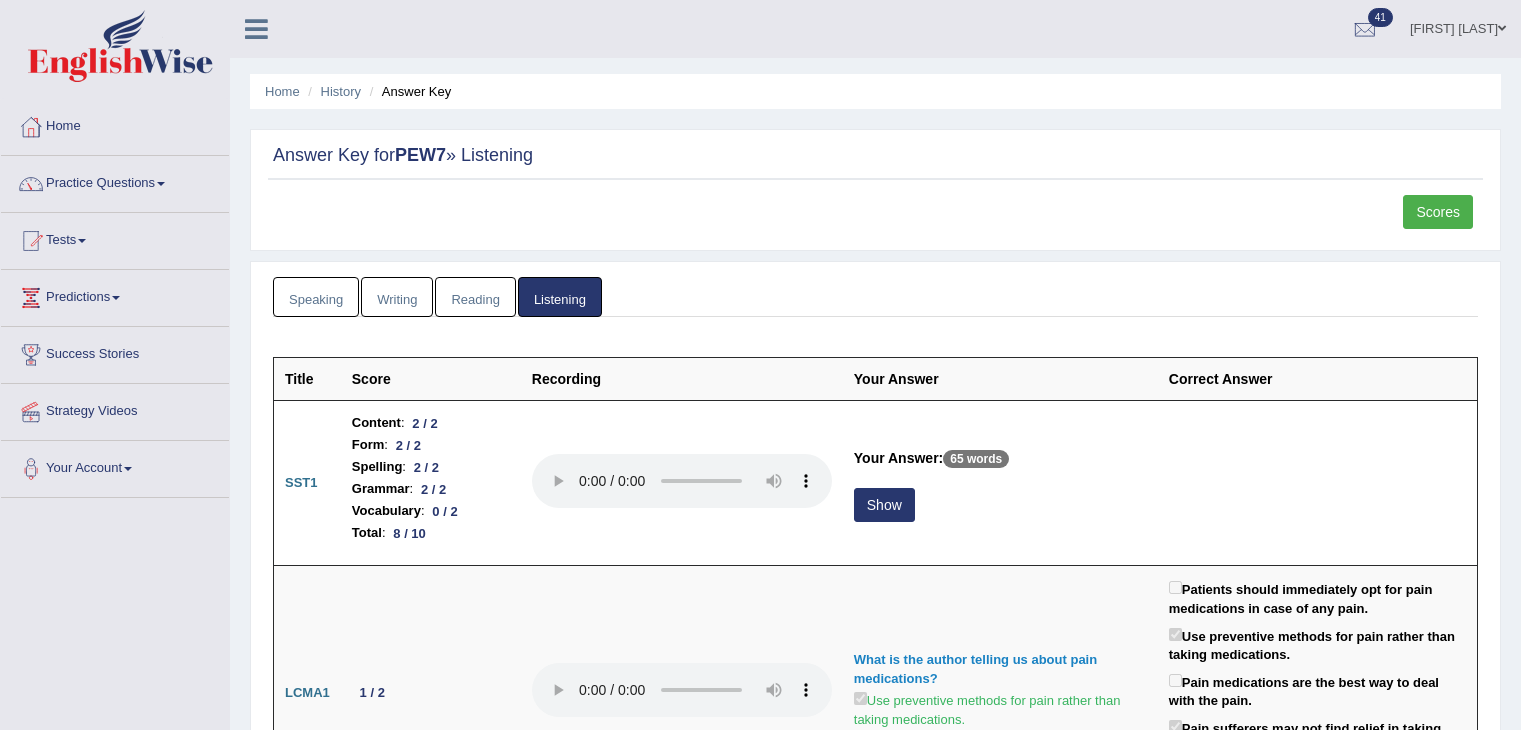 scroll, scrollTop: 200, scrollLeft: 0, axis: vertical 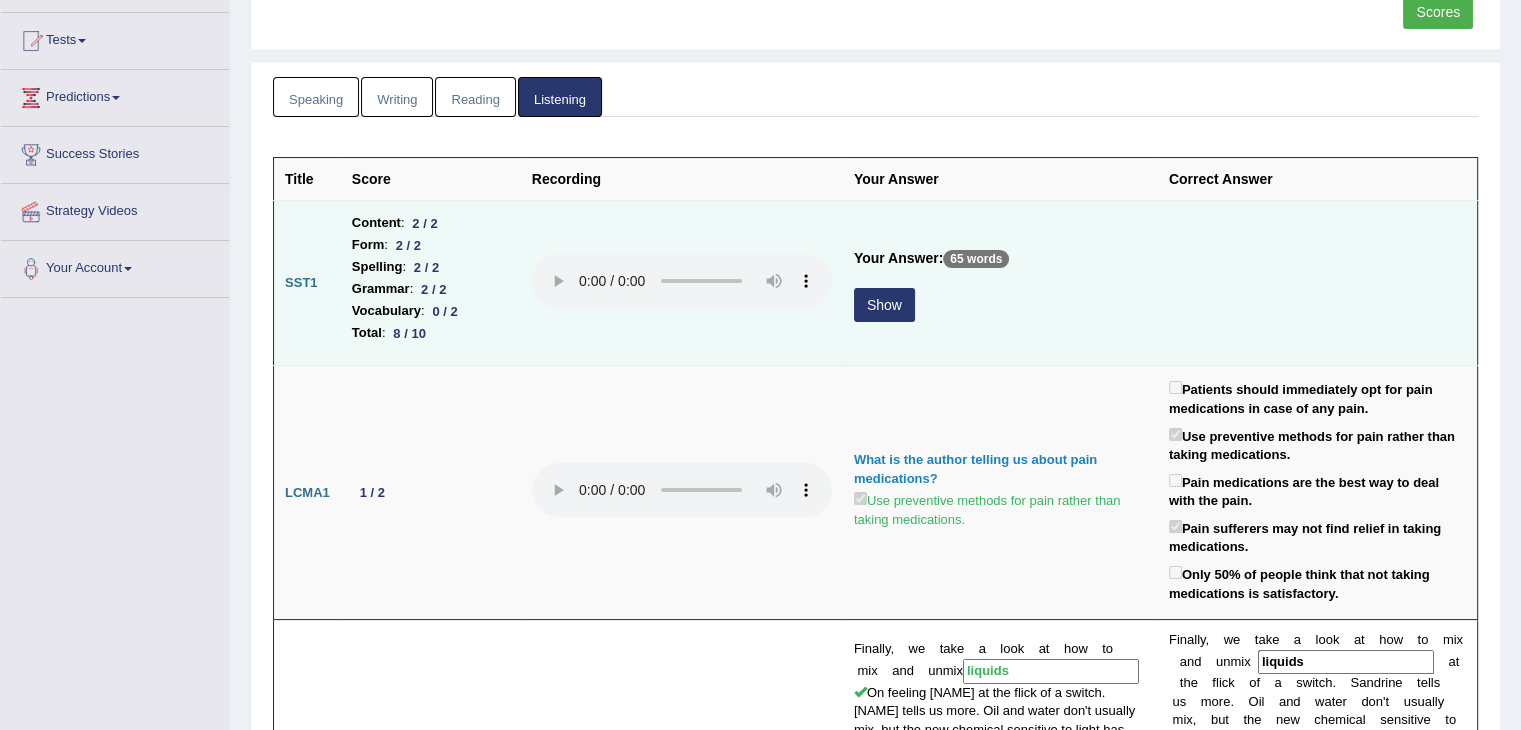 click on "Show" at bounding box center (884, 305) 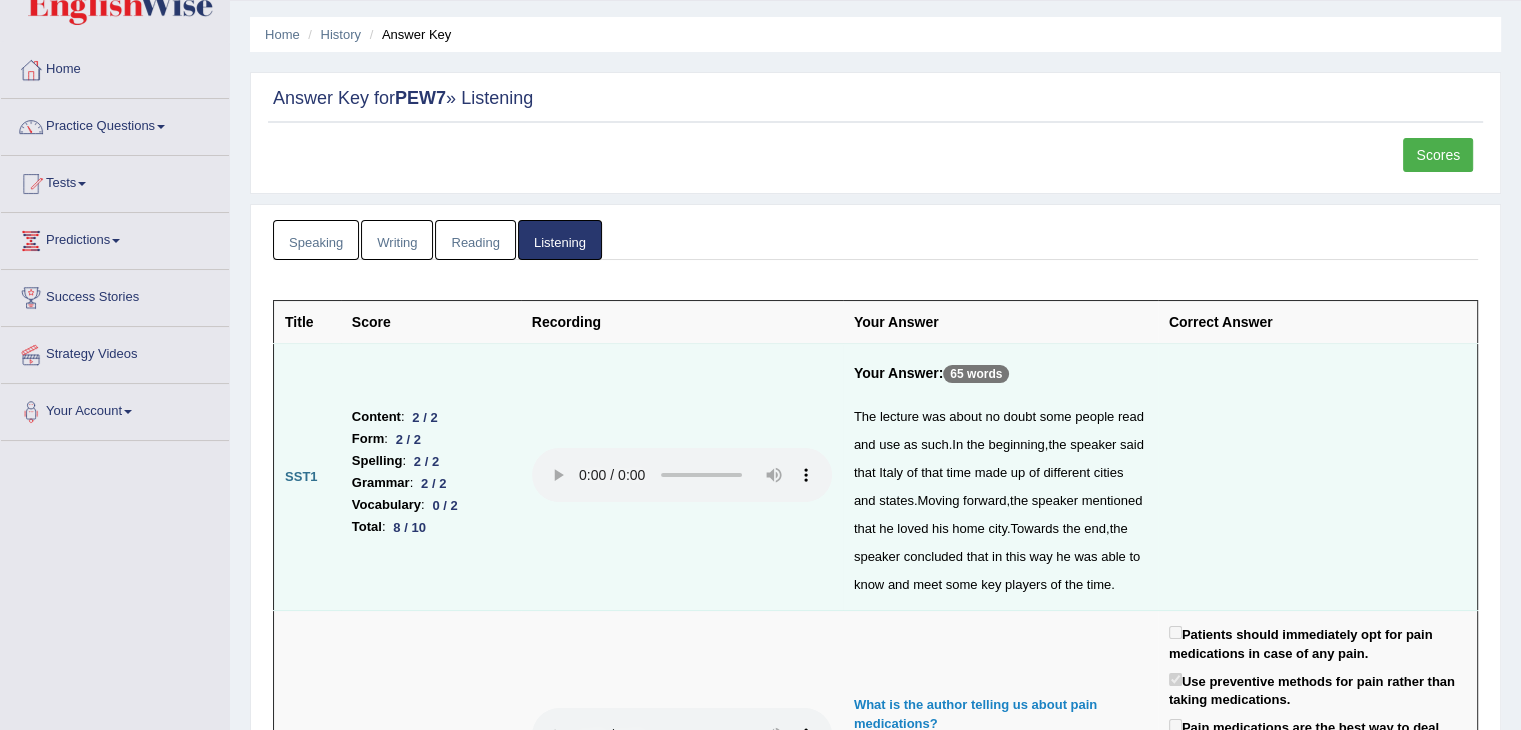 scroll, scrollTop: 0, scrollLeft: 0, axis: both 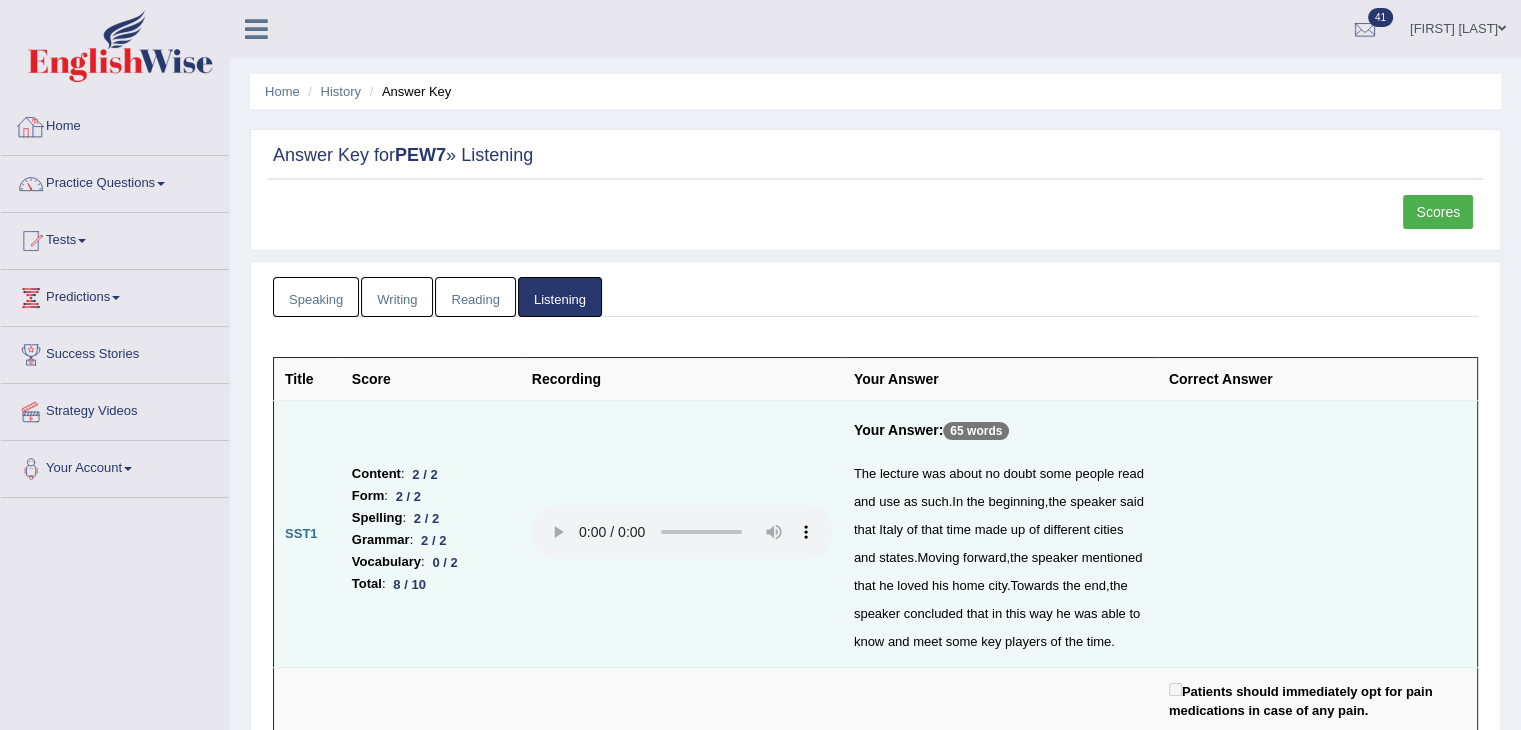 click on "Reading" at bounding box center [475, 297] 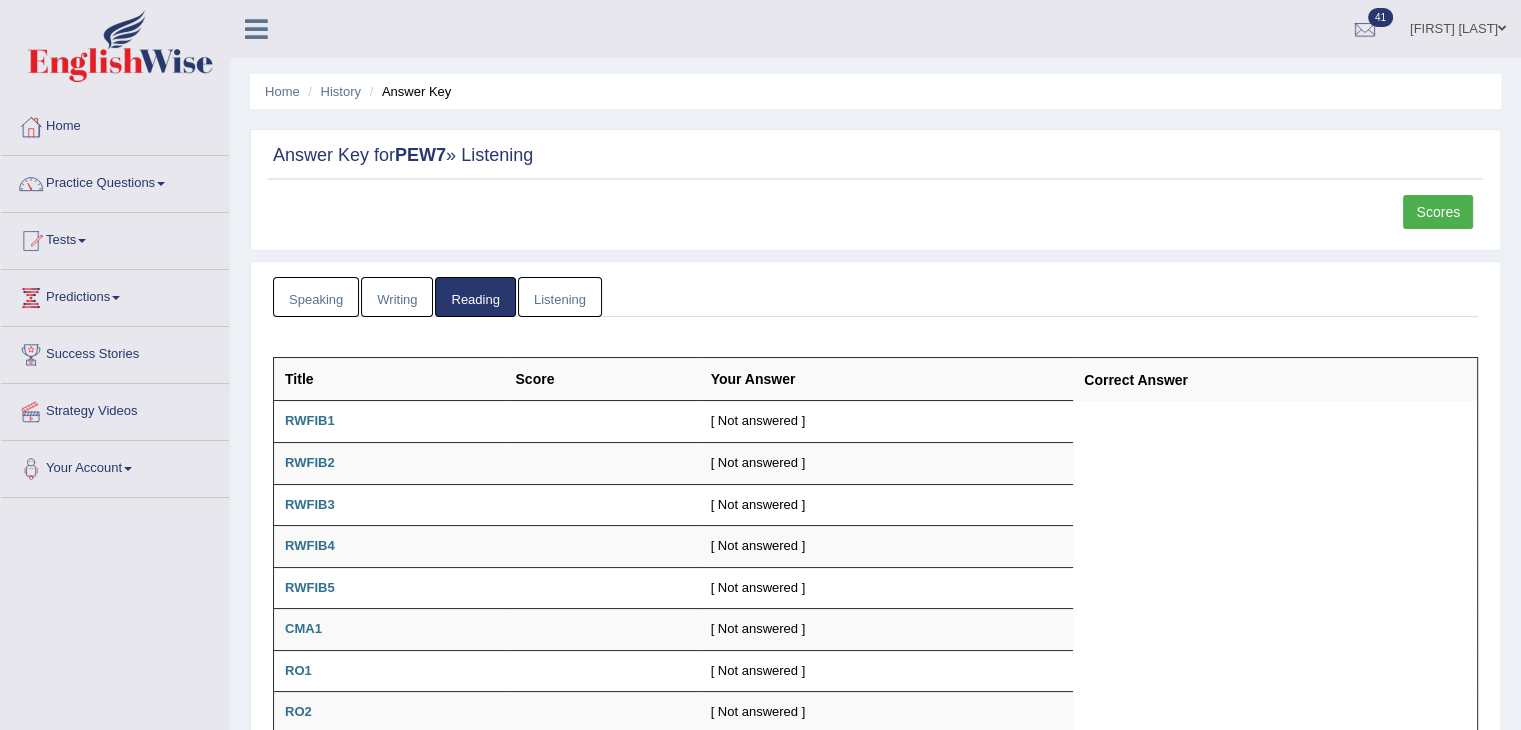 click on "Writing" at bounding box center [397, 297] 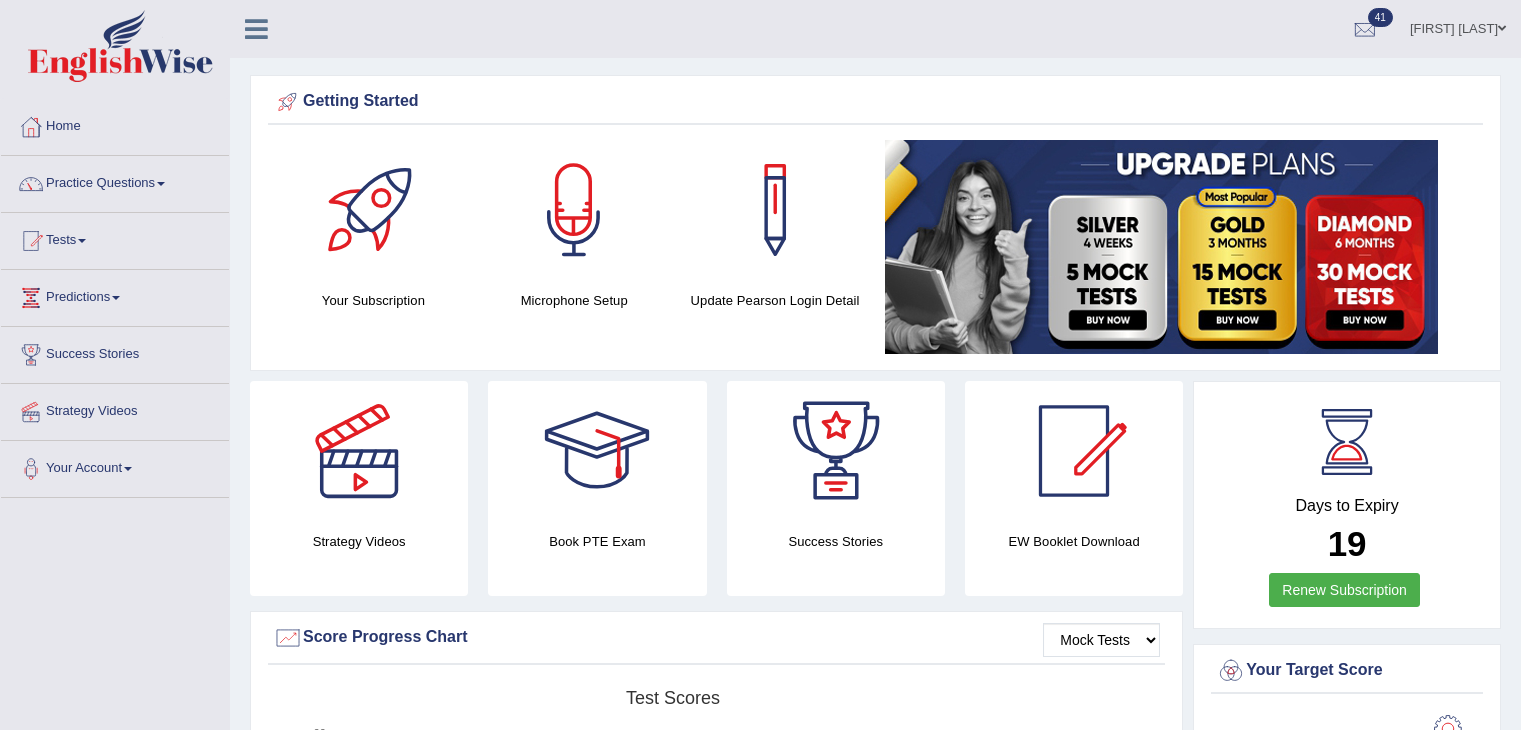 scroll, scrollTop: 2723, scrollLeft: 0, axis: vertical 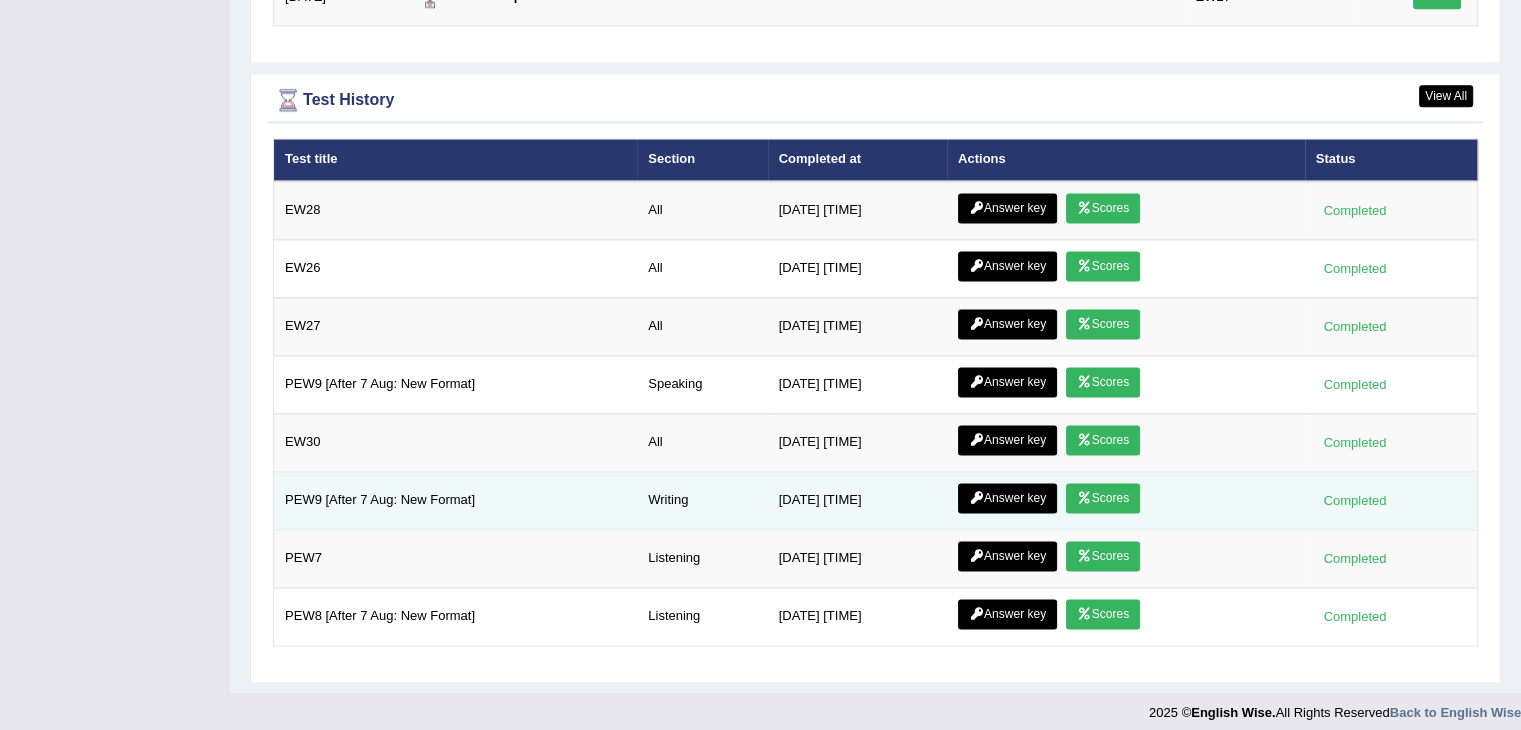 click on "Answer key" at bounding box center (1007, 498) 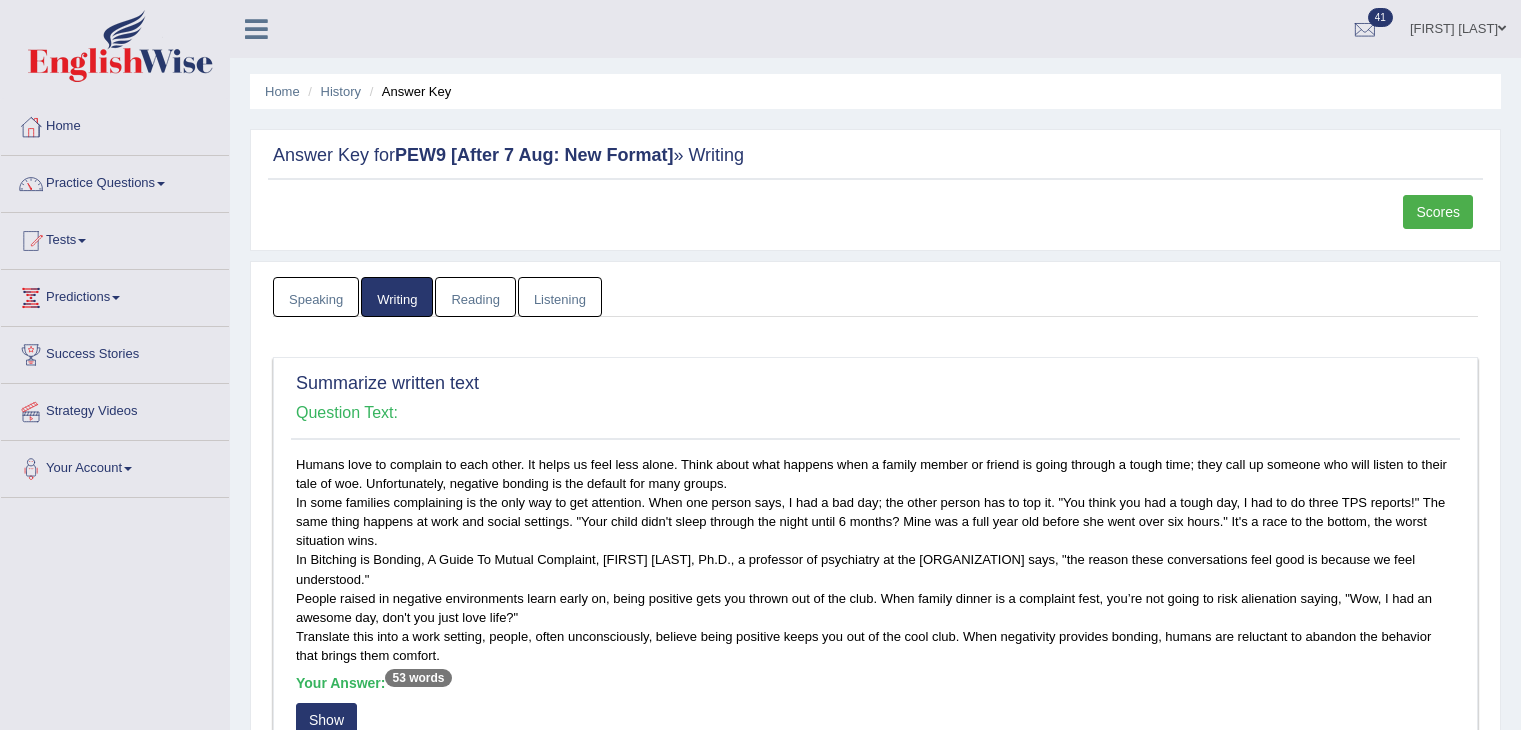 scroll, scrollTop: 0, scrollLeft: 0, axis: both 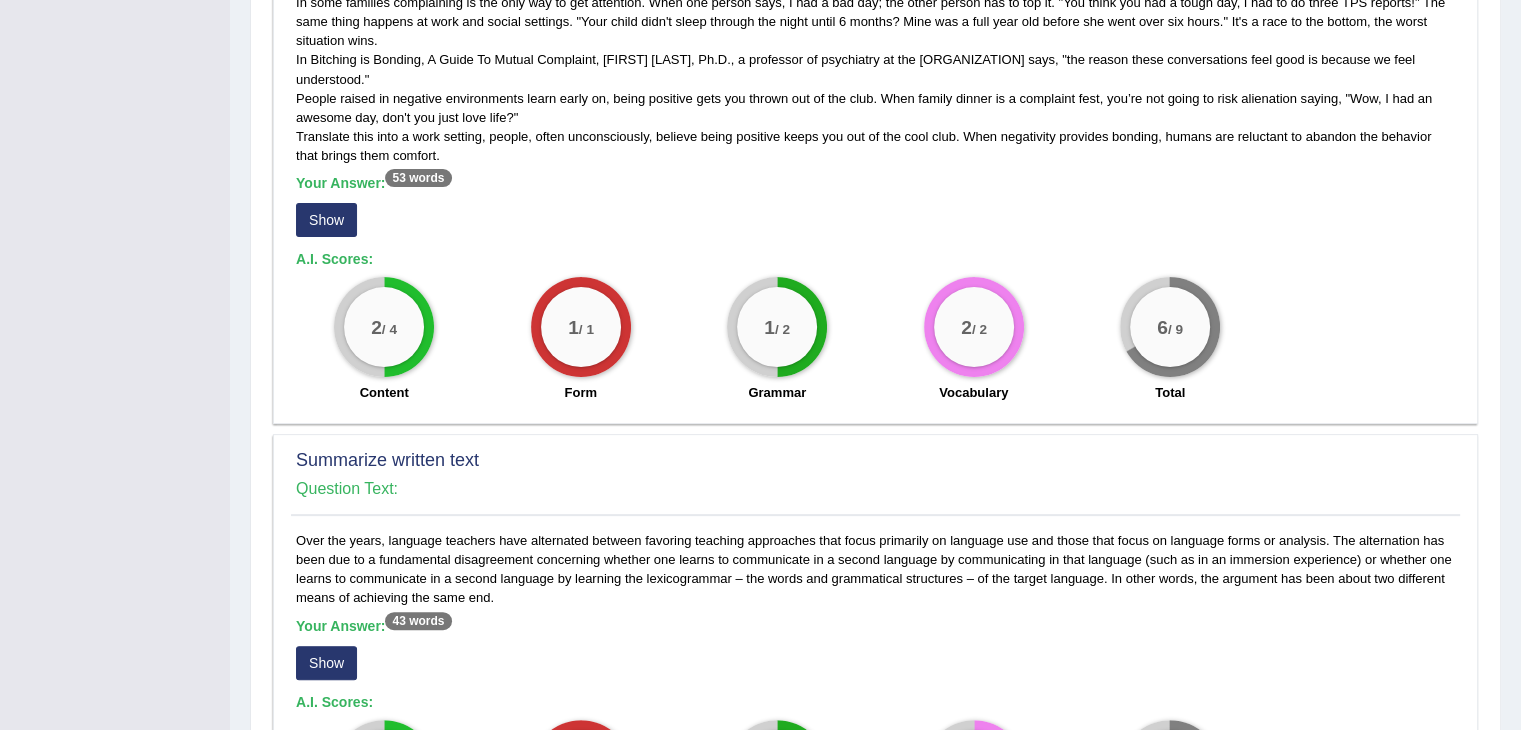 click on "Show" at bounding box center (326, 220) 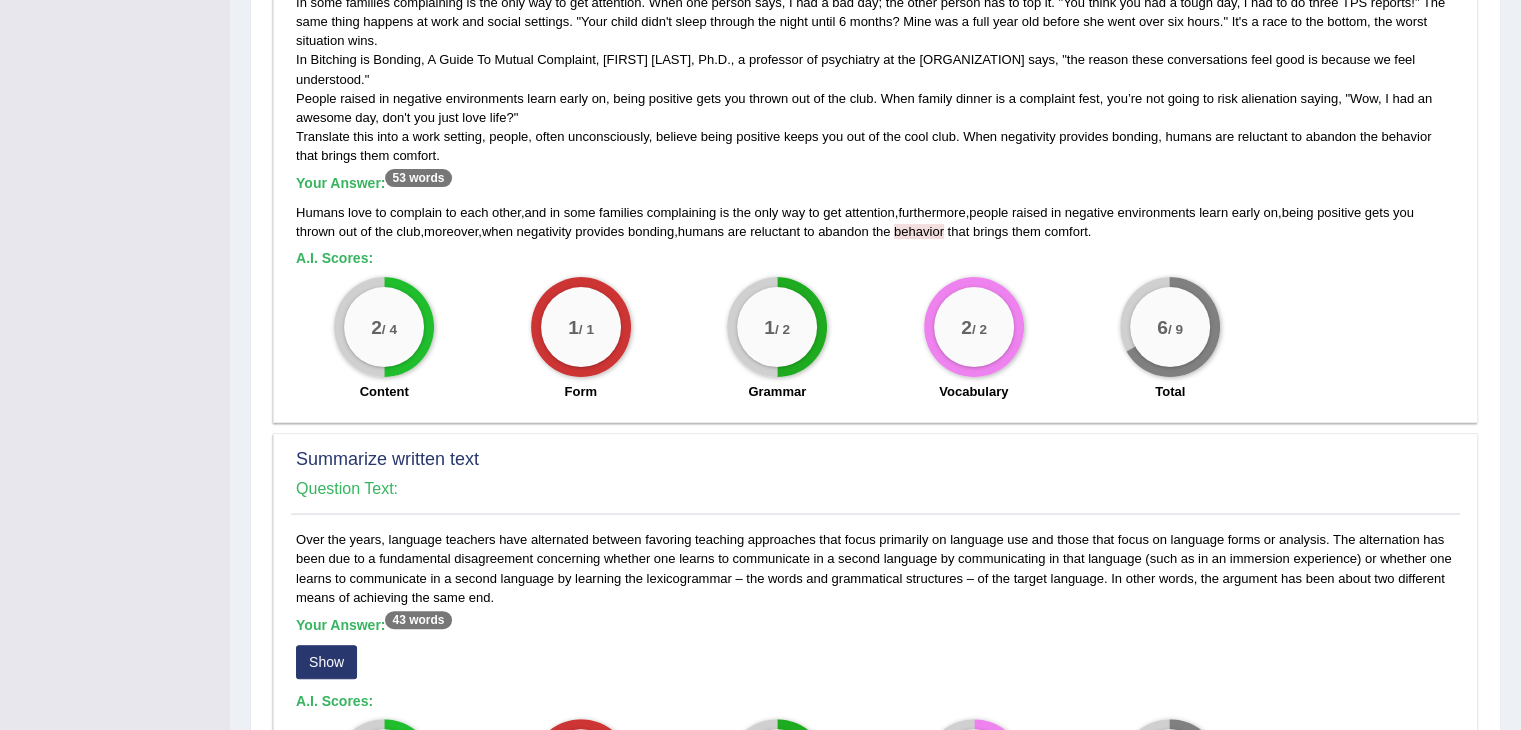 click on "Humans   love   to   complain   to   each   other ,  and   in   some   families   complaining   is   the   only   way   to   get   attention ,  furthermore ,  people   raised   in   negative   environments   learn   early   on ,  being   positive   gets   you   thrown   out   of   the   club ,  moreover ,  when   negativity   provides   bonding ,  humans   are   reluctant   to   abandon   the   behavior   that   brings   them   comfort ." at bounding box center [875, 222] 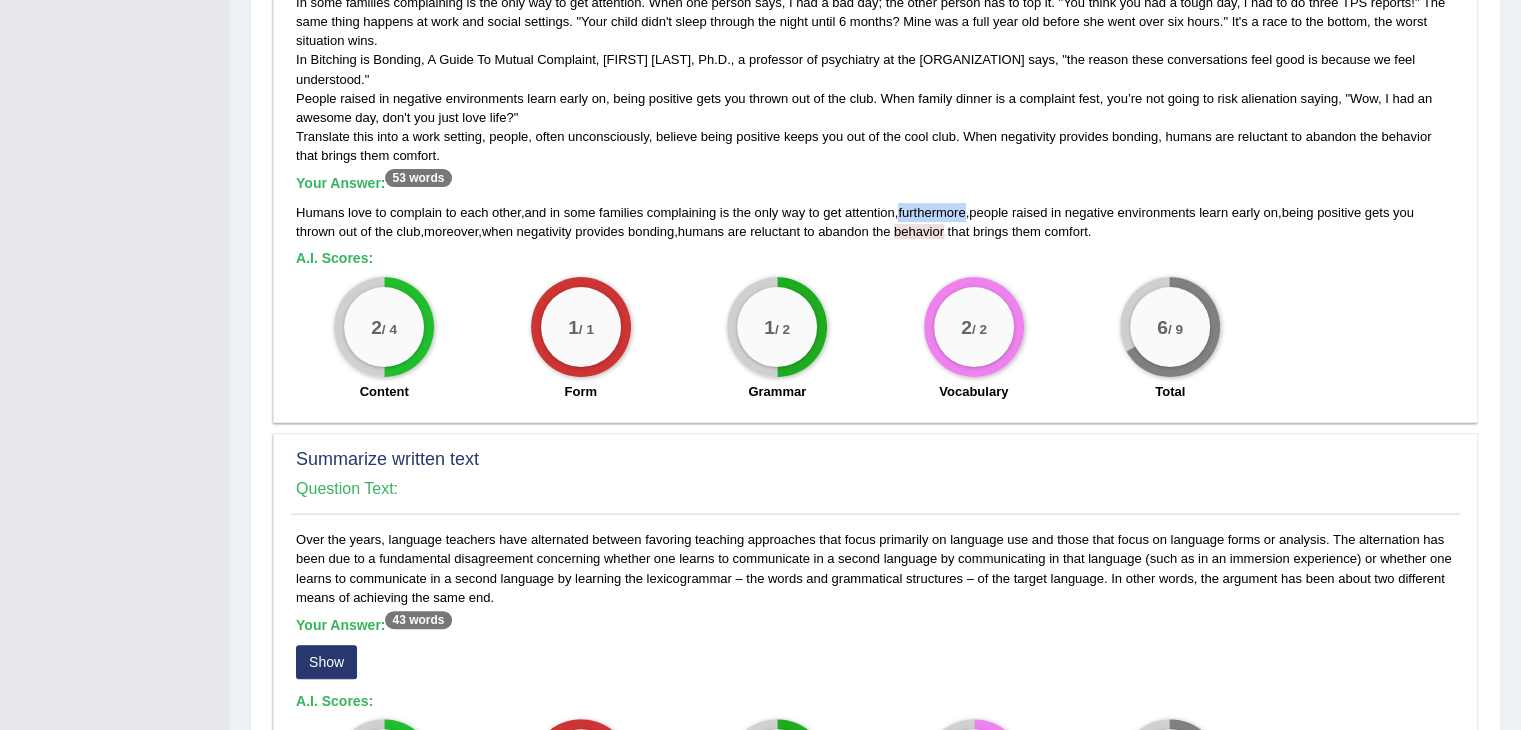 click on "Humans   love   to   complain   to   each   other ,  and   in   some   families   complaining   is   the   only   way   to   get   attention ,  furthermore ,  people   raised   in   negative   environments   learn   early   on ,  being   positive   gets   you   thrown   out   of   the   club ,  moreover ,  when   negativity   provides   bonding ,  humans   are   reluctant   to   abandon   the   behavior   that   brings   them   comfort ." at bounding box center [875, 222] 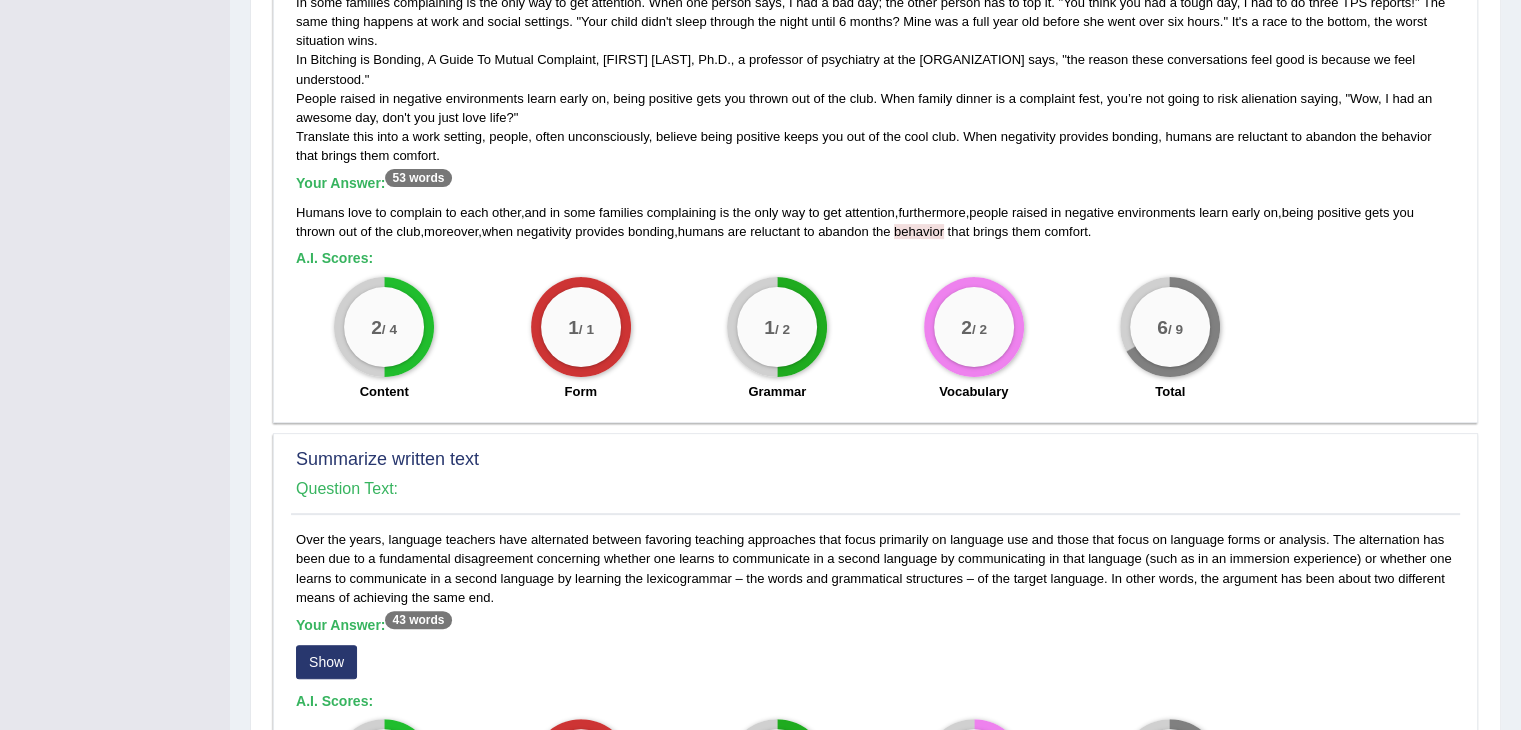 click on "behavior" at bounding box center (919, 231) 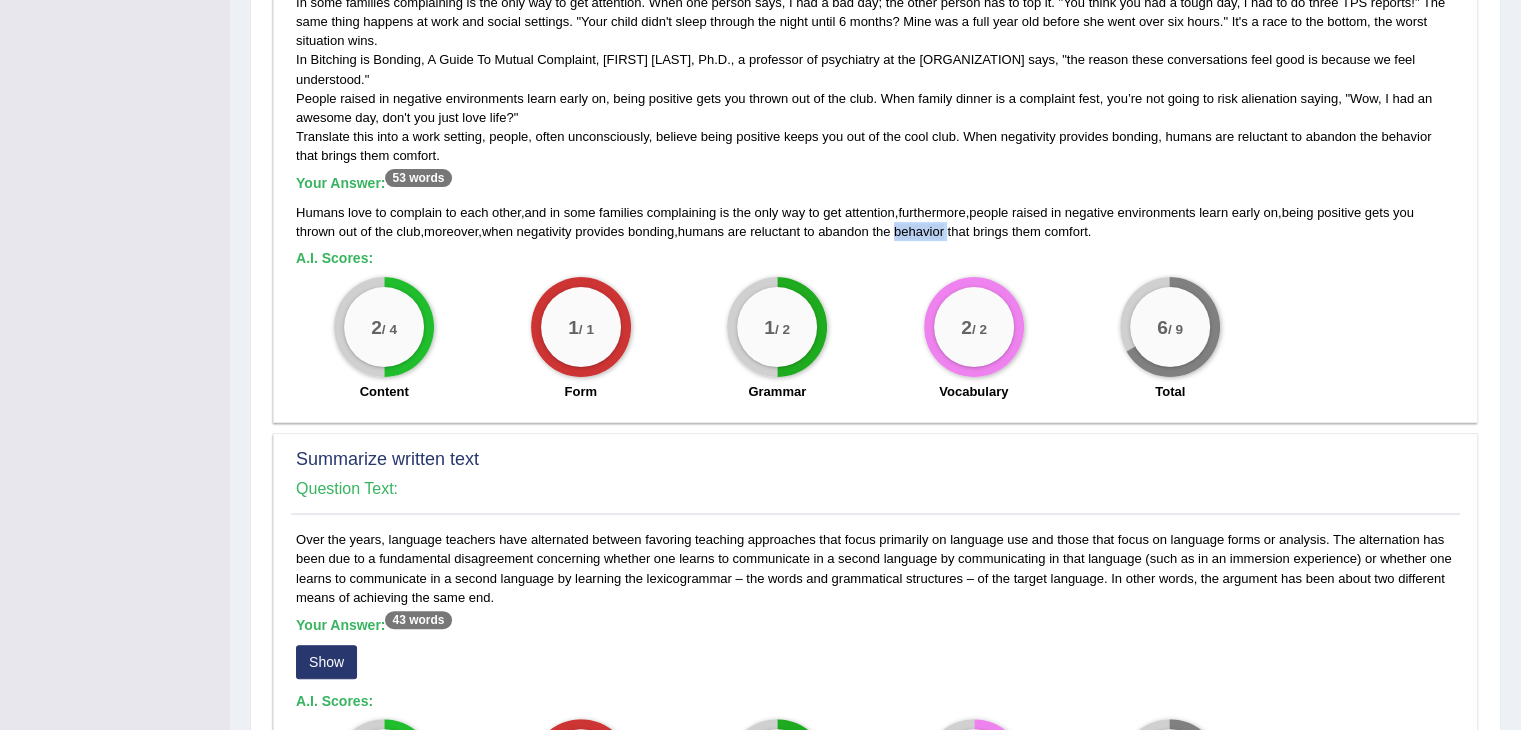click on "behavior" at bounding box center (919, 231) 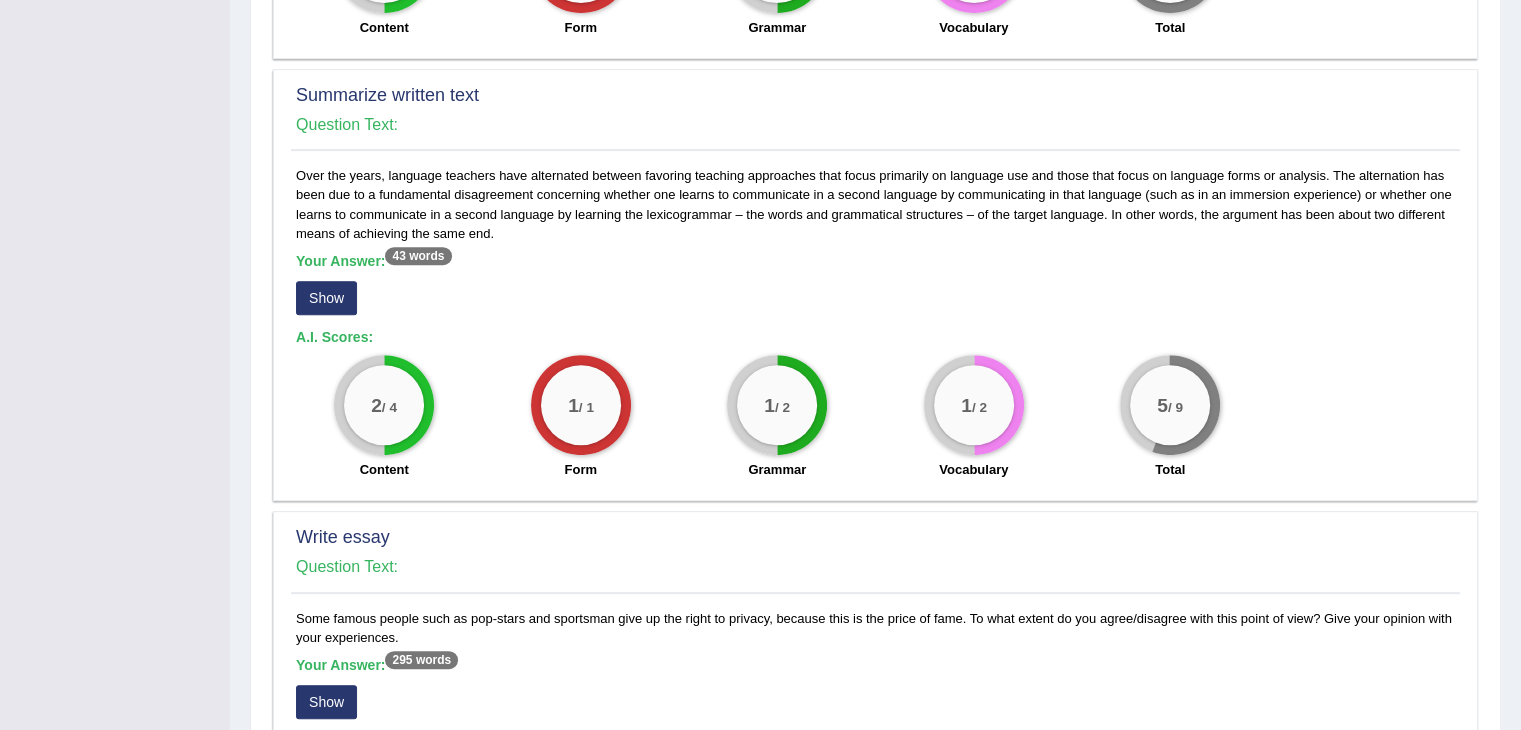 scroll, scrollTop: 900, scrollLeft: 0, axis: vertical 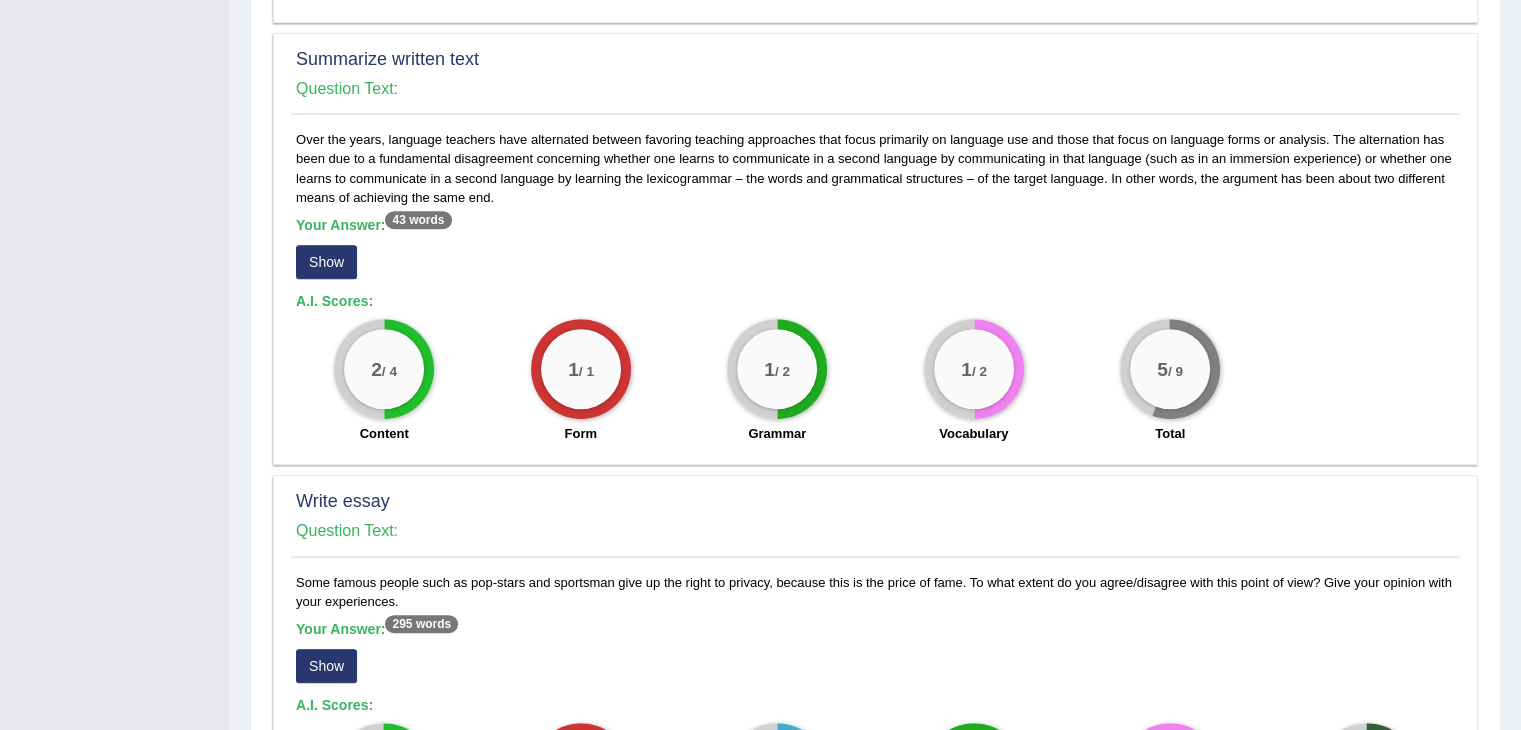 click on "Show" at bounding box center [326, 262] 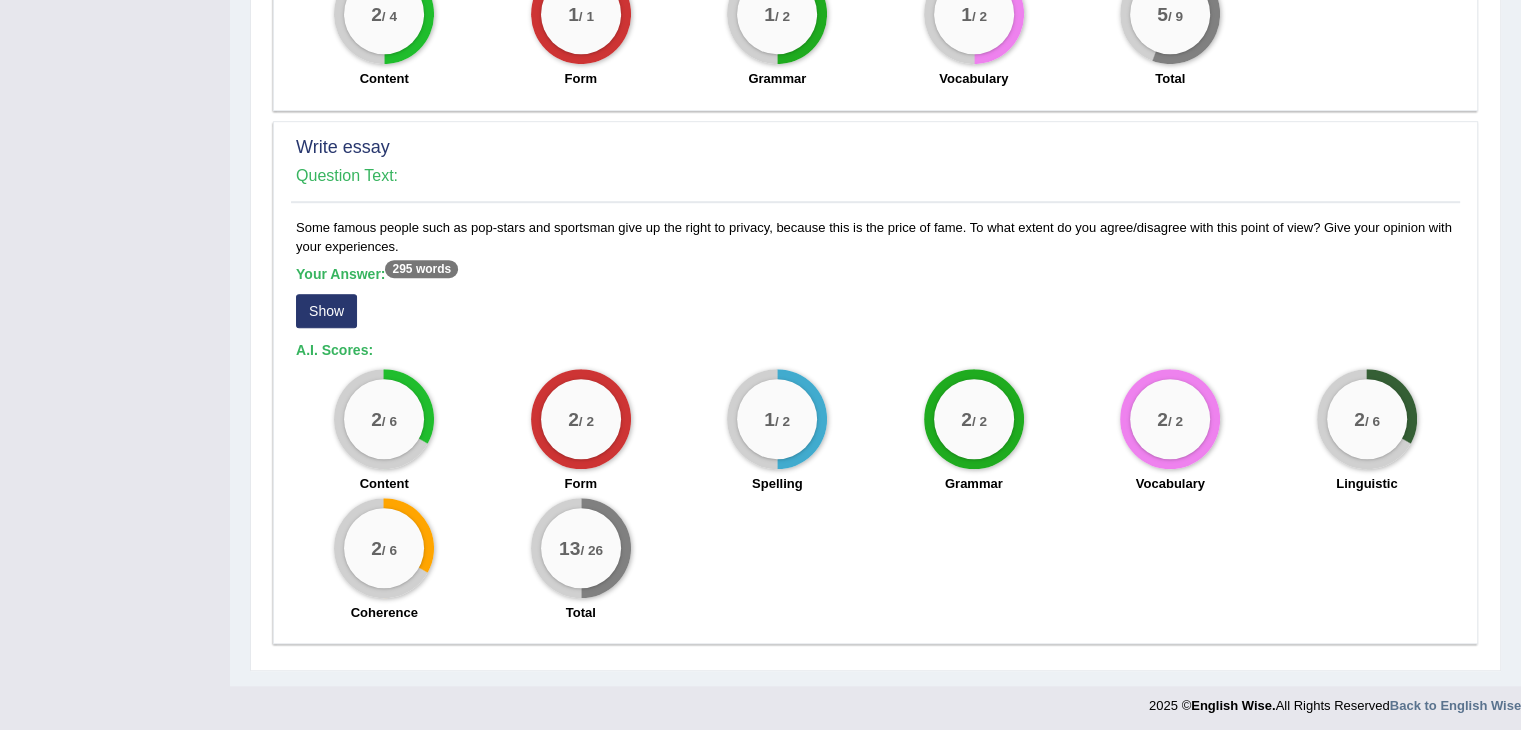 scroll, scrollTop: 1257, scrollLeft: 0, axis: vertical 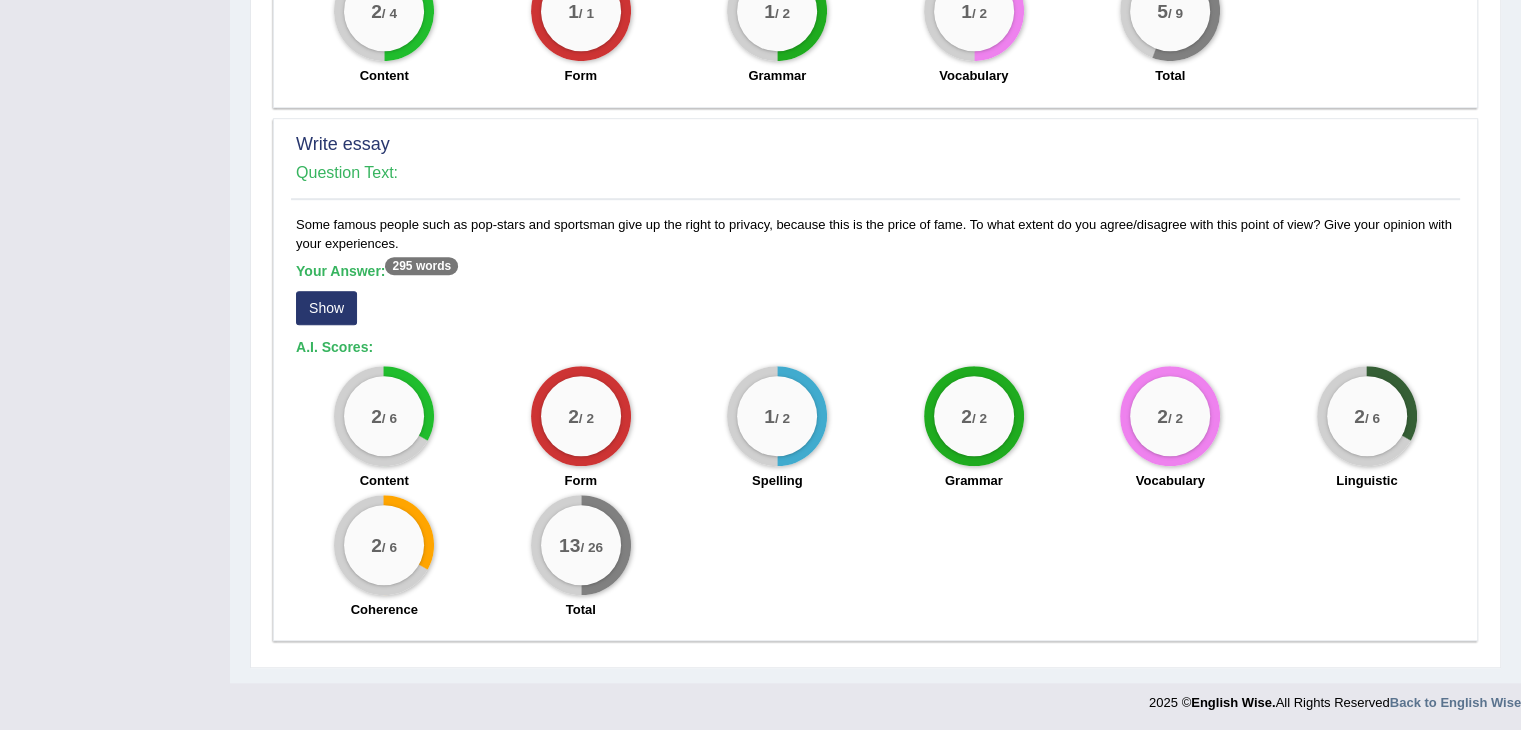 click on "Show" at bounding box center [326, 308] 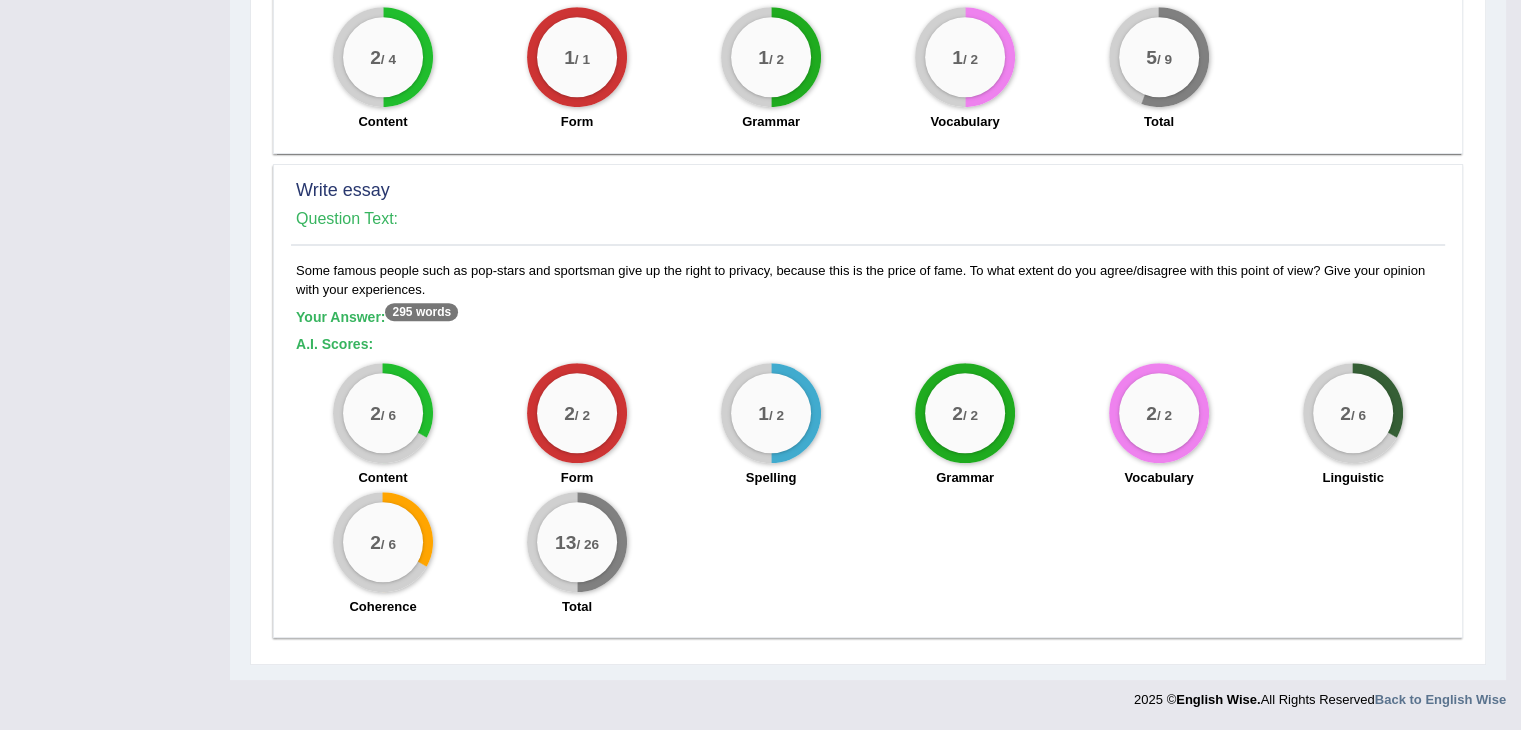 scroll, scrollTop: 1208, scrollLeft: 0, axis: vertical 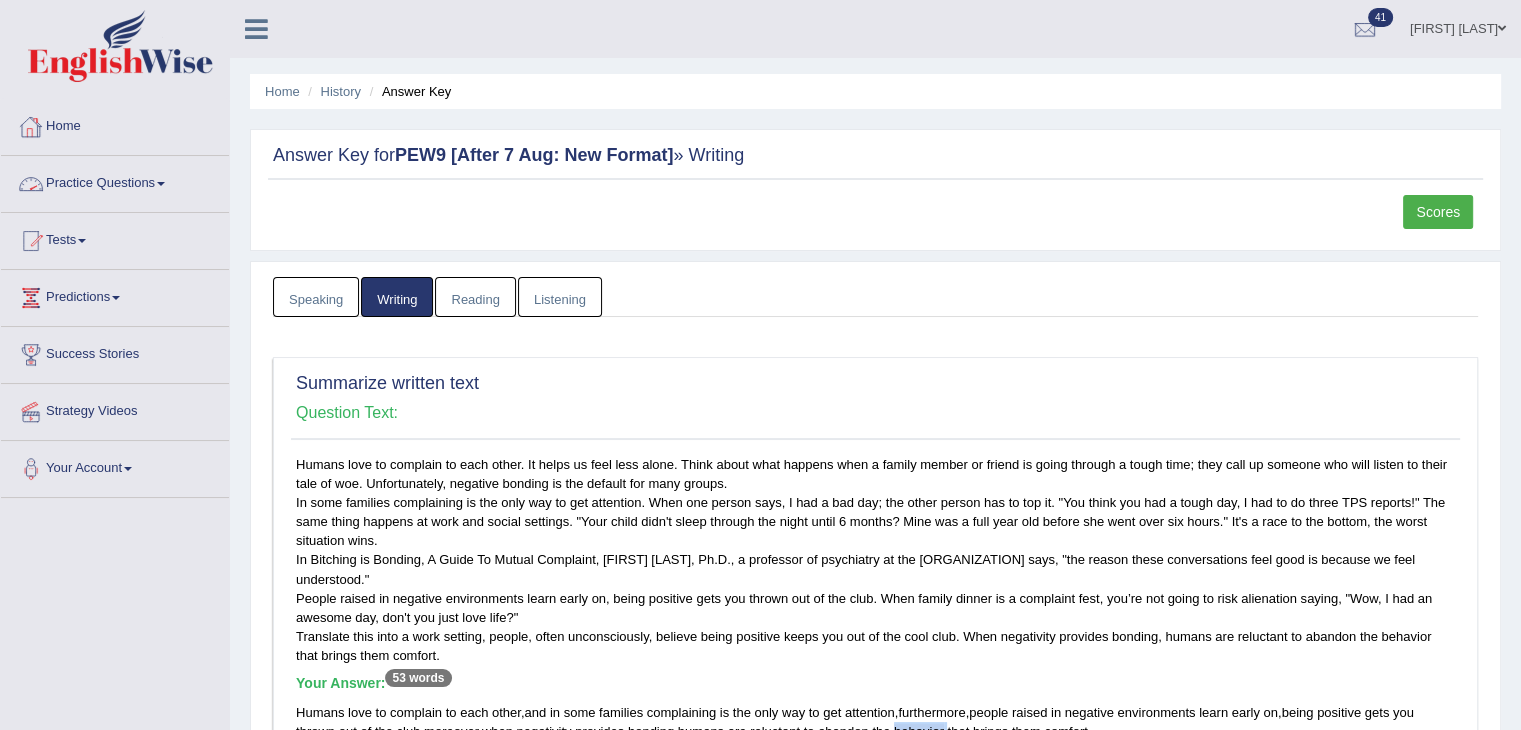 click on "Home" at bounding box center (115, 124) 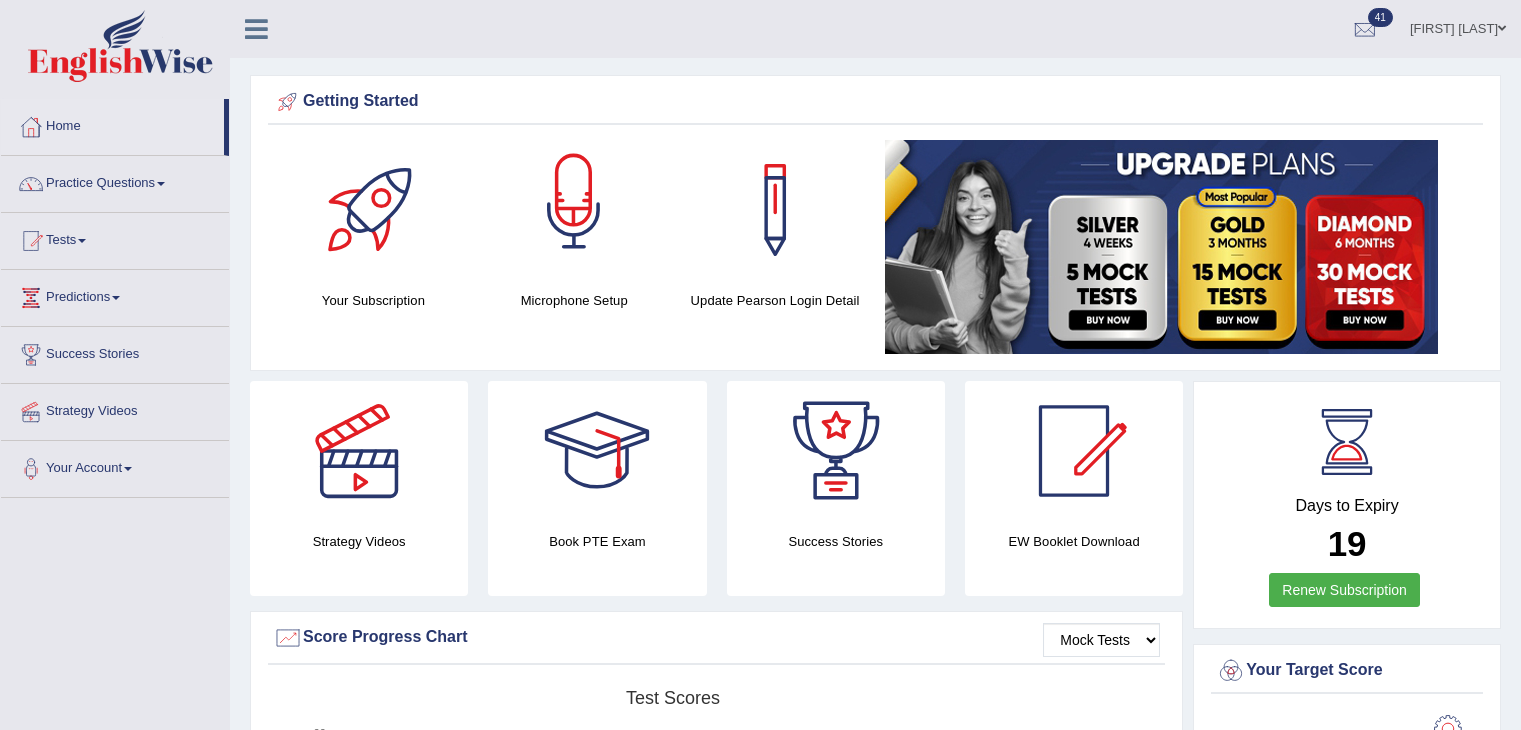 scroll, scrollTop: 167, scrollLeft: 0, axis: vertical 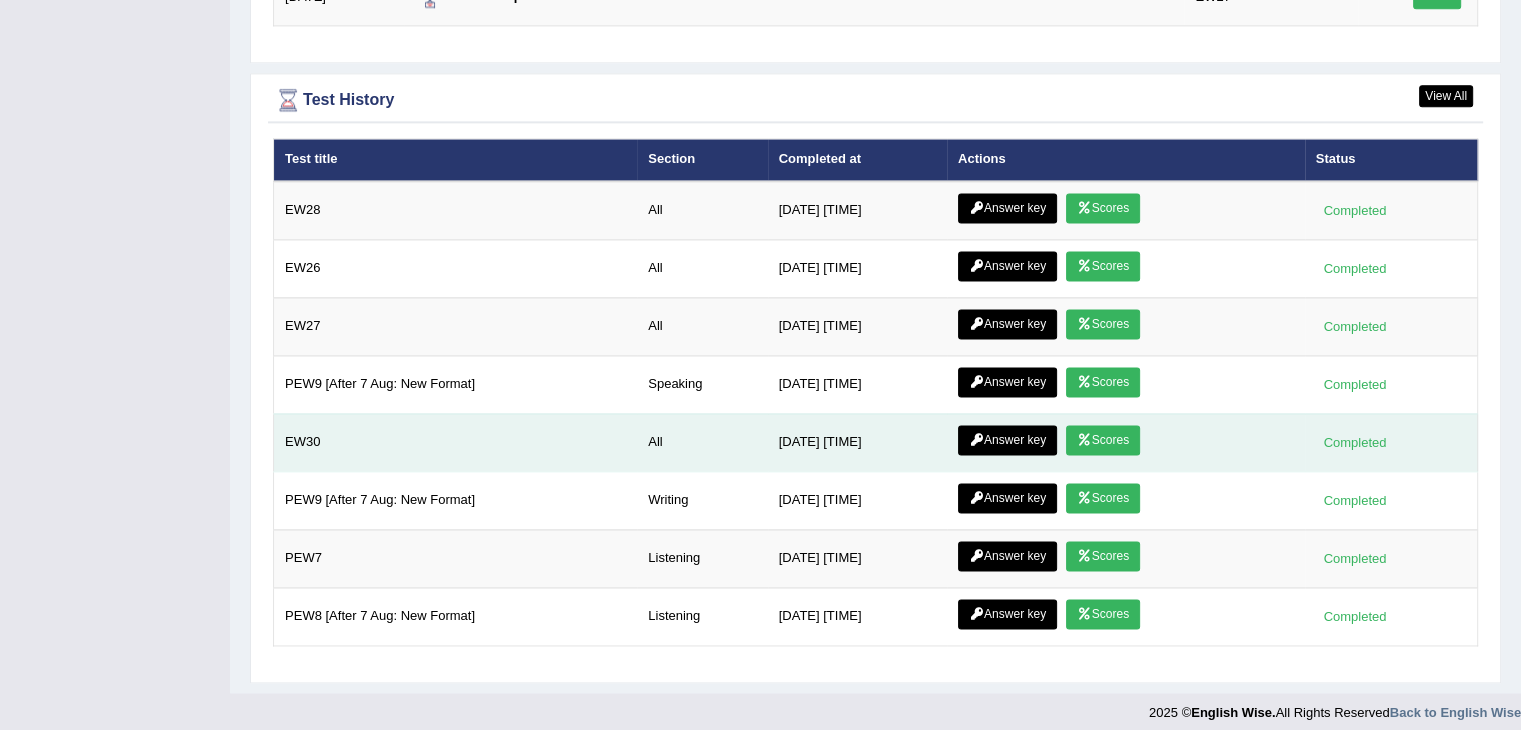 click on "Answer key" at bounding box center (1007, 440) 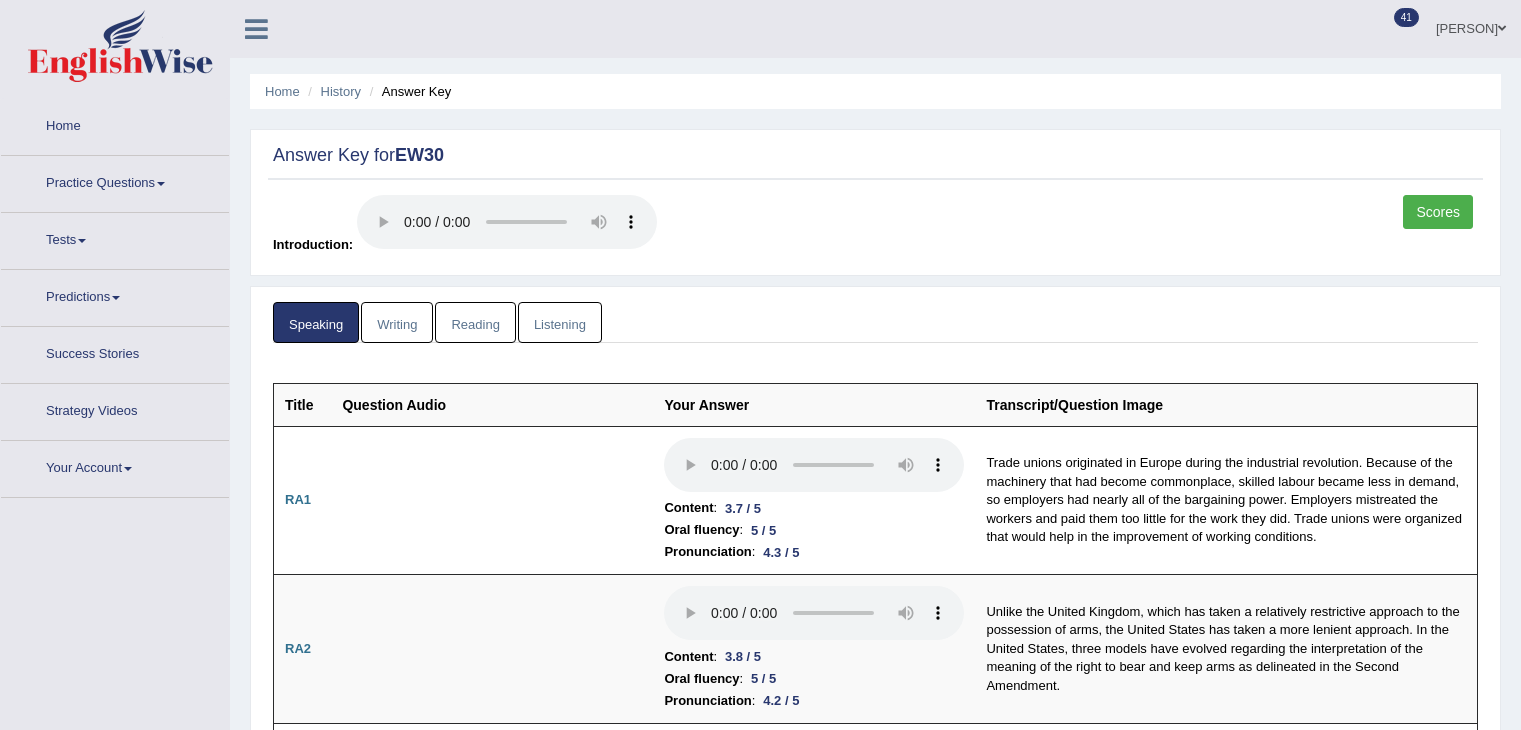 scroll, scrollTop: 0, scrollLeft: 0, axis: both 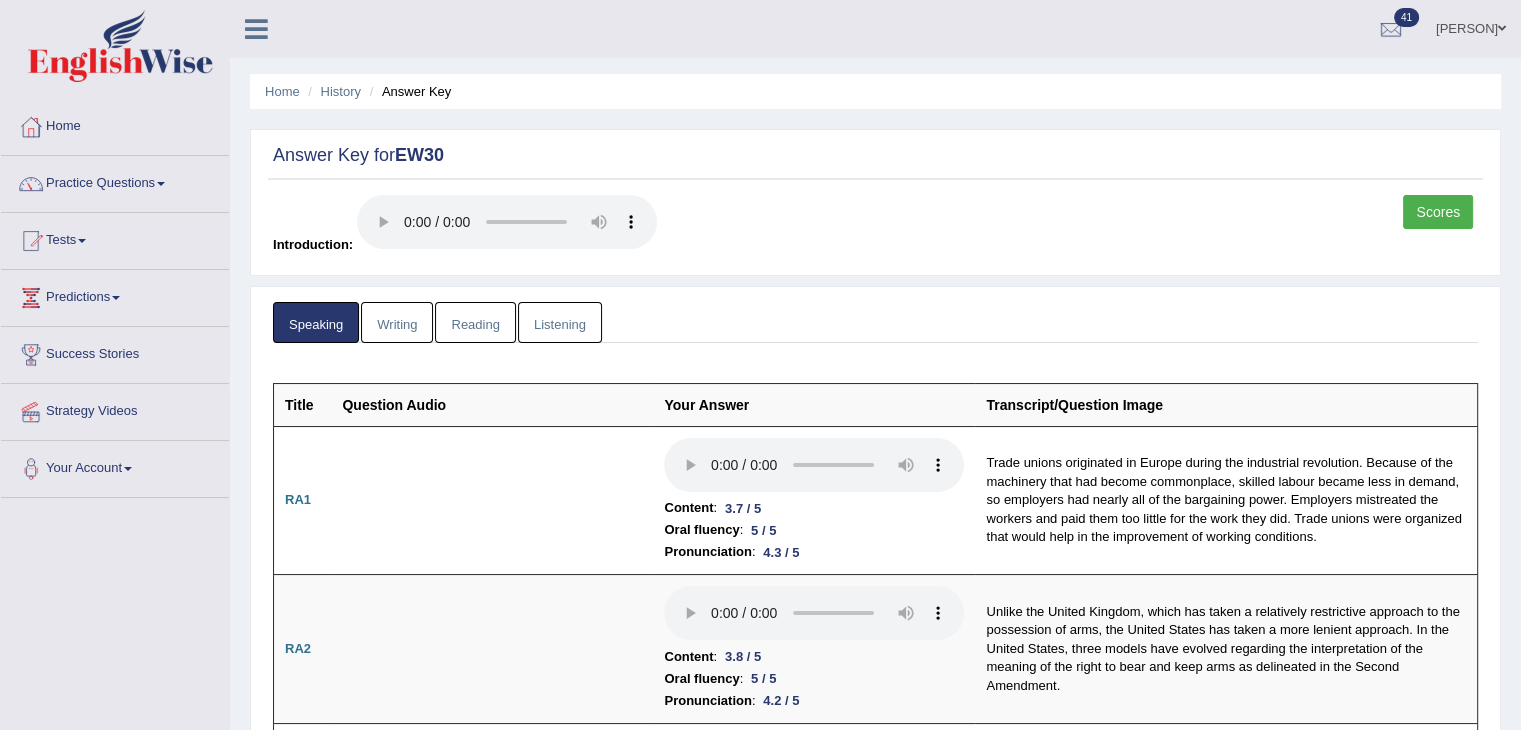 click on "-    every    day    we    are    bombarded    with    television    commercials,    direct-mail    offers,    sales    calls    and    internet    pitches.    However,    selling    and    advertising    are    only    the    tip    of    the    marketing    iceberg." at bounding box center [875, 2464] 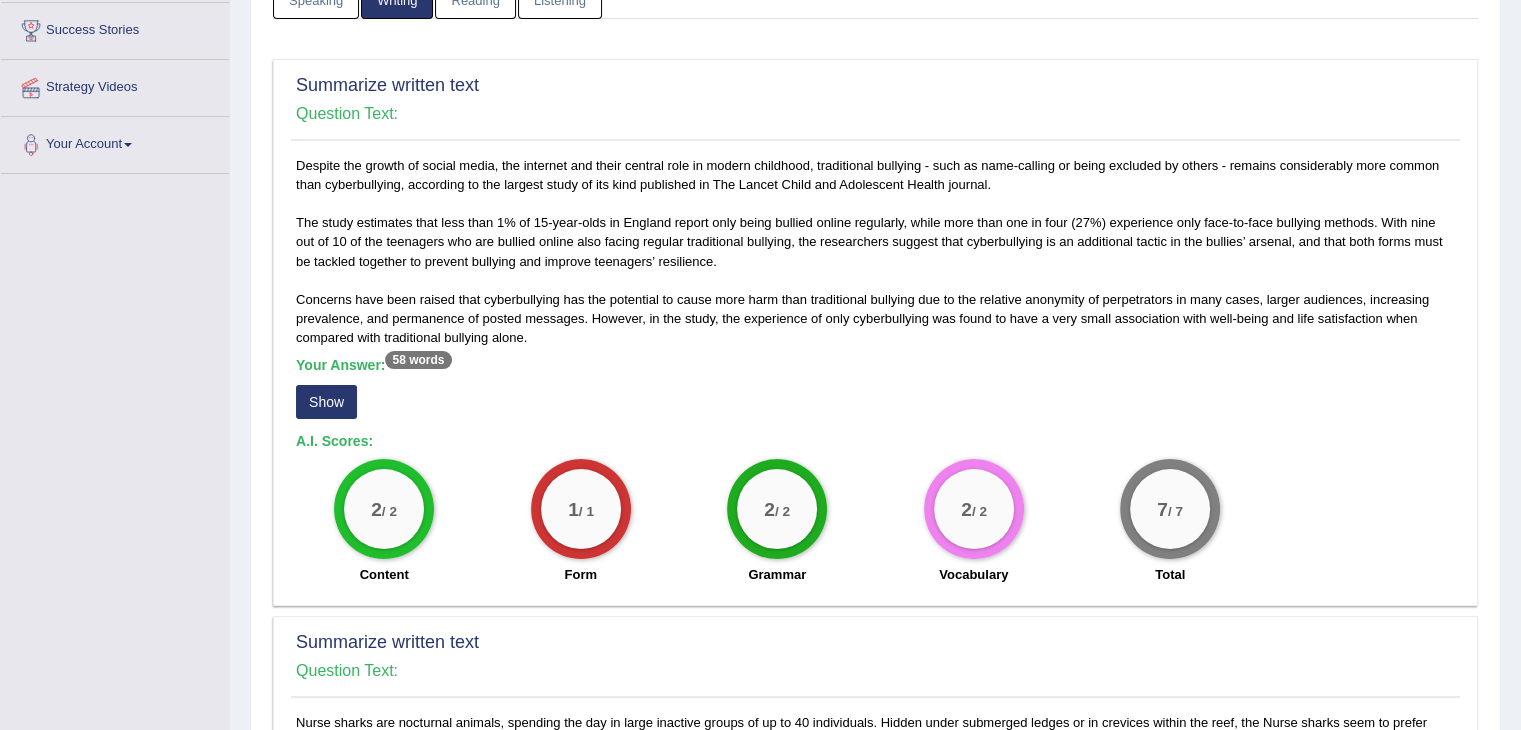 scroll, scrollTop: 400, scrollLeft: 0, axis: vertical 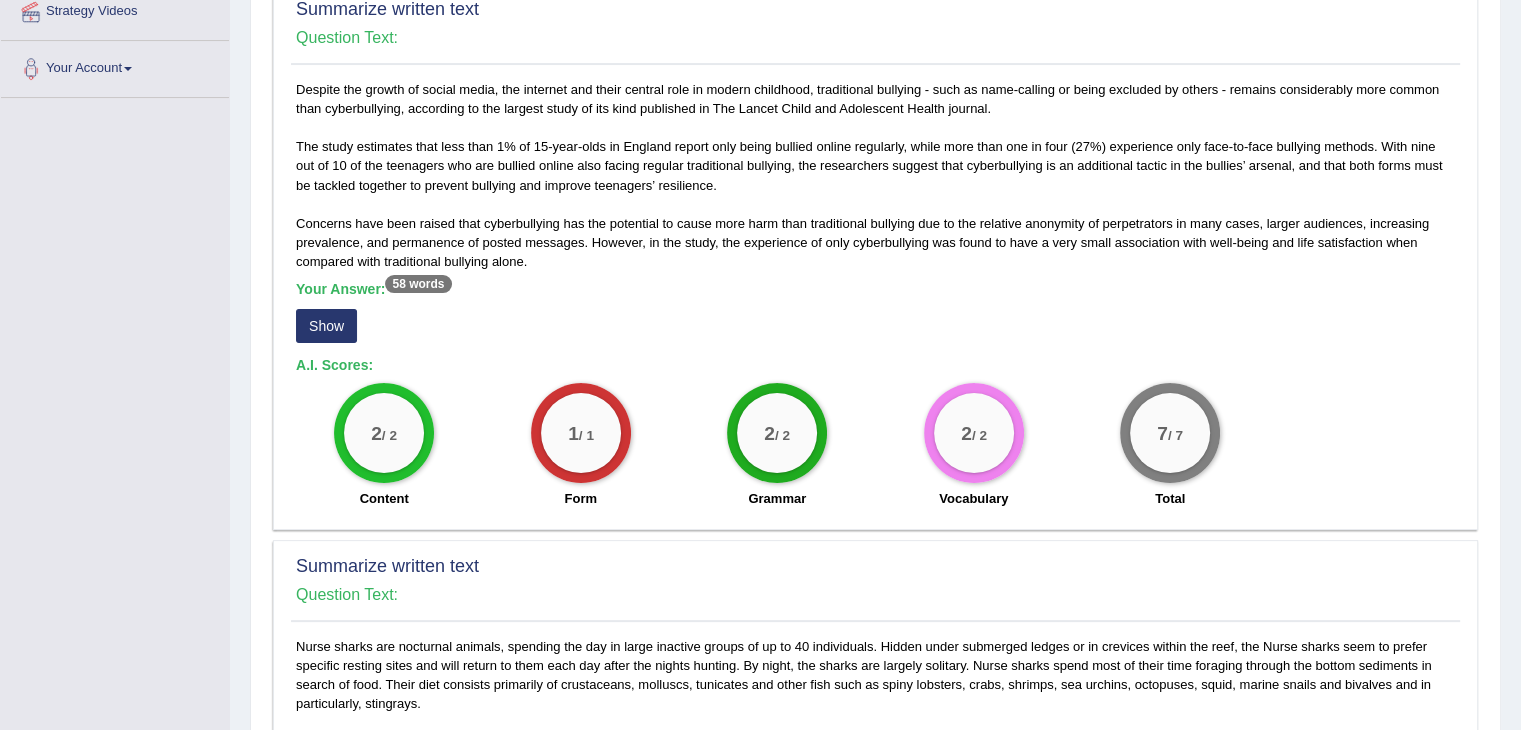 click on "Show" at bounding box center [326, 326] 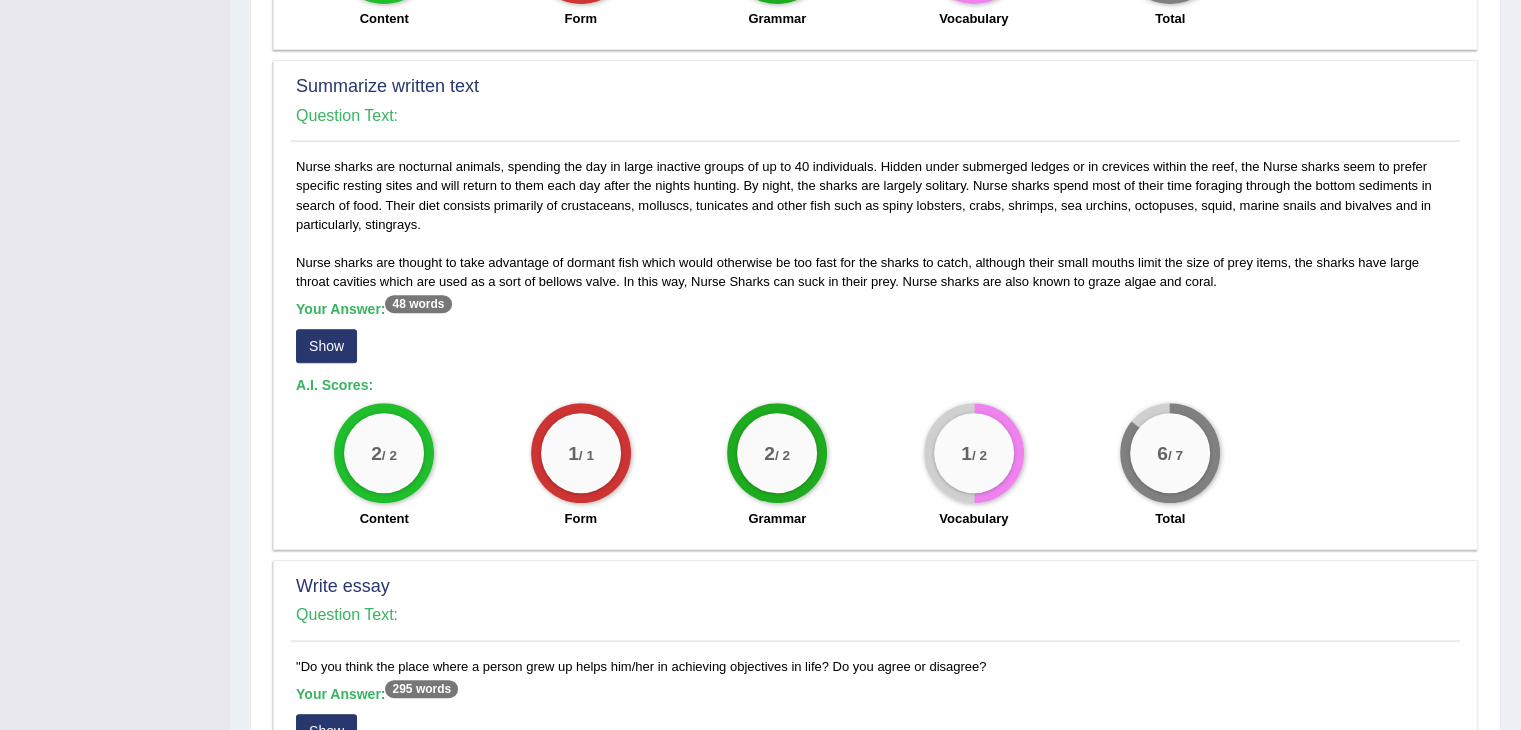 scroll, scrollTop: 900, scrollLeft: 0, axis: vertical 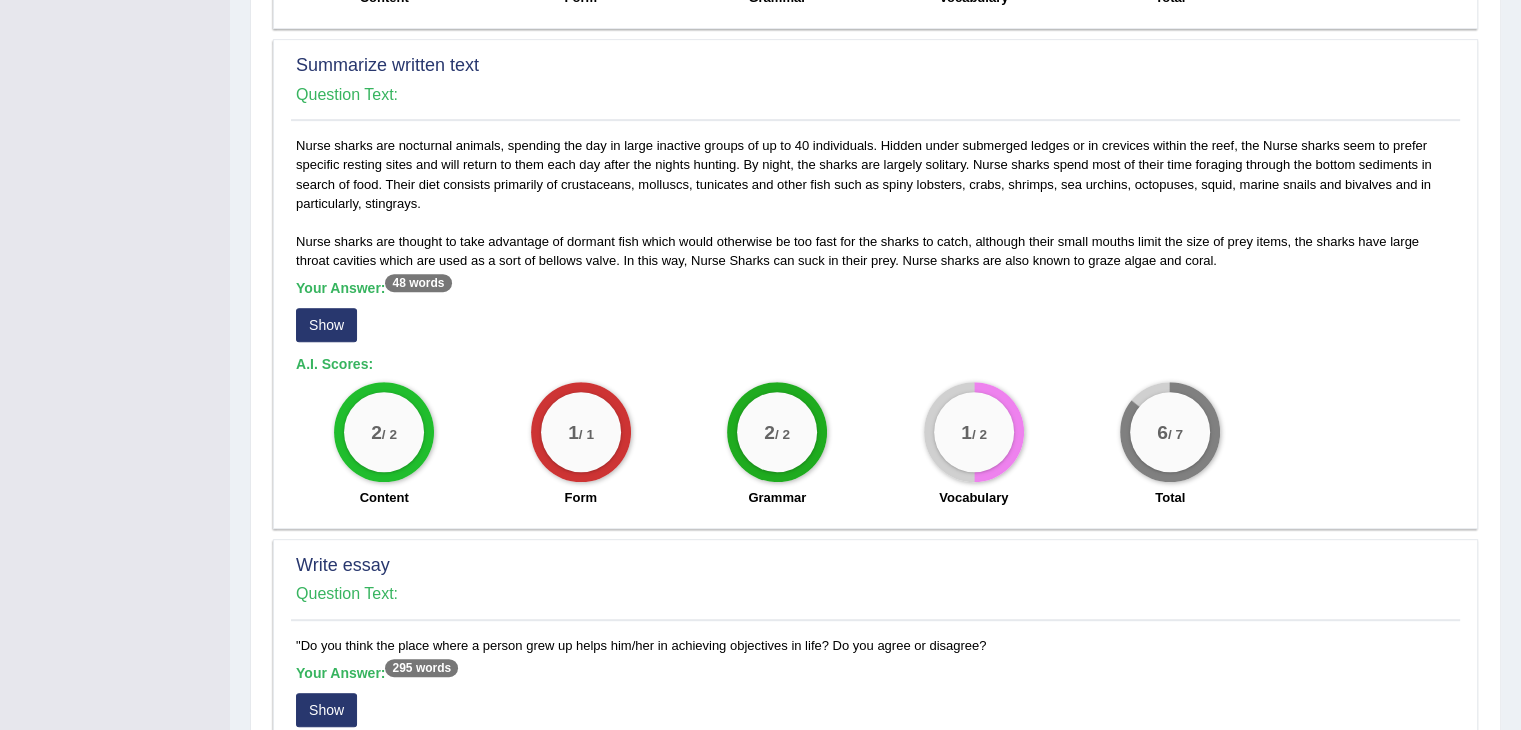 click on "Show" at bounding box center [326, 325] 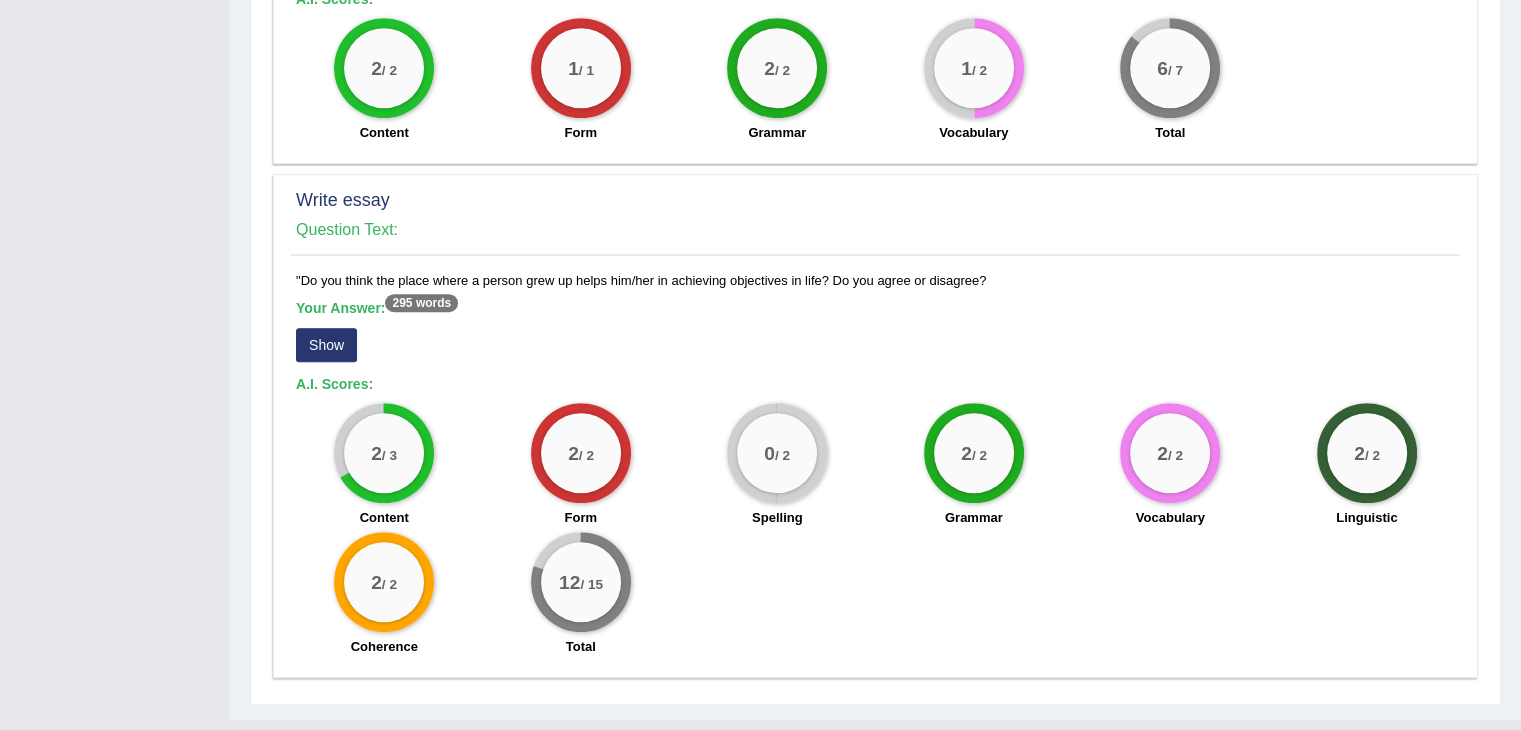 scroll, scrollTop: 1302, scrollLeft: 0, axis: vertical 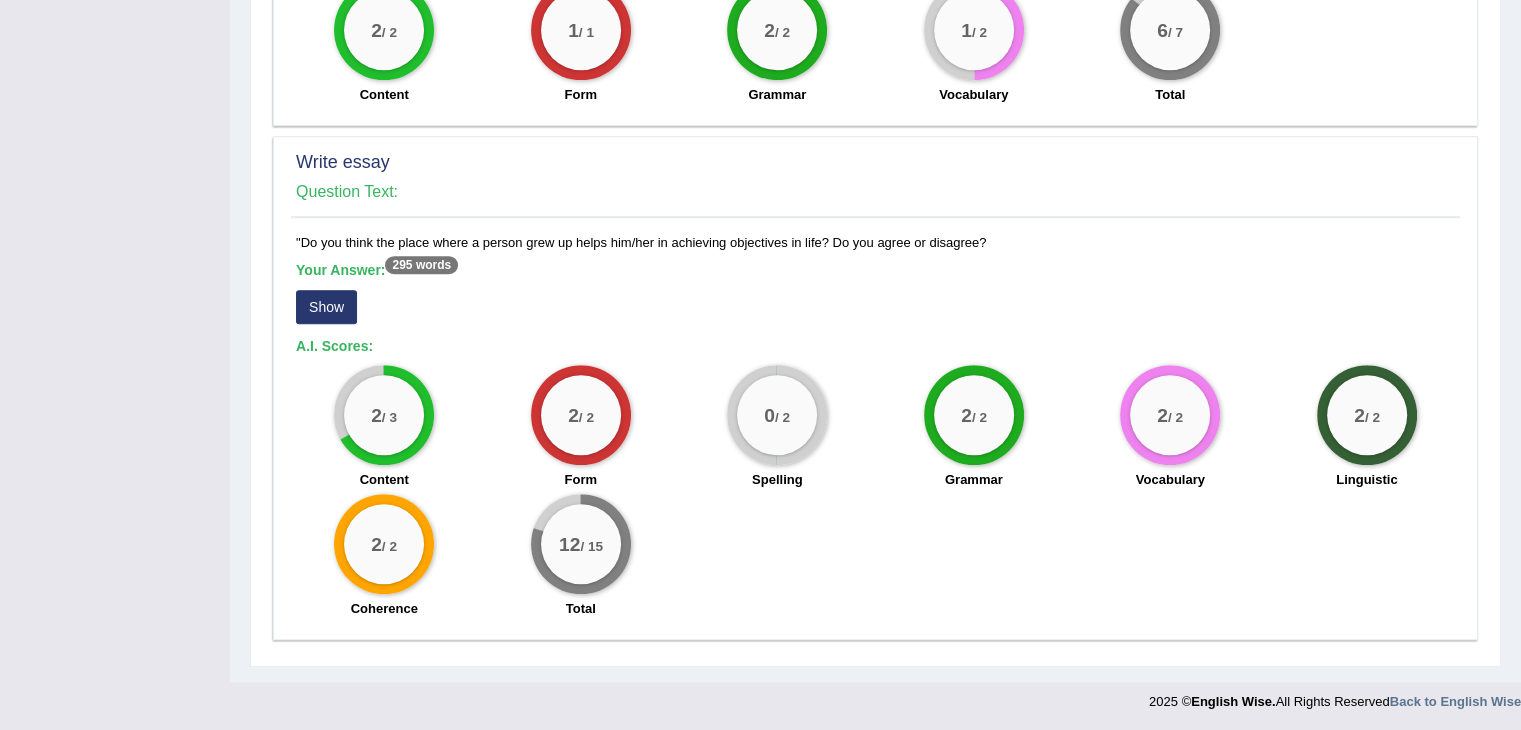 click on "Show" at bounding box center (326, 307) 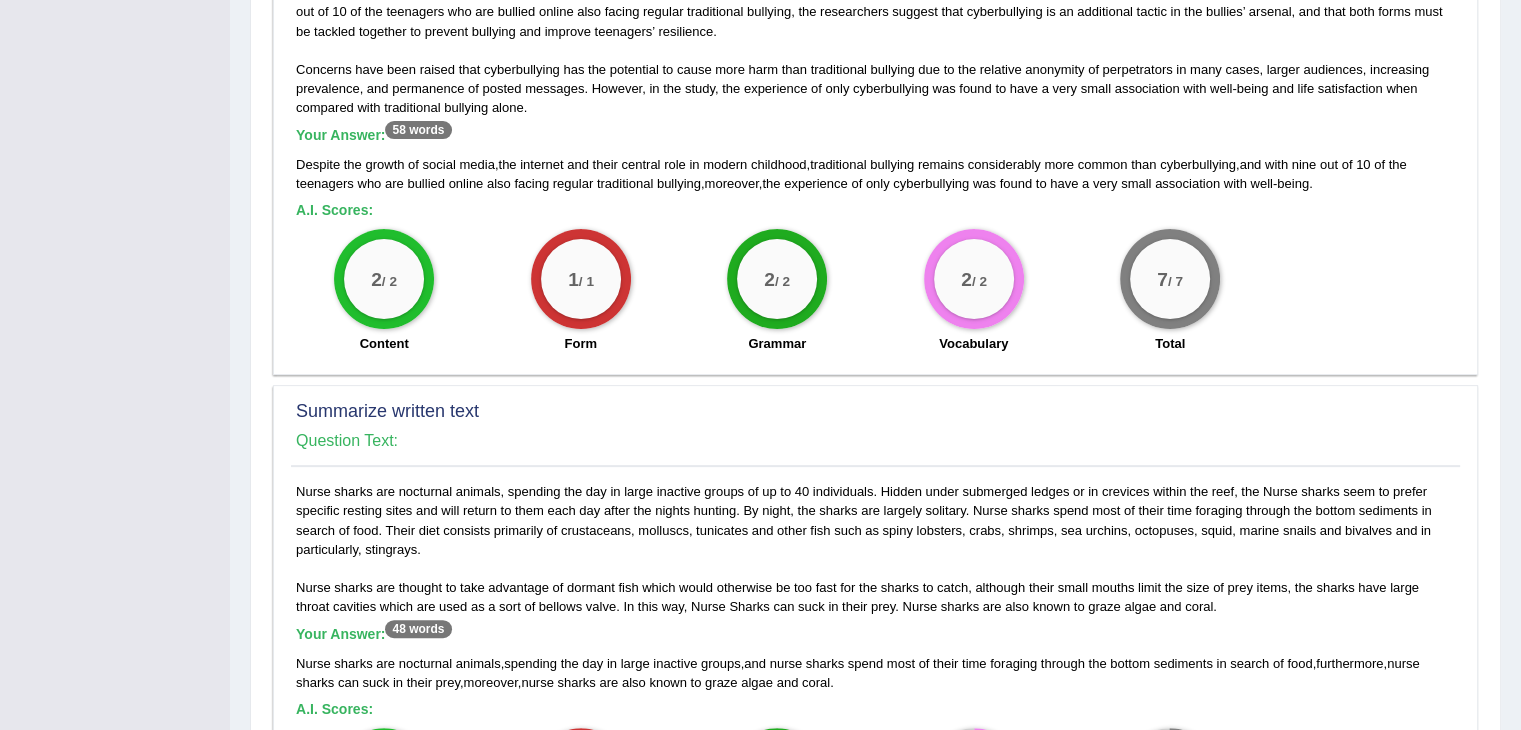 scroll, scrollTop: 0, scrollLeft: 0, axis: both 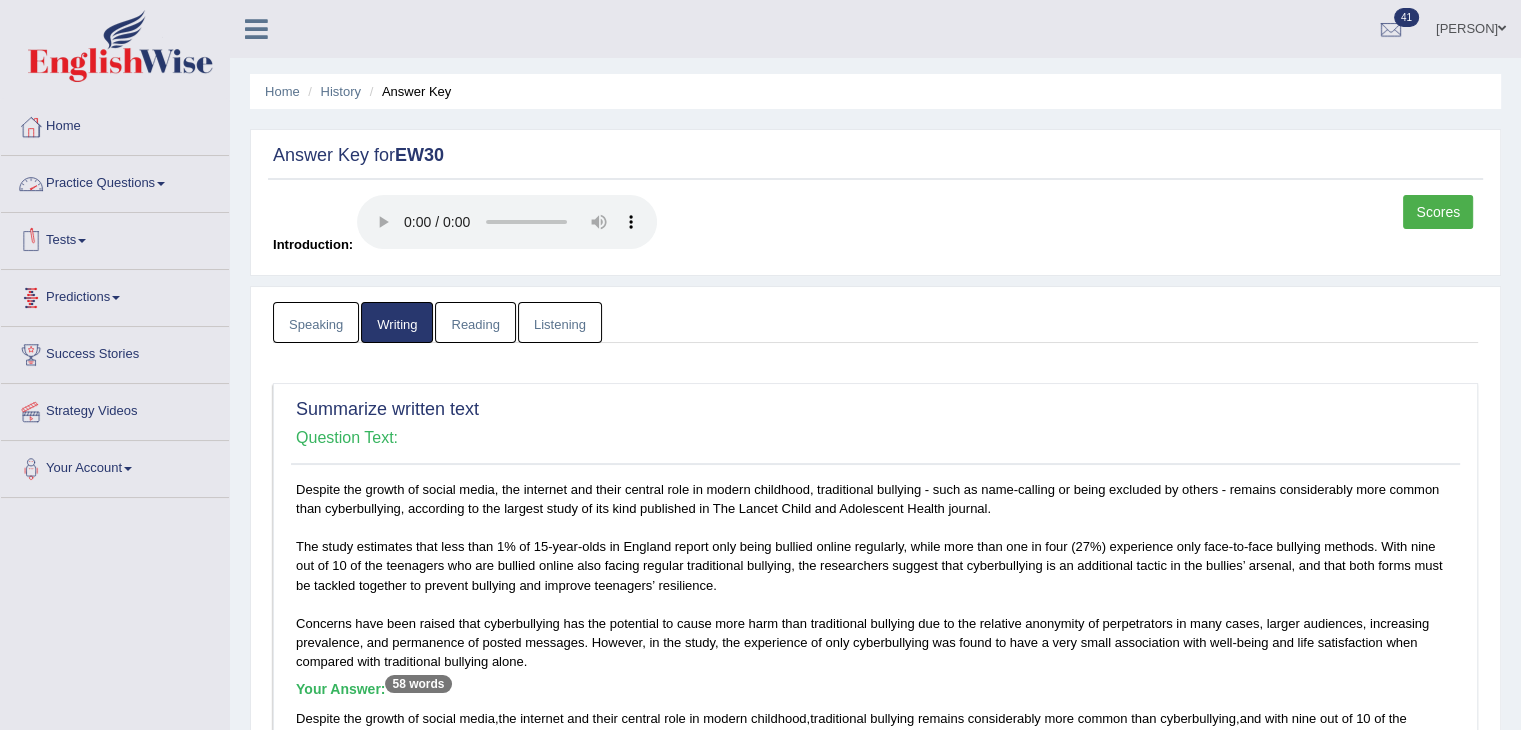 click on "Reading" at bounding box center (475, 322) 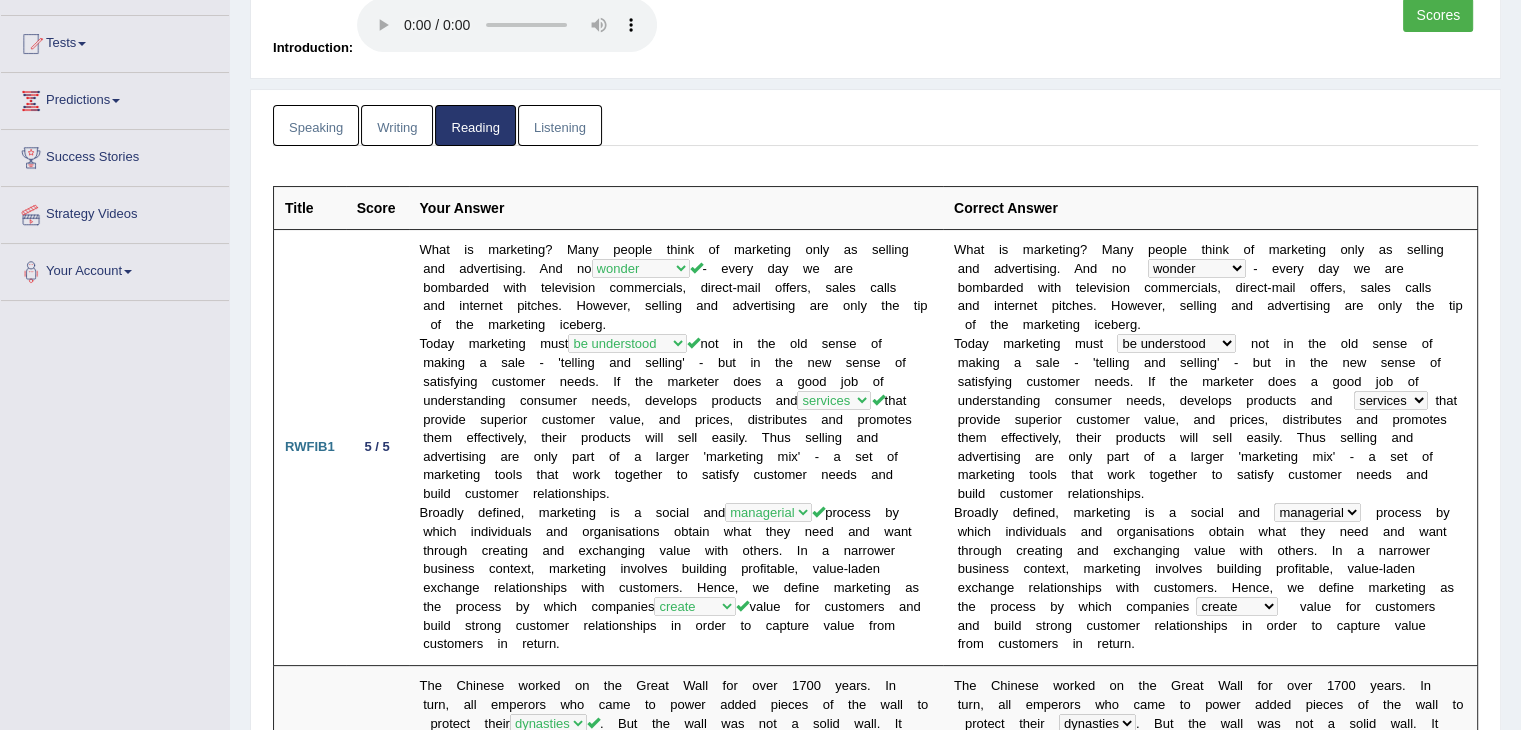 scroll, scrollTop: 200, scrollLeft: 0, axis: vertical 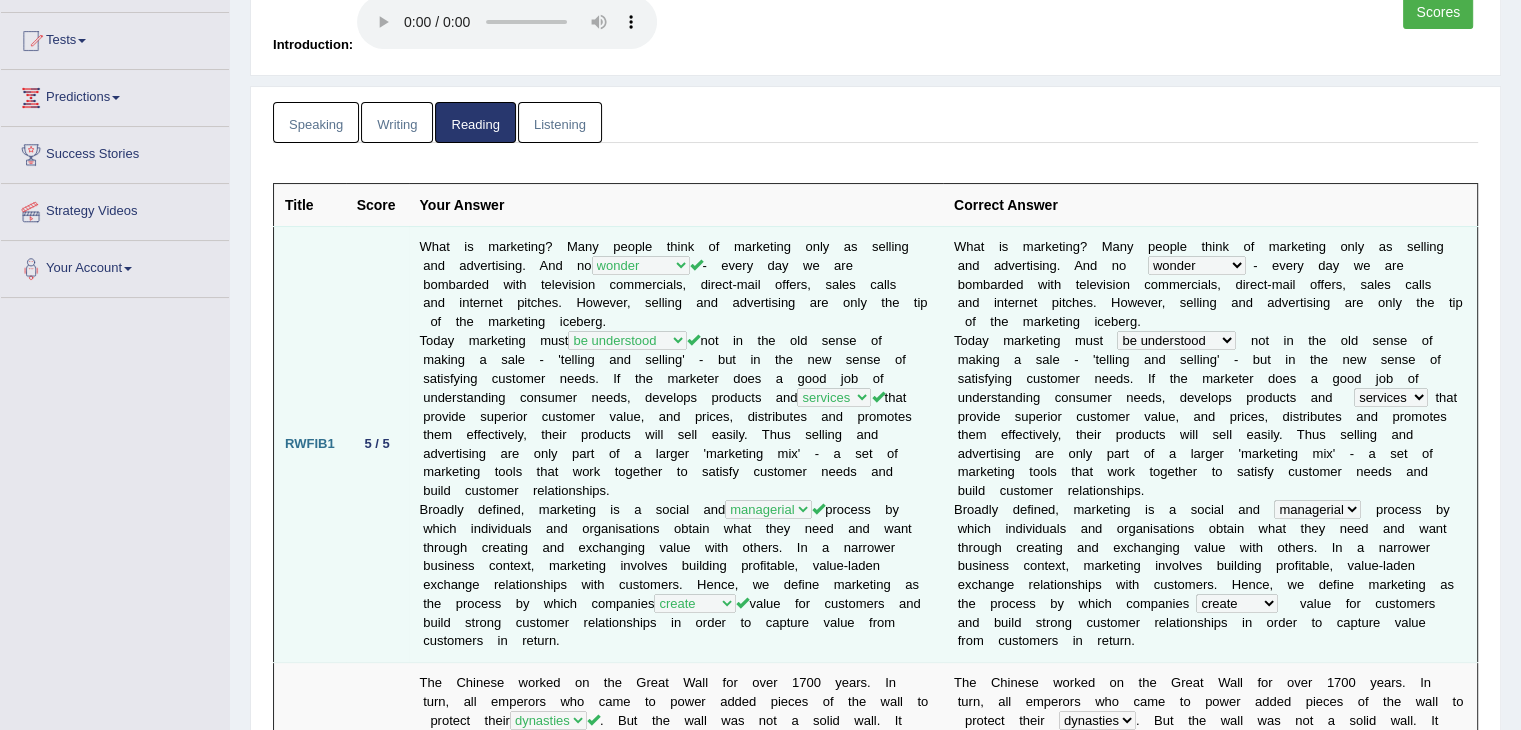 click on "What    is    marketing?    Many    people    think    of    marketing    only    as    selling    and    advertising.    And    no       thought wonder phenomenon expectation   -    every    day    we    are    bombarded    with    television    commercials,    direct-mail    offers,    sales    calls    and    internet    pitches.    However,    selling    and    advertising    are    only    the    tip    of    the    marketing    iceberg. Today    marketing    must     have understood not understood be understood understand     not    in    the    old    sense    of    making    a    sale    -    'telling    and    selling'    -    but    in    the    new    sense    of    satisfying    customer    needs.    If    the    marketer    does    a    good    job    of    understanding    consumer    needs,    develops    products    and" at bounding box center [676, 444] 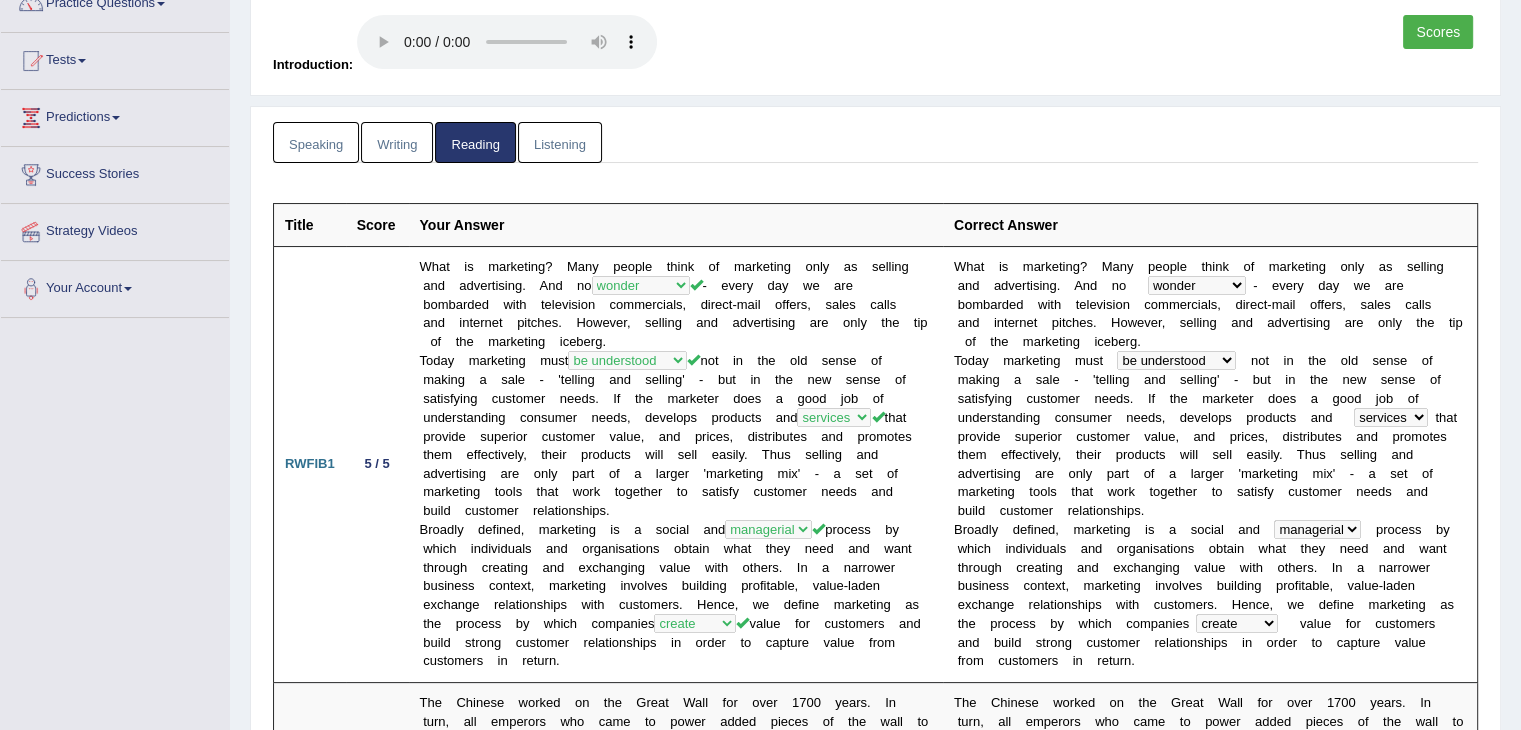 scroll, scrollTop: 0, scrollLeft: 0, axis: both 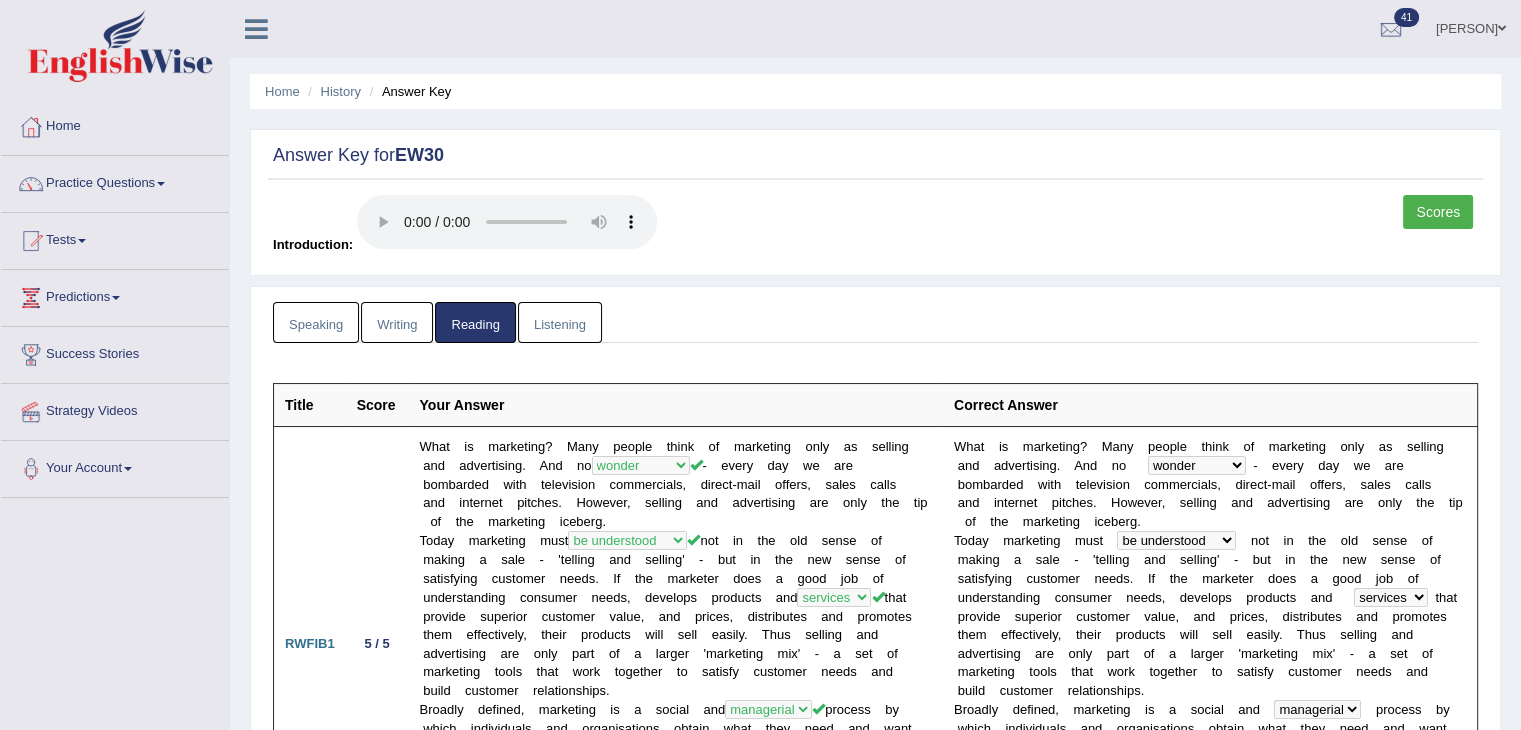click on "Listening" at bounding box center (560, 322) 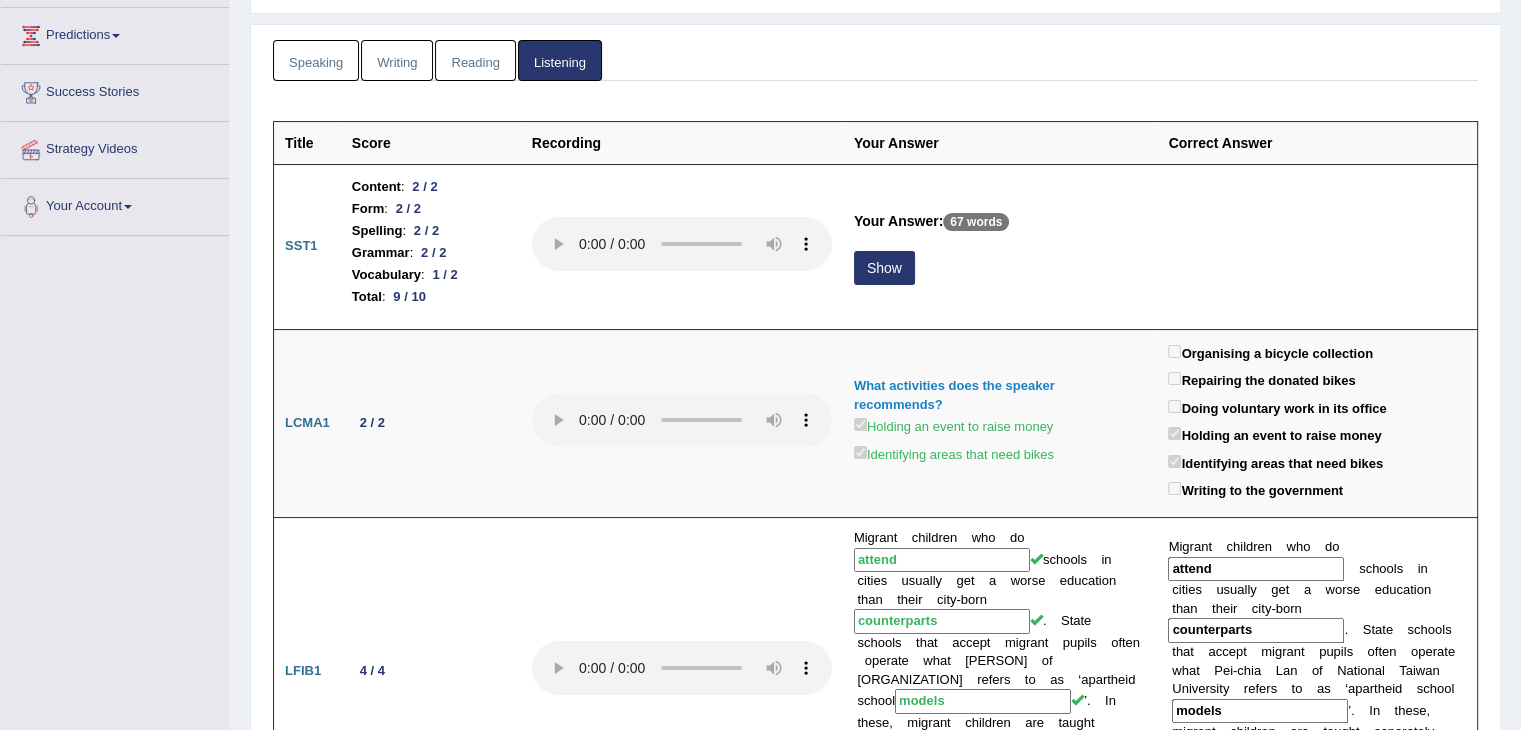 scroll, scrollTop: 300, scrollLeft: 0, axis: vertical 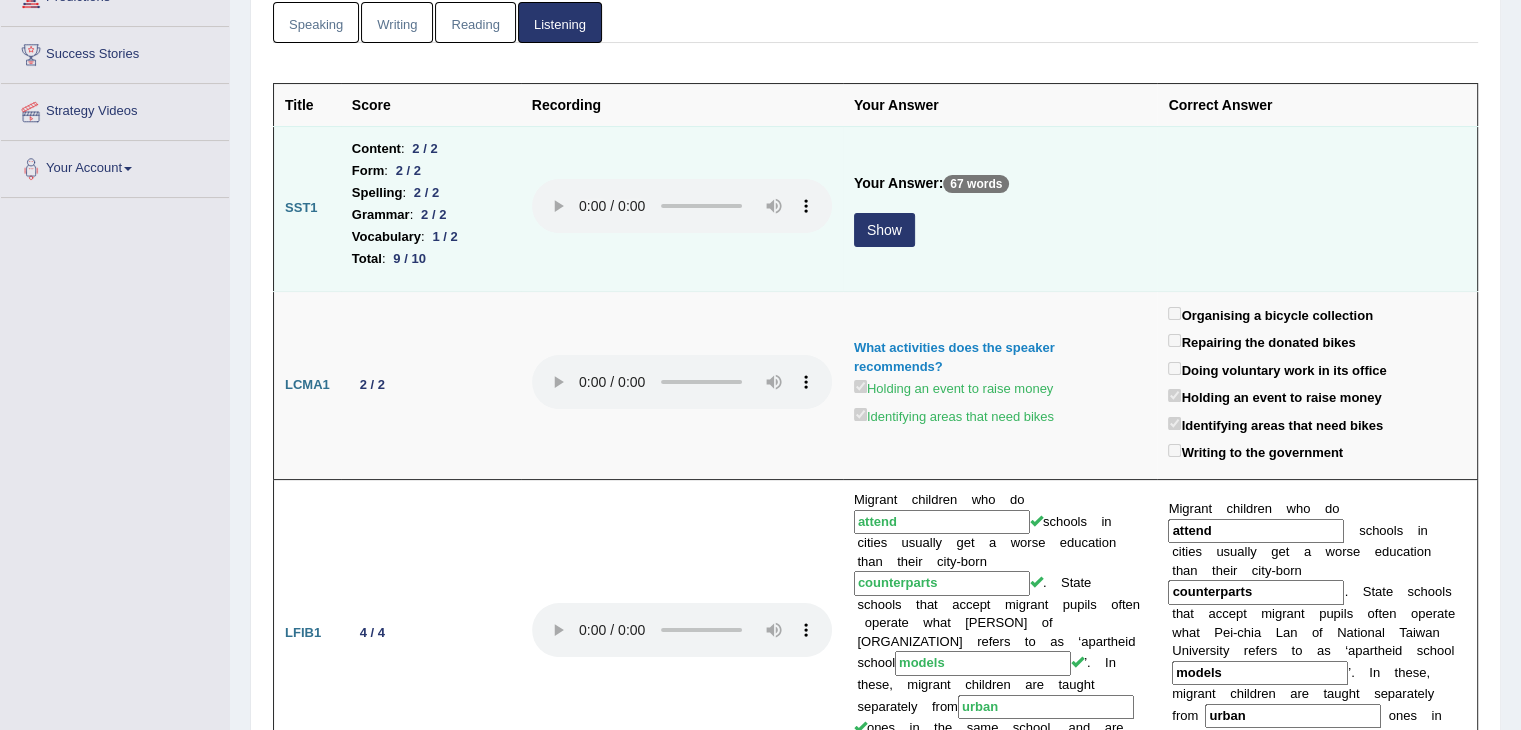 click on "Show" at bounding box center (884, 230) 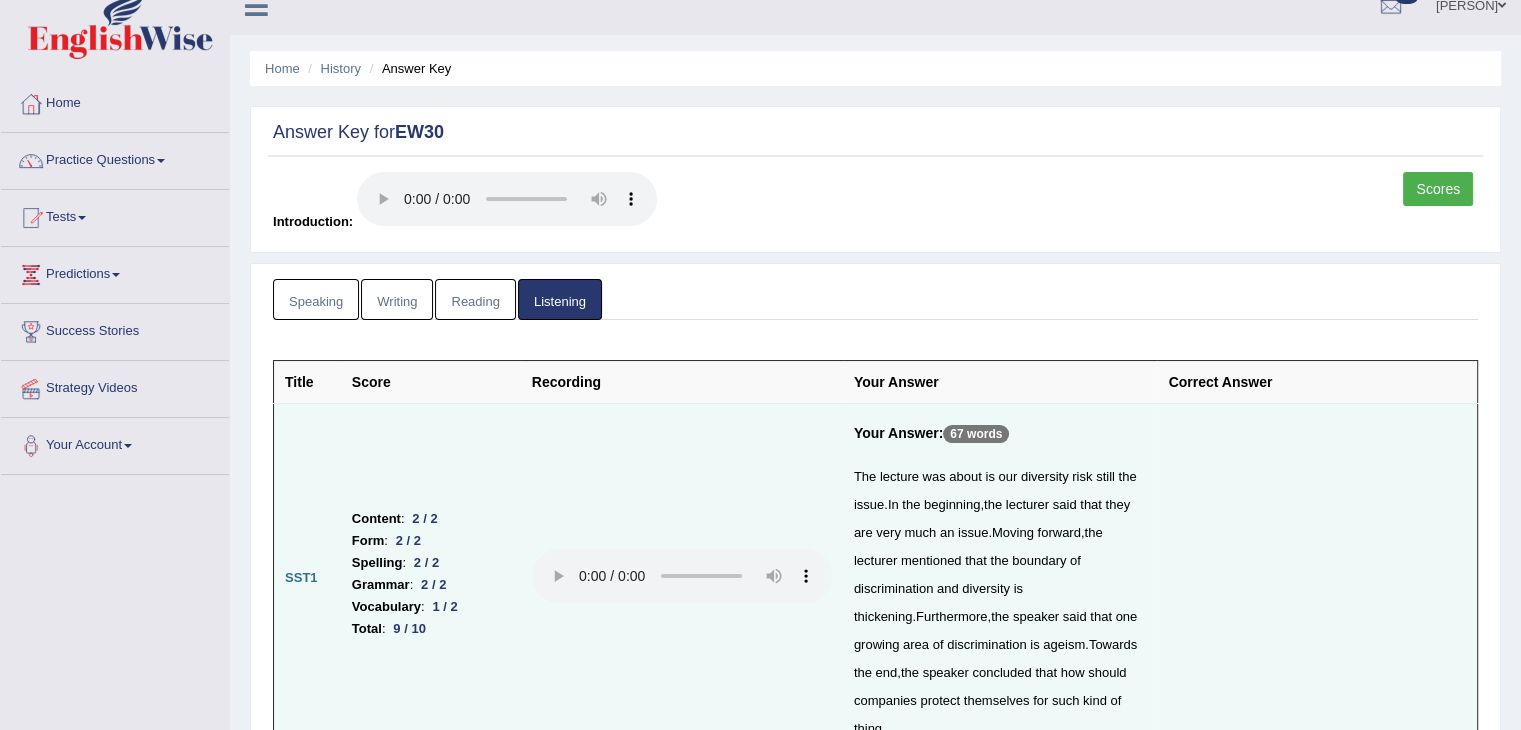 scroll, scrollTop: 0, scrollLeft: 0, axis: both 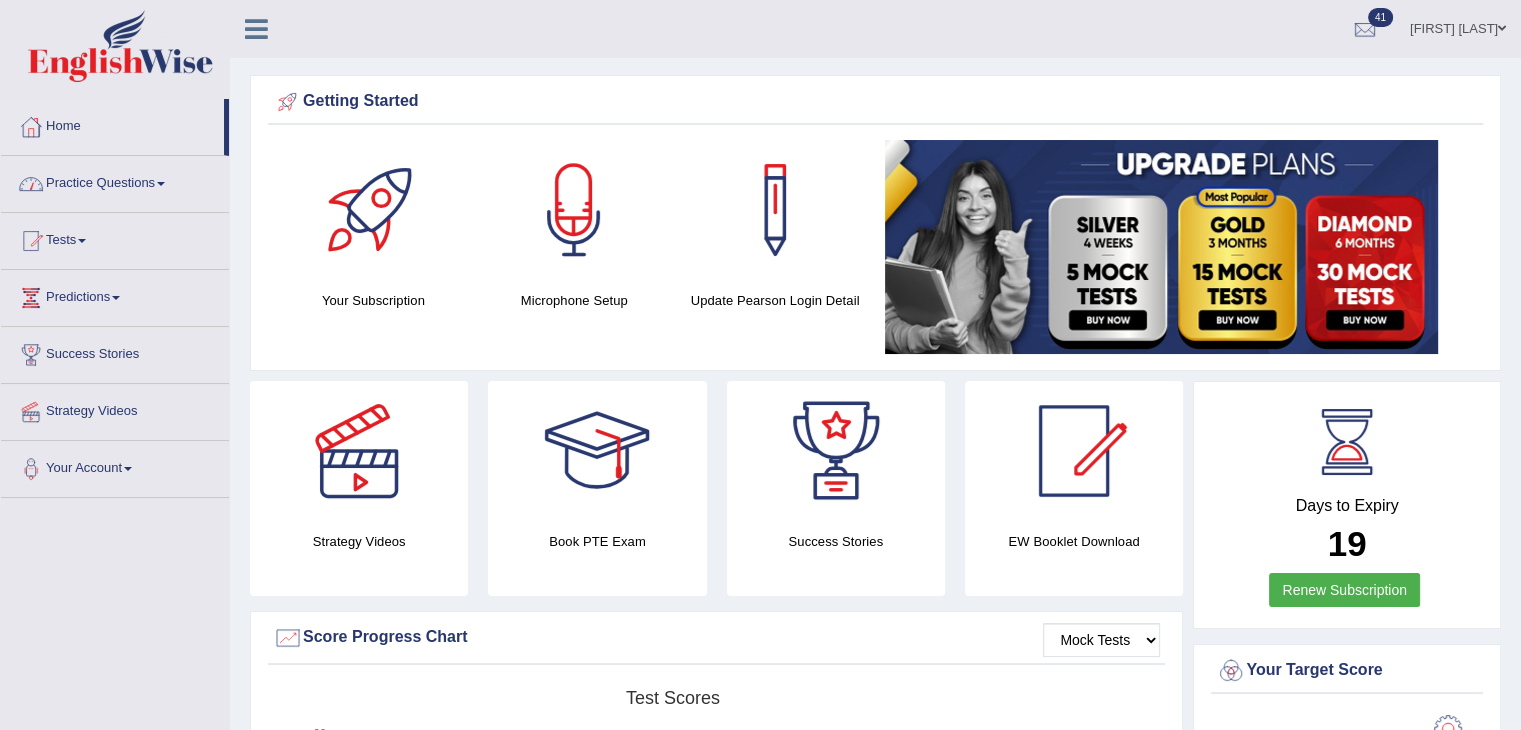 click on "Practice Questions" at bounding box center (115, 181) 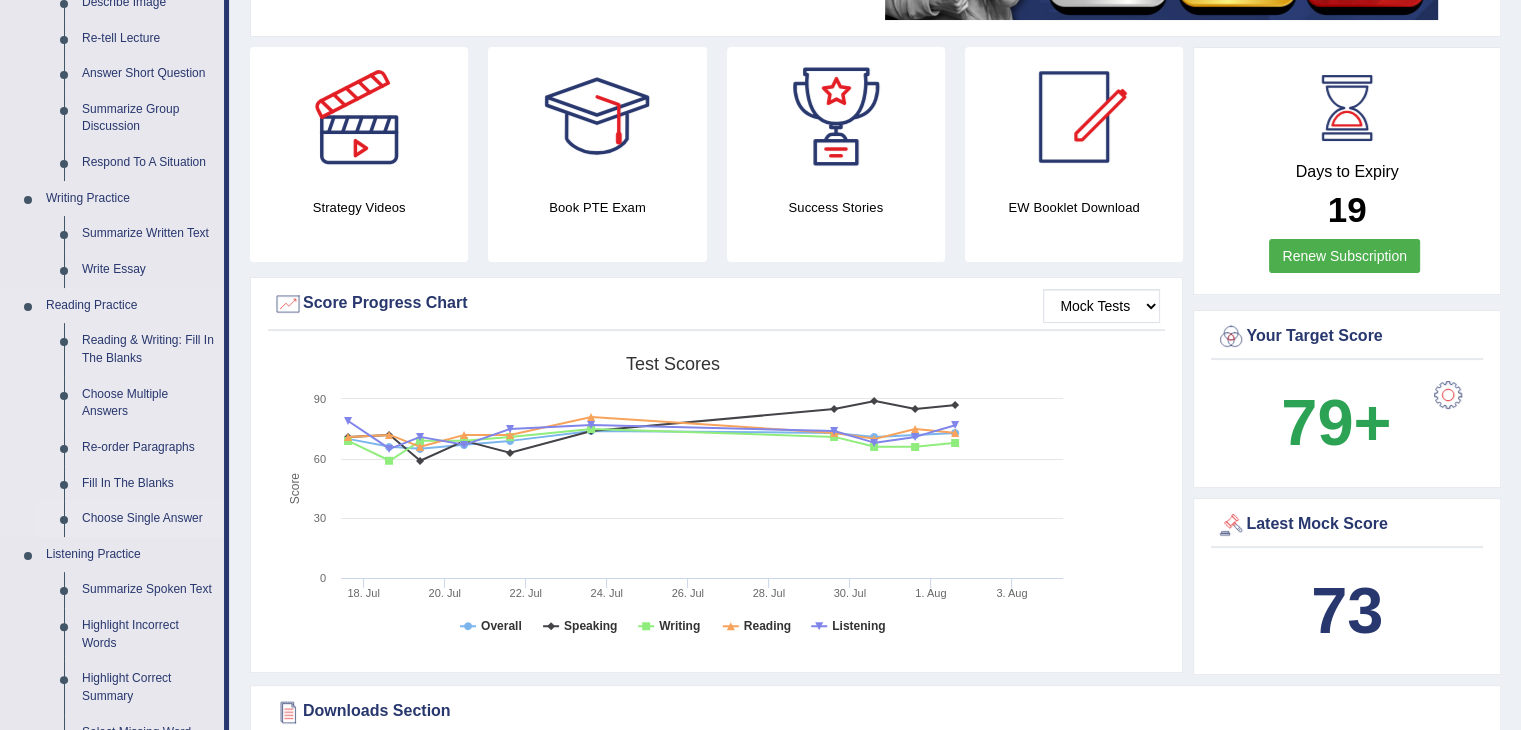 scroll, scrollTop: 400, scrollLeft: 0, axis: vertical 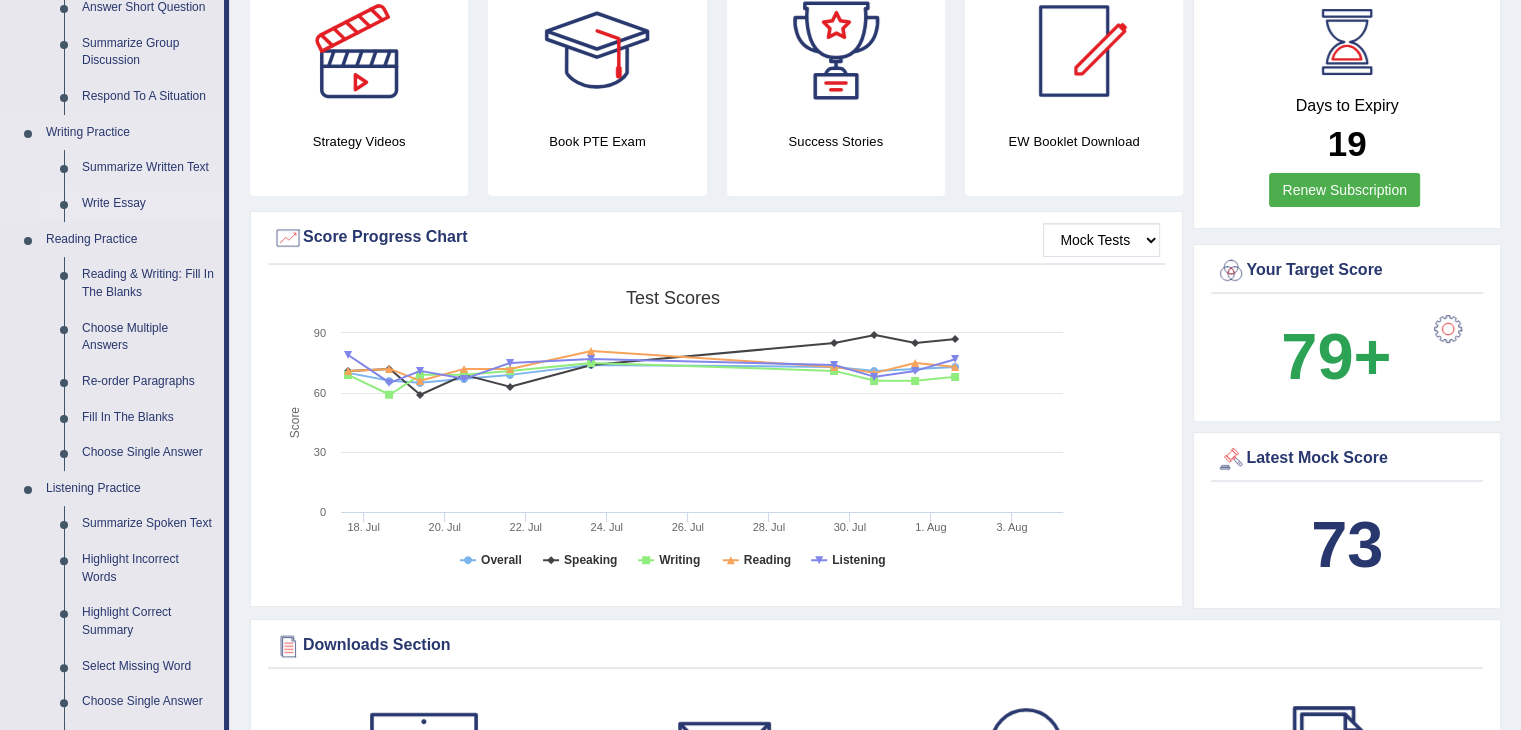 click on "Write Essay" at bounding box center (148, 204) 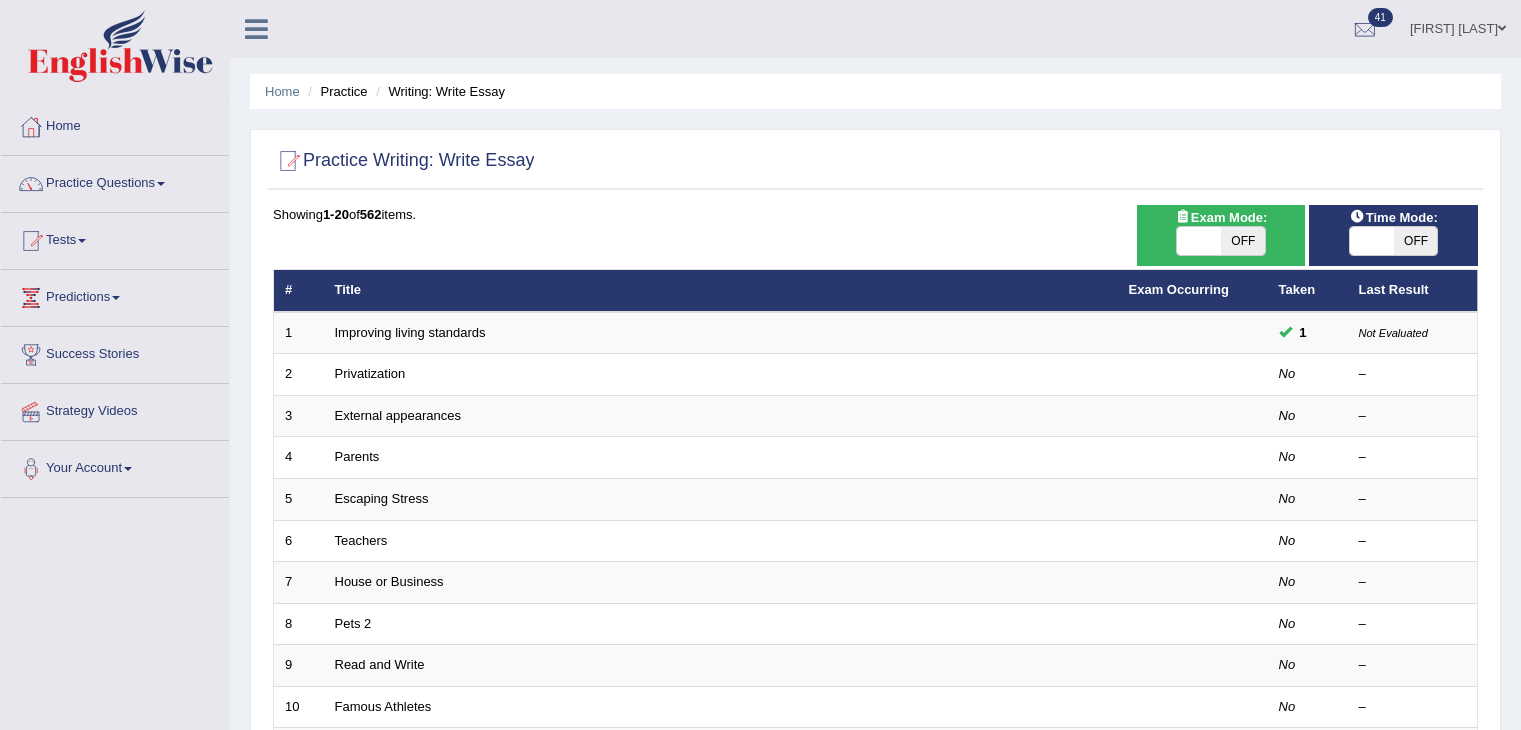 scroll, scrollTop: 0, scrollLeft: 0, axis: both 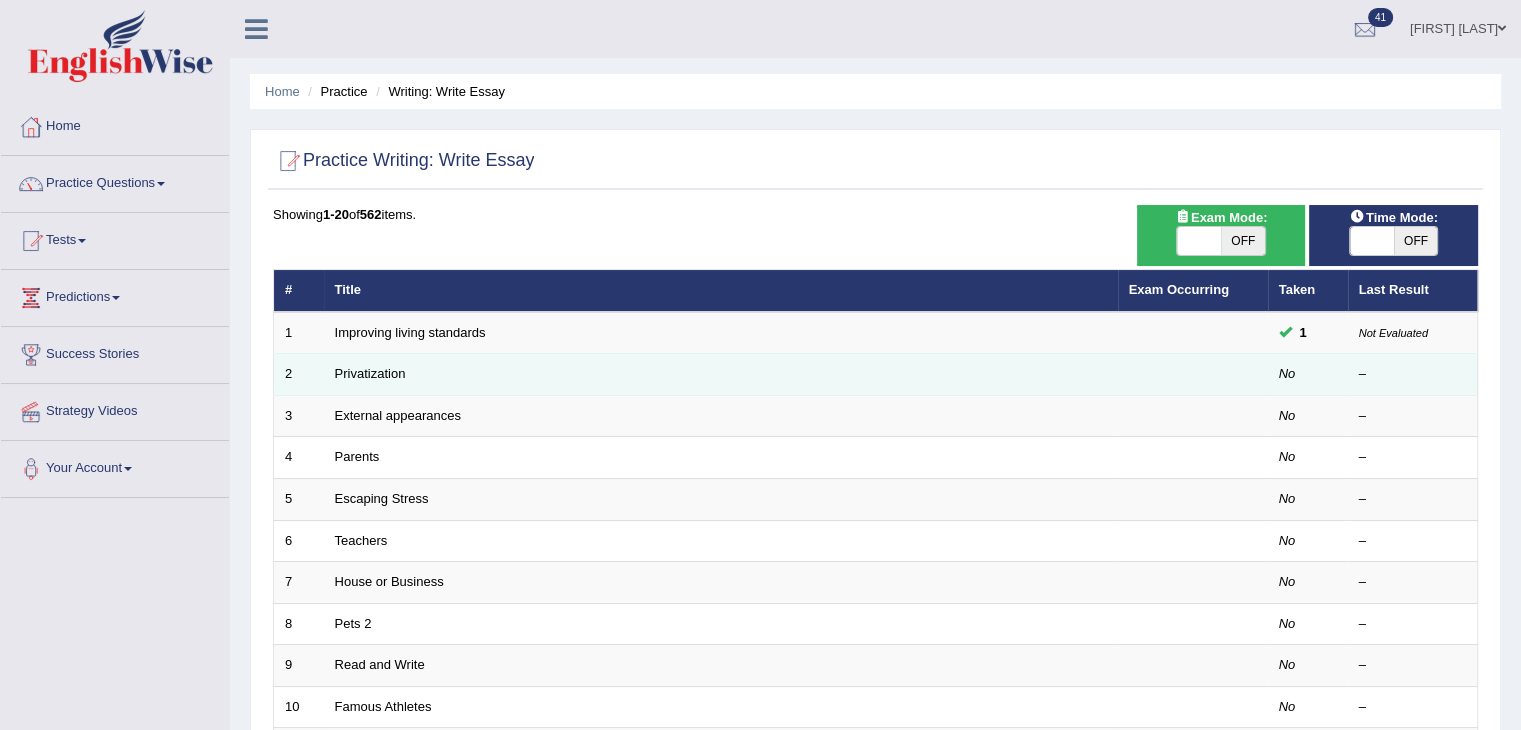 click on "Privatization" at bounding box center [721, 375] 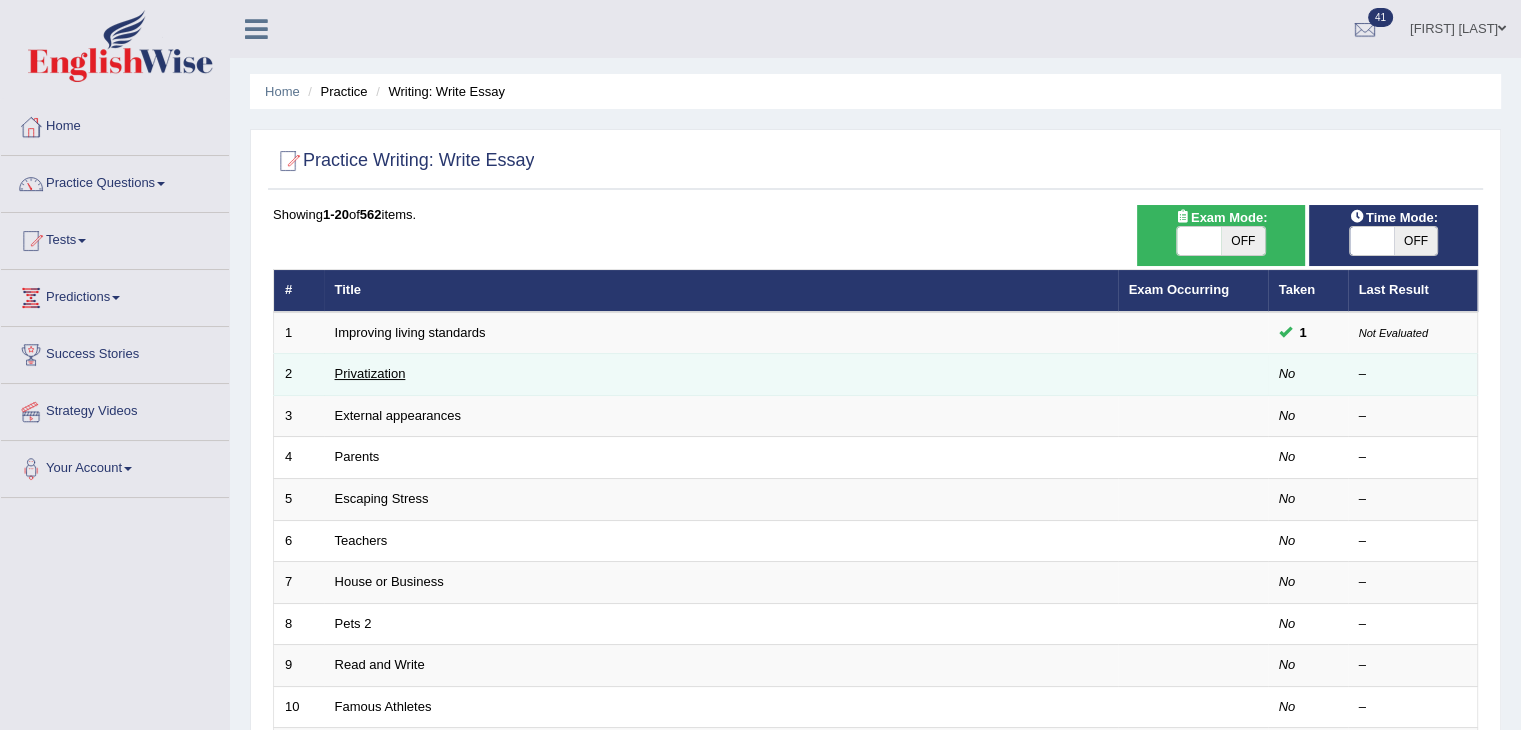 click on "Privatization" at bounding box center [370, 373] 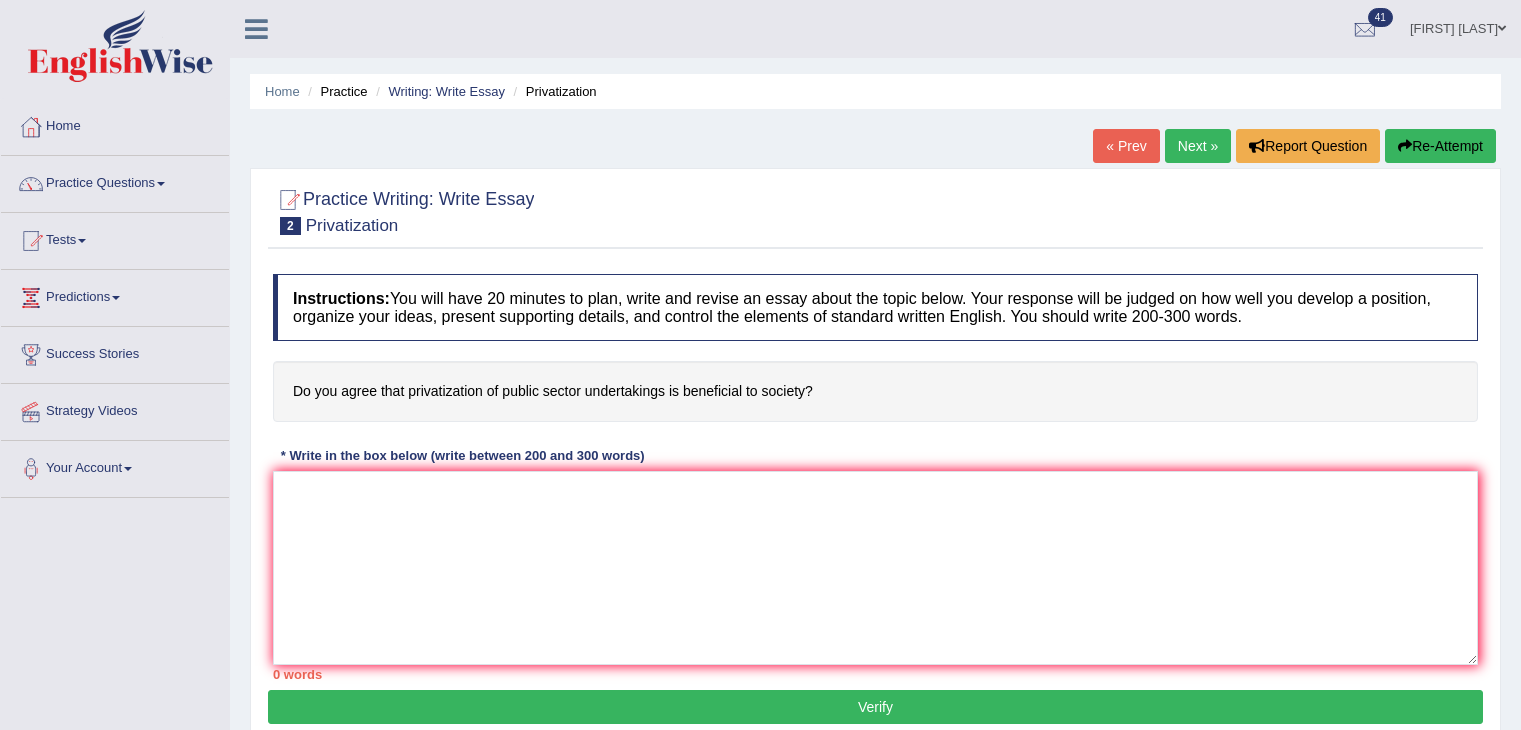 scroll, scrollTop: 0, scrollLeft: 0, axis: both 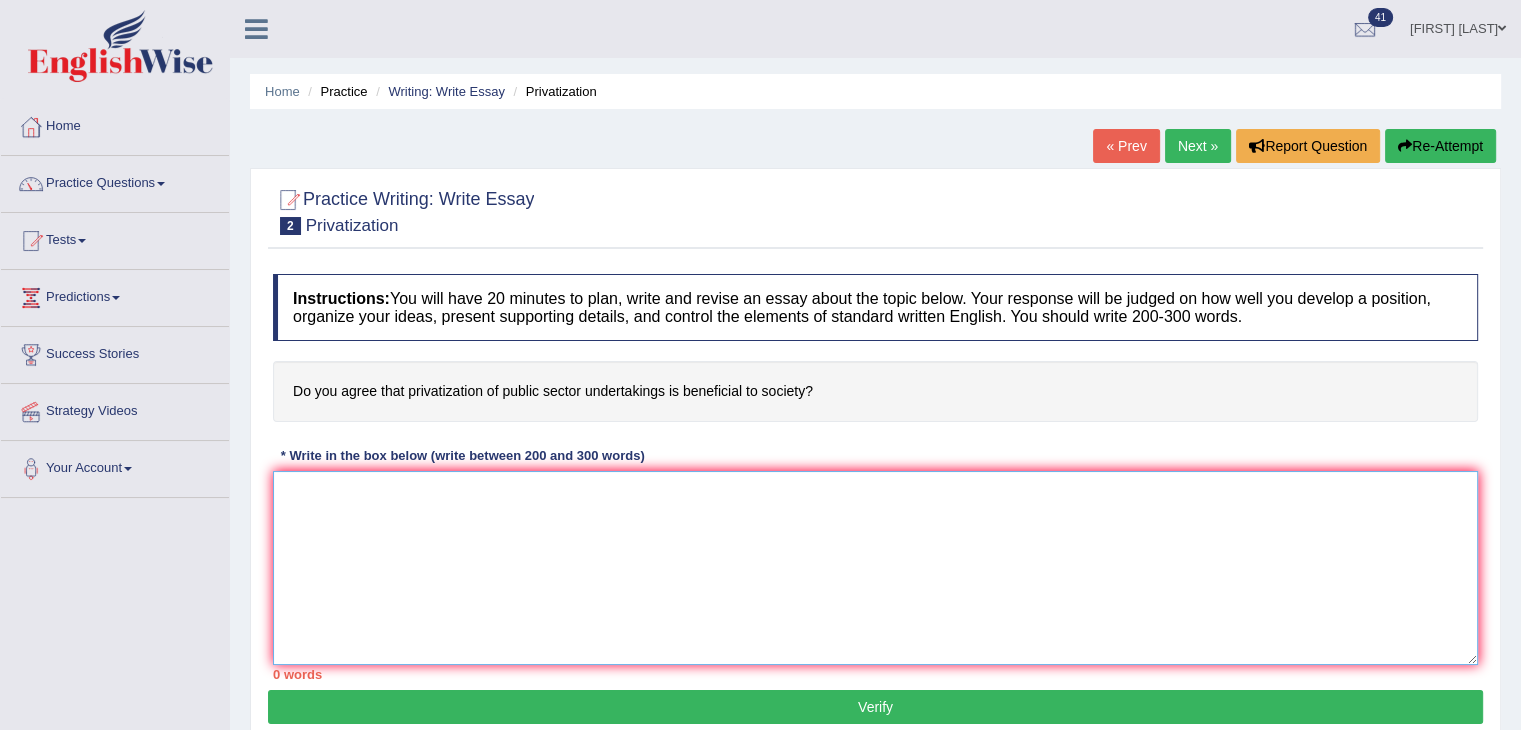 click at bounding box center [875, 568] 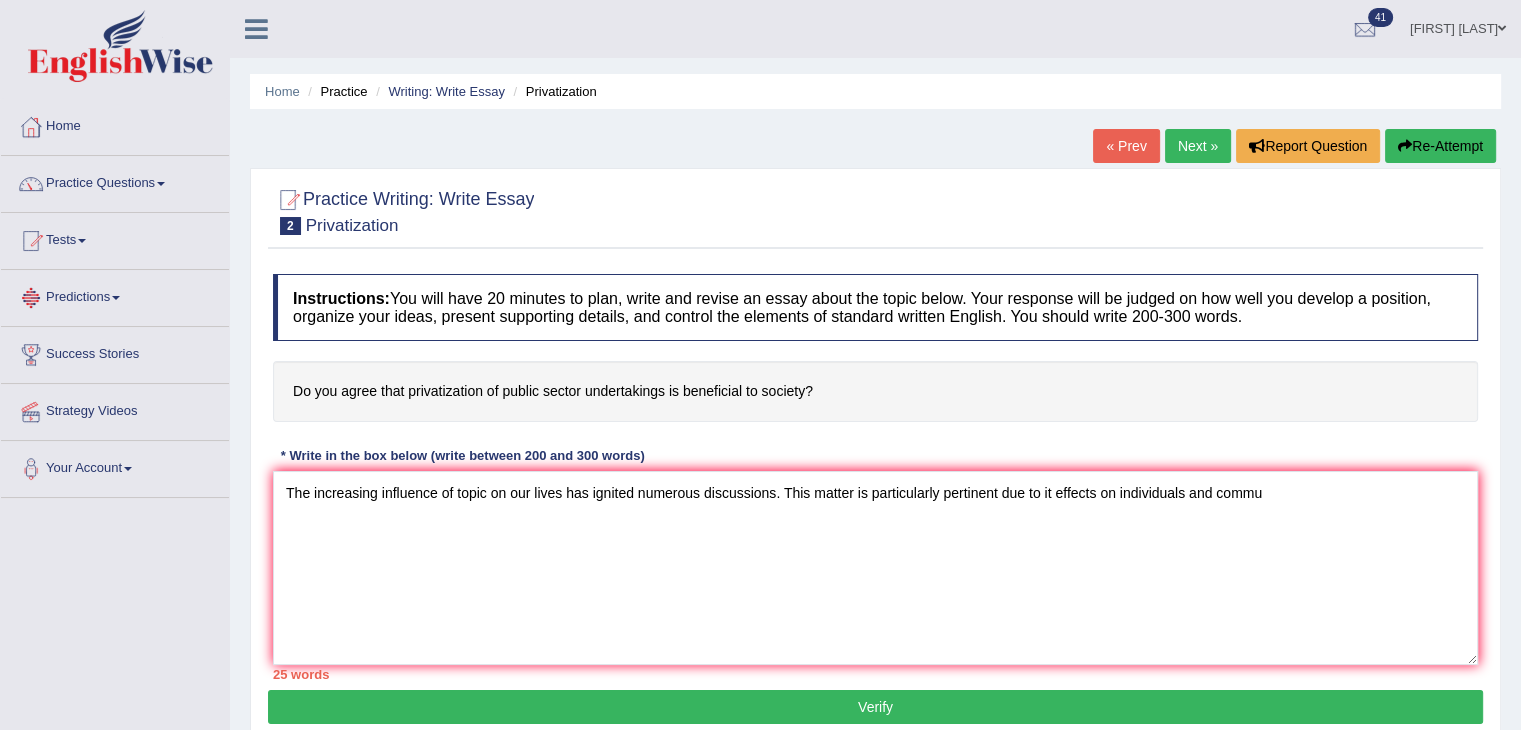 drag, startPoint x: 636, startPoint y: 462, endPoint x: 1030, endPoint y: 461, distance: 394.00128 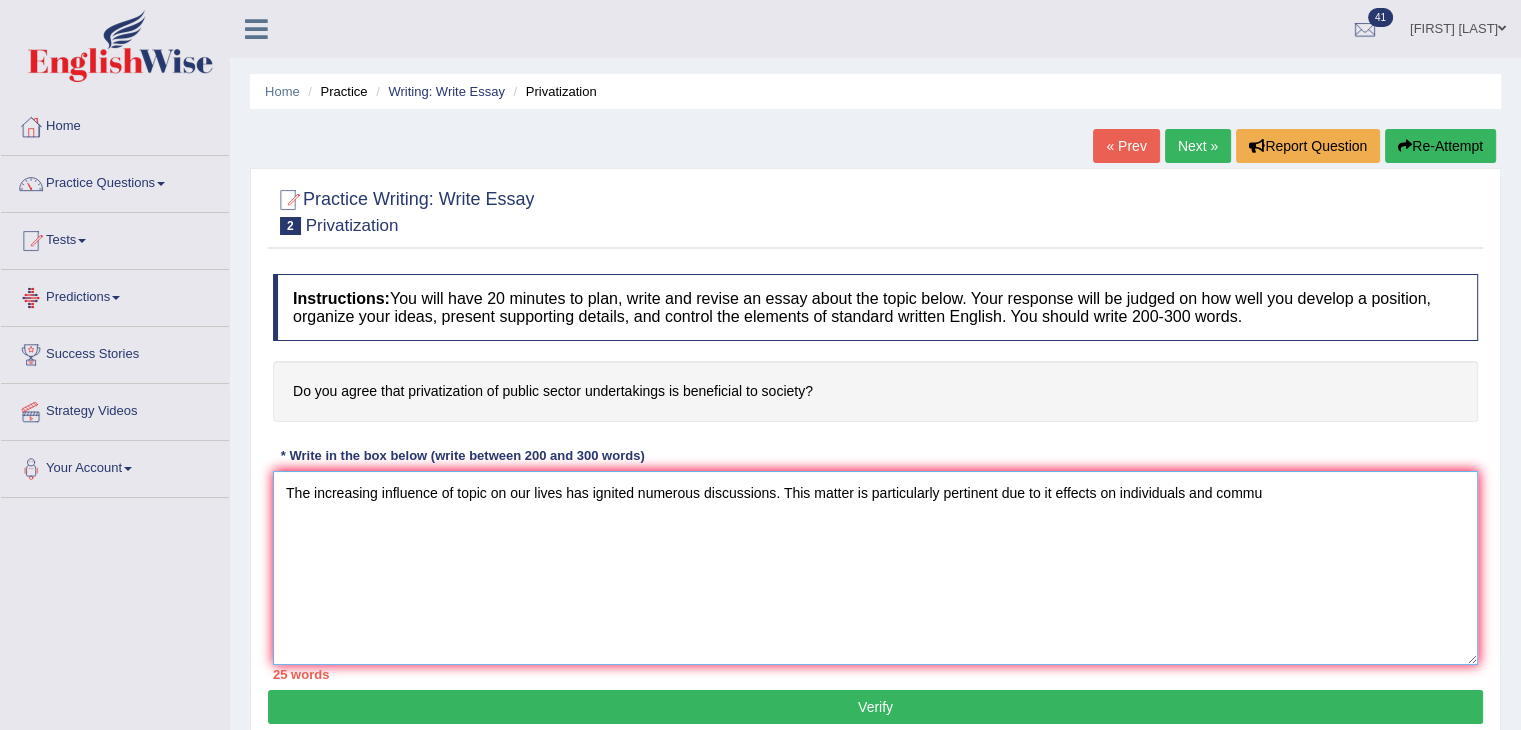 click on "The increasing influence of topic on our lives has ignited numerous discussions. This matter is particularly pertinent due to it effects on individuals and commu" at bounding box center (875, 568) 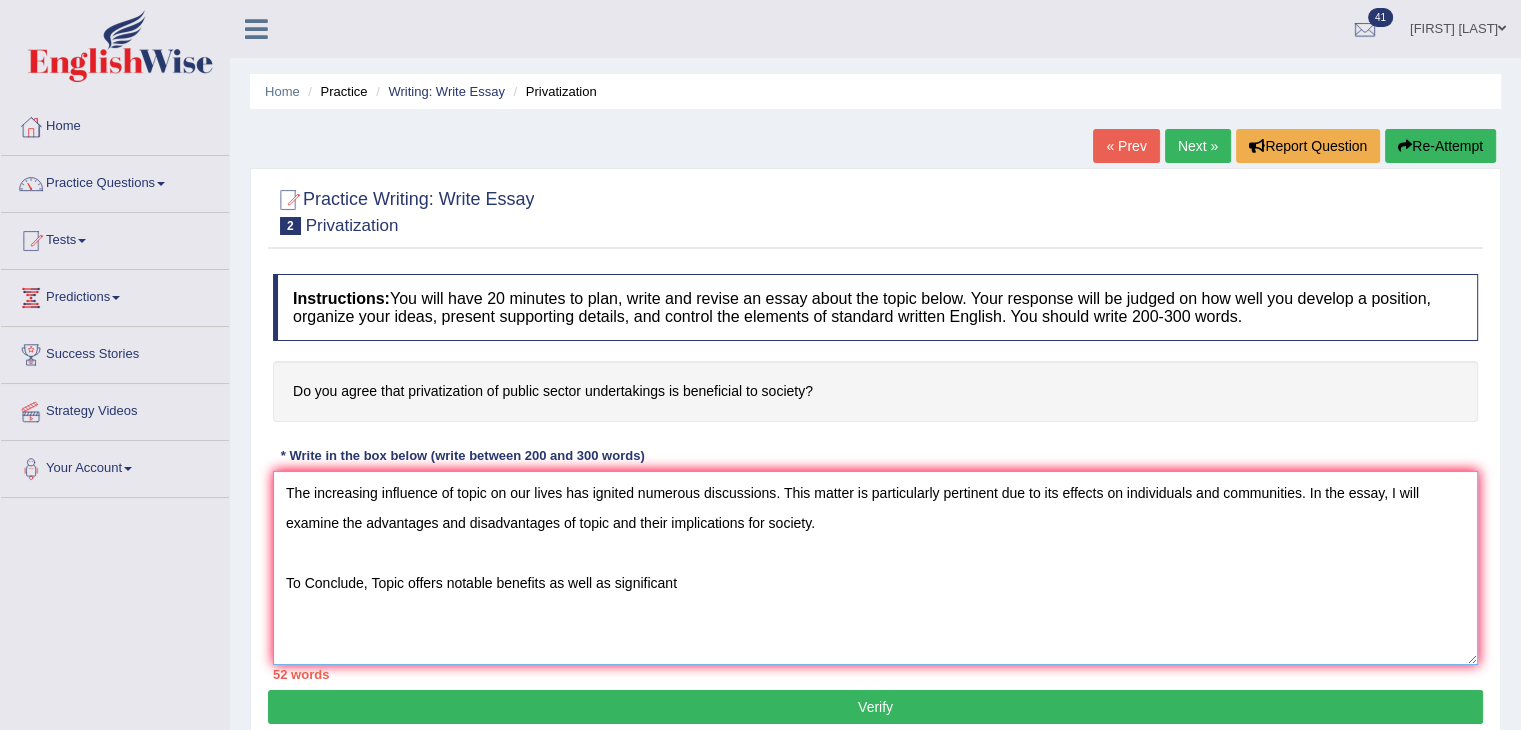 click on "The increasing influence of topic on our lives has ignited numerous discussions. This matter is particularly pertinent due to its effects on individuals and communities. In the essay, I will examine the advantages and disadvantages of topic and their implications for society.
To Conclude, Topic offers notable benefits as well as significant" at bounding box center [875, 568] 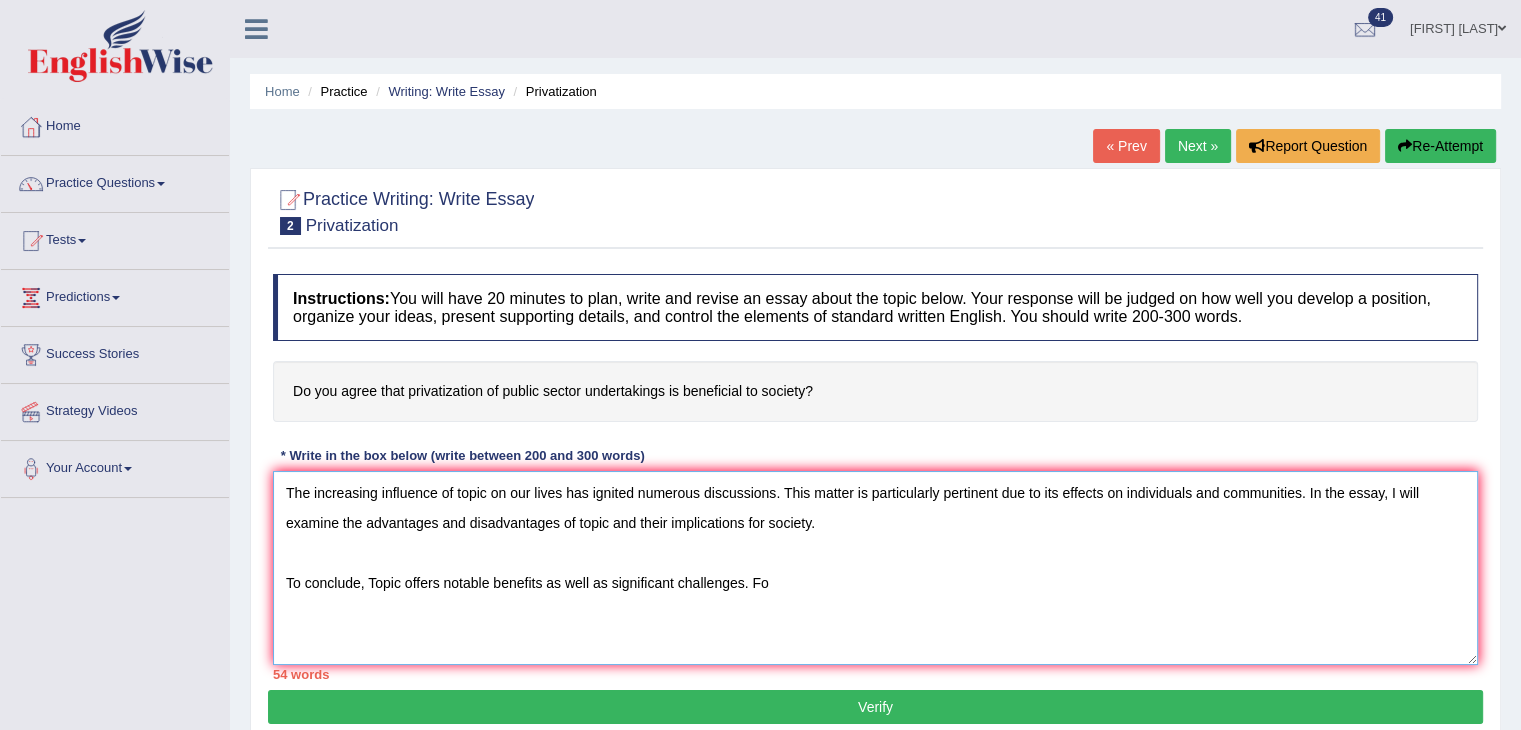 click on "The increasing influence of topic on our lives has ignited numerous discussions. This matter is particularly pertinent due to its effects on individuals and communities. In the essay, I will examine the advantages and disadvantages of topic and their implications for society.
To conclude, Topic offers notable benefits as well as significant challenges. Fo" at bounding box center (875, 568) 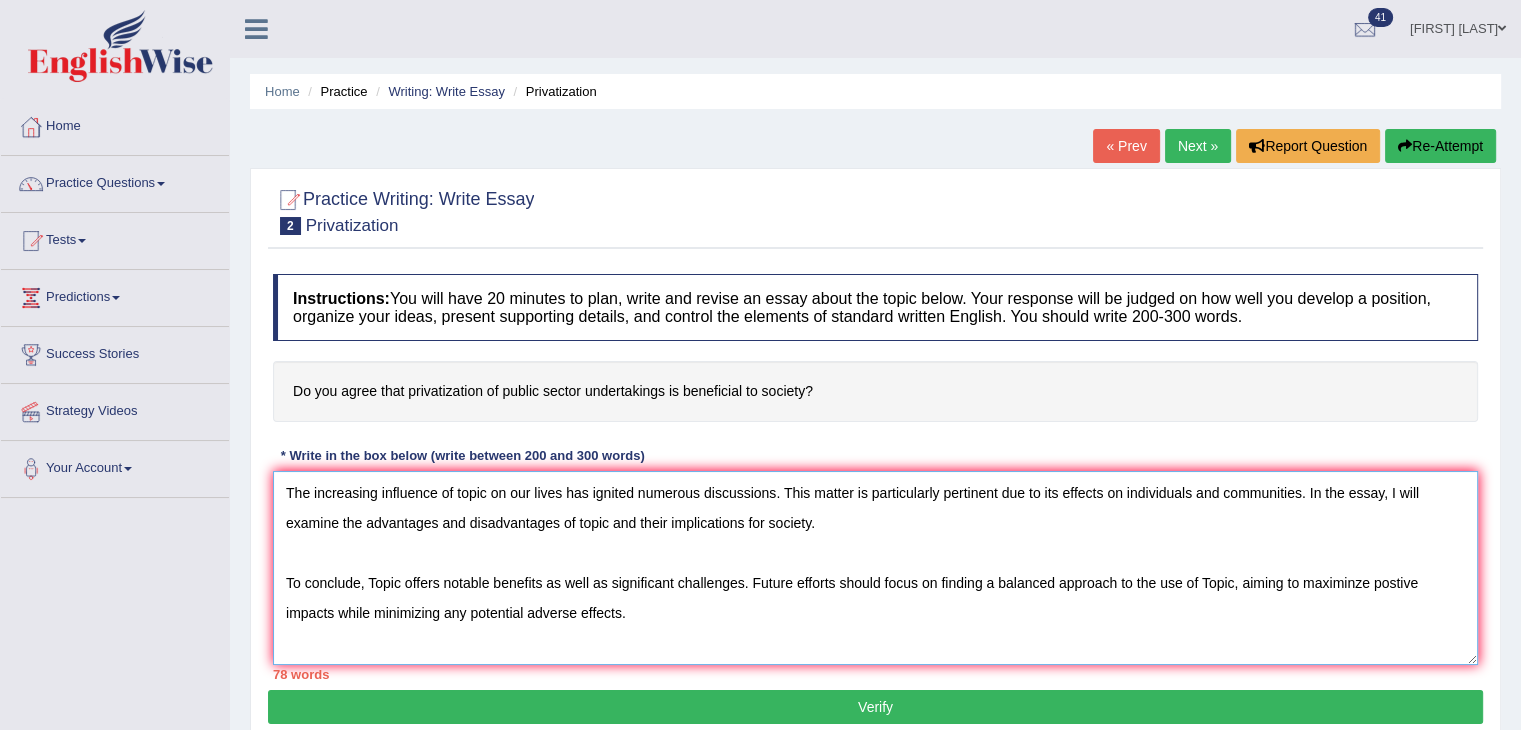 click on "The increasing influence of topic on our lives has ignited numerous discussions. This matter is particularly pertinent due to its effects on individuals and communities. In the essay, I will examine the advantages and disadvantages of topic and their implications for society.
To conclude, Topic offers notable benefits as well as significant challenges. Future efforts should focus on finding a balanced approach to the use of Topic, aiming to maximinze postive impacts while minimizing any potential adverse effects." at bounding box center [875, 568] 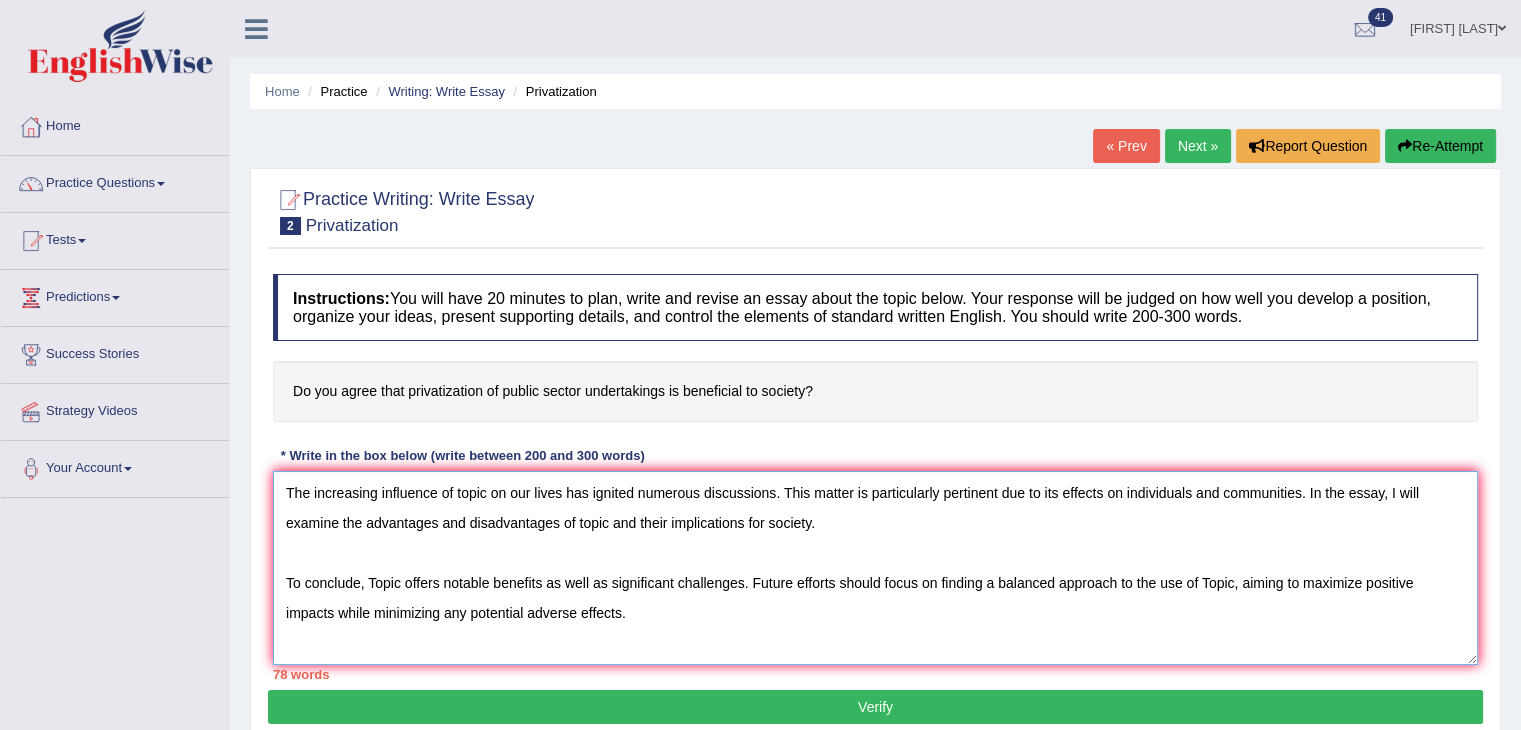 click on "The increasing influence of topic on our lives has ignited numerous discussions. This matter is particularly pertinent due to its effects on individuals and communities. In the essay, I will examine the advantages and disadvantages of topic and their implications for society.
To conclude, Topic offers notable benefits as well as significant challenges. Future efforts should focus on finding a balanced approach to the use of Topic, aiming to maximize positive impacts while minimizing any potential adverse effects." at bounding box center [875, 568] 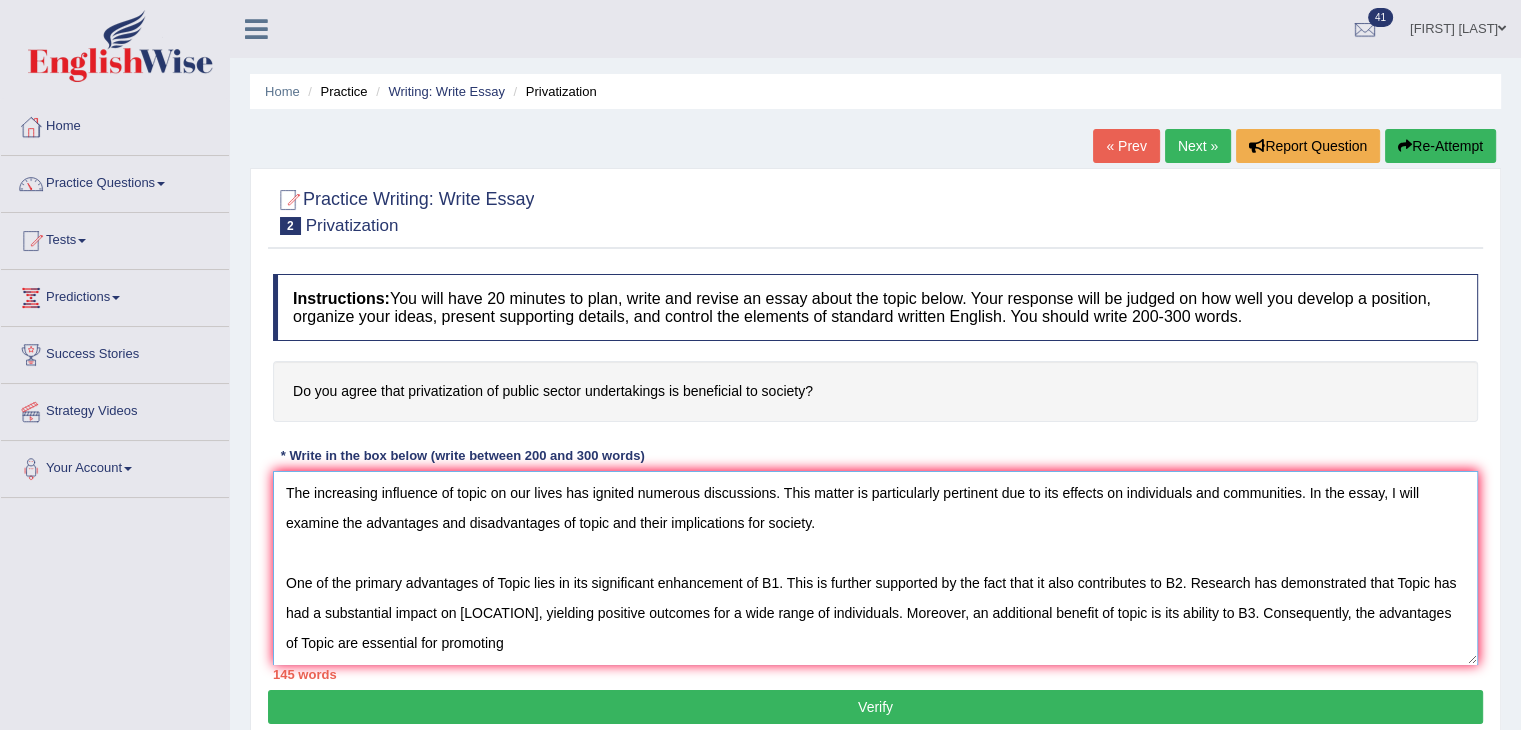 click on "The increasing influence of topic on our lives has ignited numerous discussions. This matter is particularly pertinent due to its effects on individuals and communities. In the essay, I will examine the advantages and disadvantages of topic and their implications for society.
One of the primary advantages of Topic lies in its significant enhancement of B1. This is further supported by the fact that it also contributes to B2. Research has demonstrated that Topic has had a substantial impact on [LOCATION], yielding positive outcomes for a wide range of individuals. Moreover, an additional benefit of topic is its ability to B3. Consequently, the advantages of Topic are essential for promoting
To conclude, Topic offers notable benefits as well as significant challenges. Future efforts should focus on finding a balanced approach to the use of Topic, aiming to maximize positive impacts while minimizing any potential adverse effects." at bounding box center (875, 568) 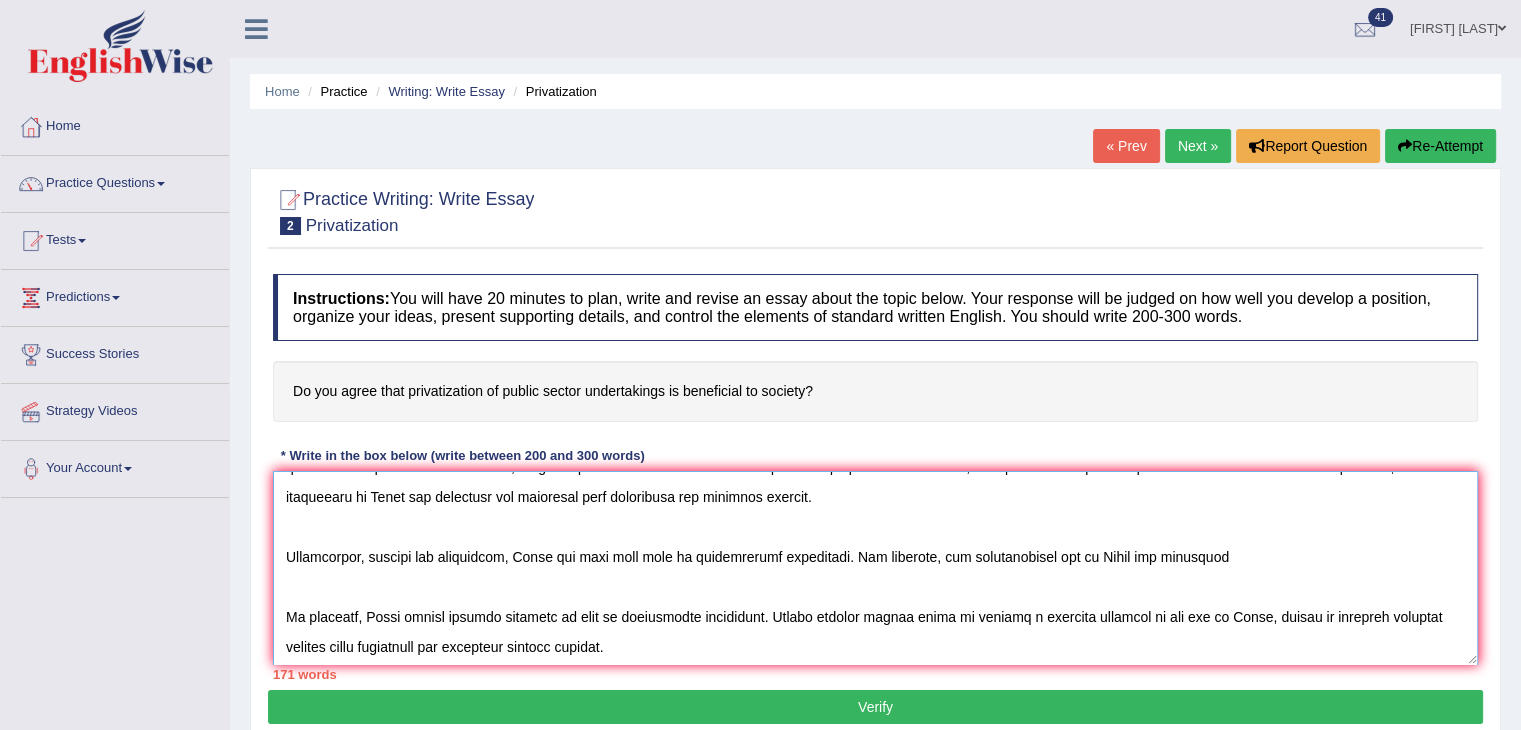 scroll, scrollTop: 149, scrollLeft: 0, axis: vertical 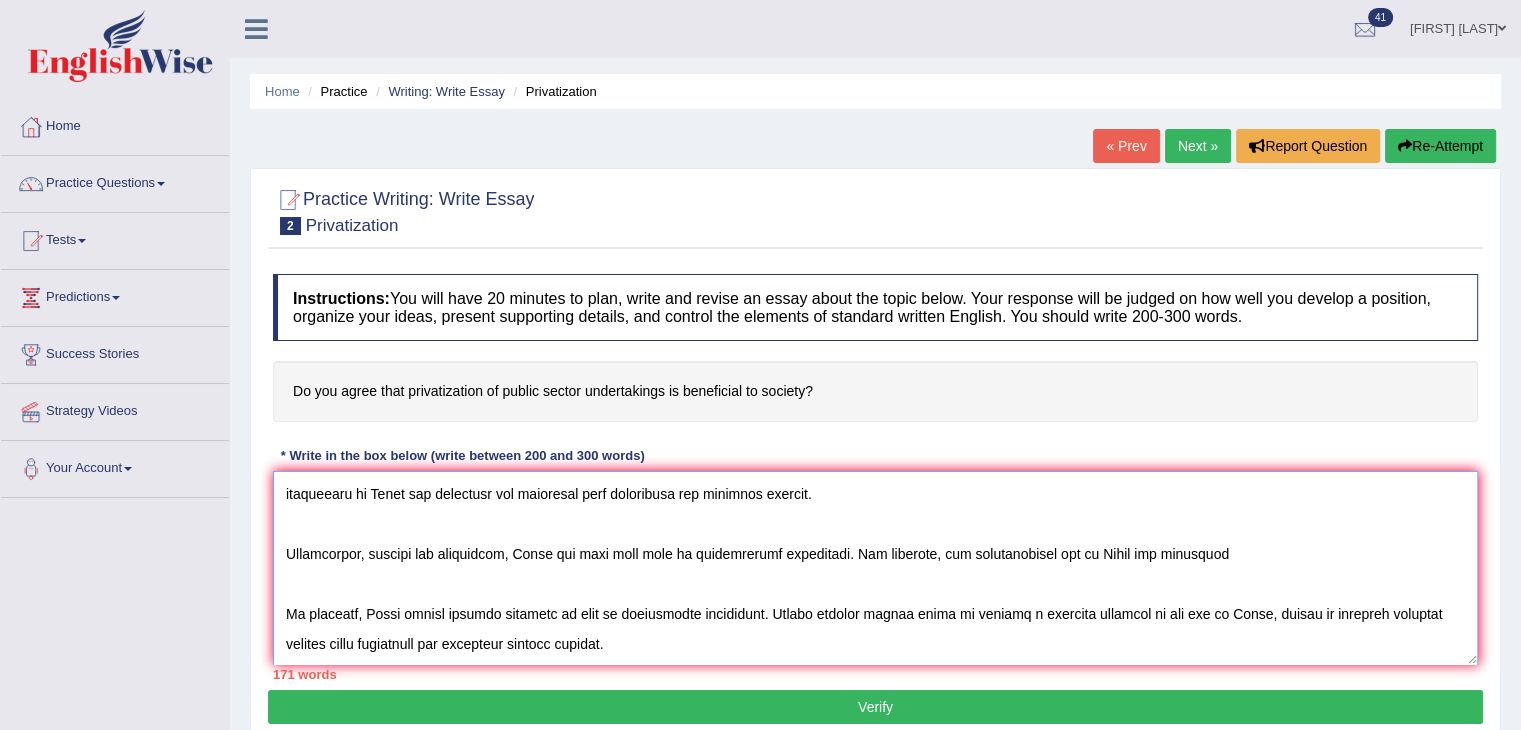 click at bounding box center [875, 568] 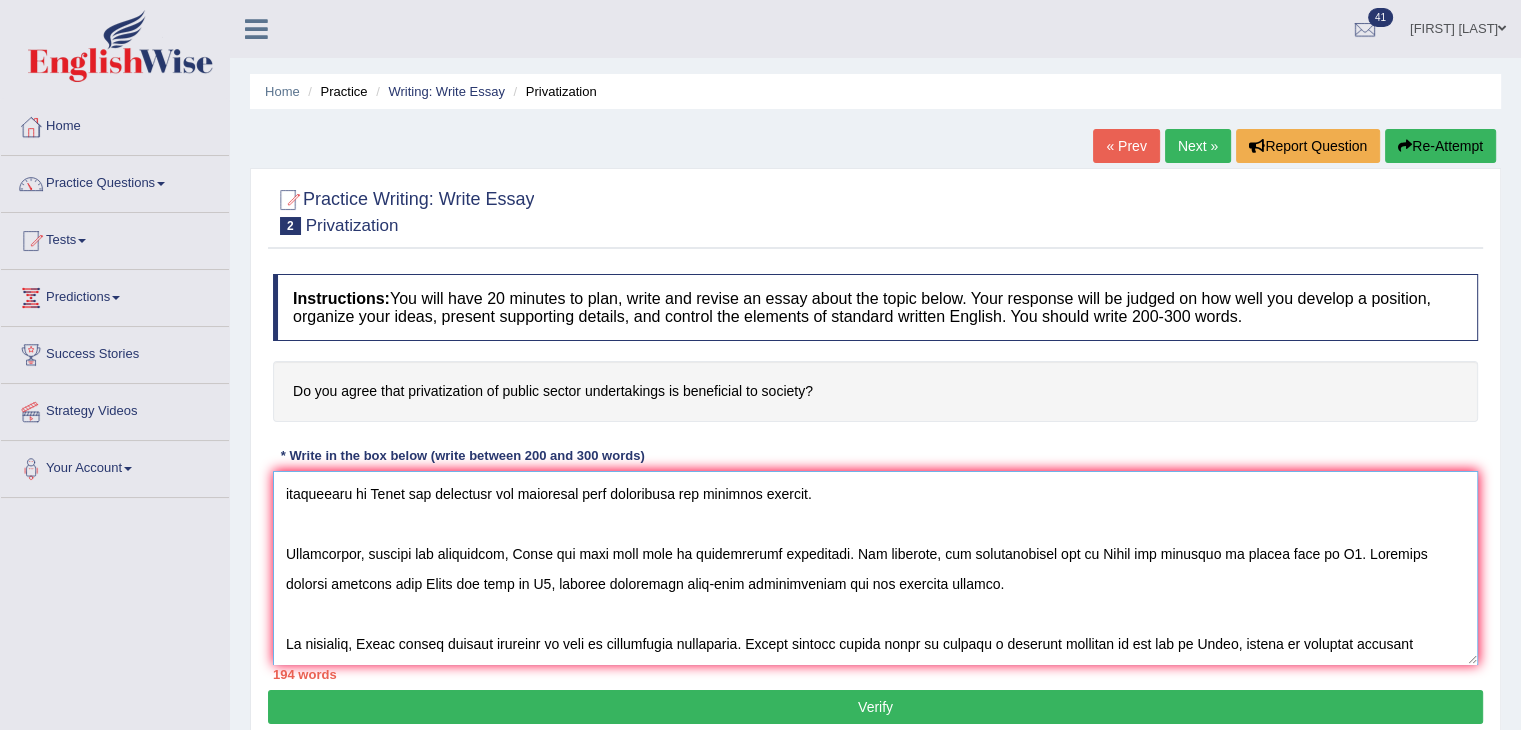 click at bounding box center [875, 568] 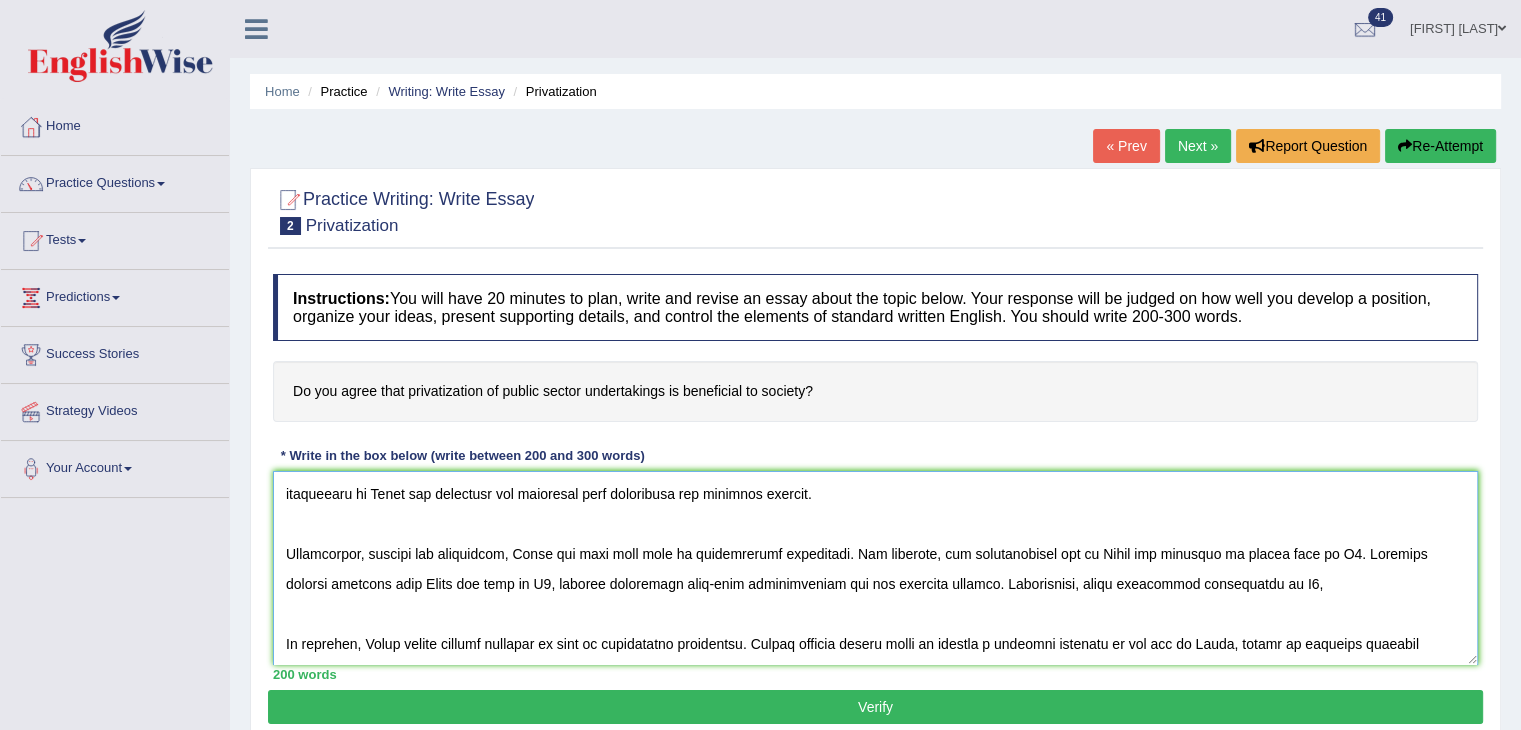 click at bounding box center (875, 568) 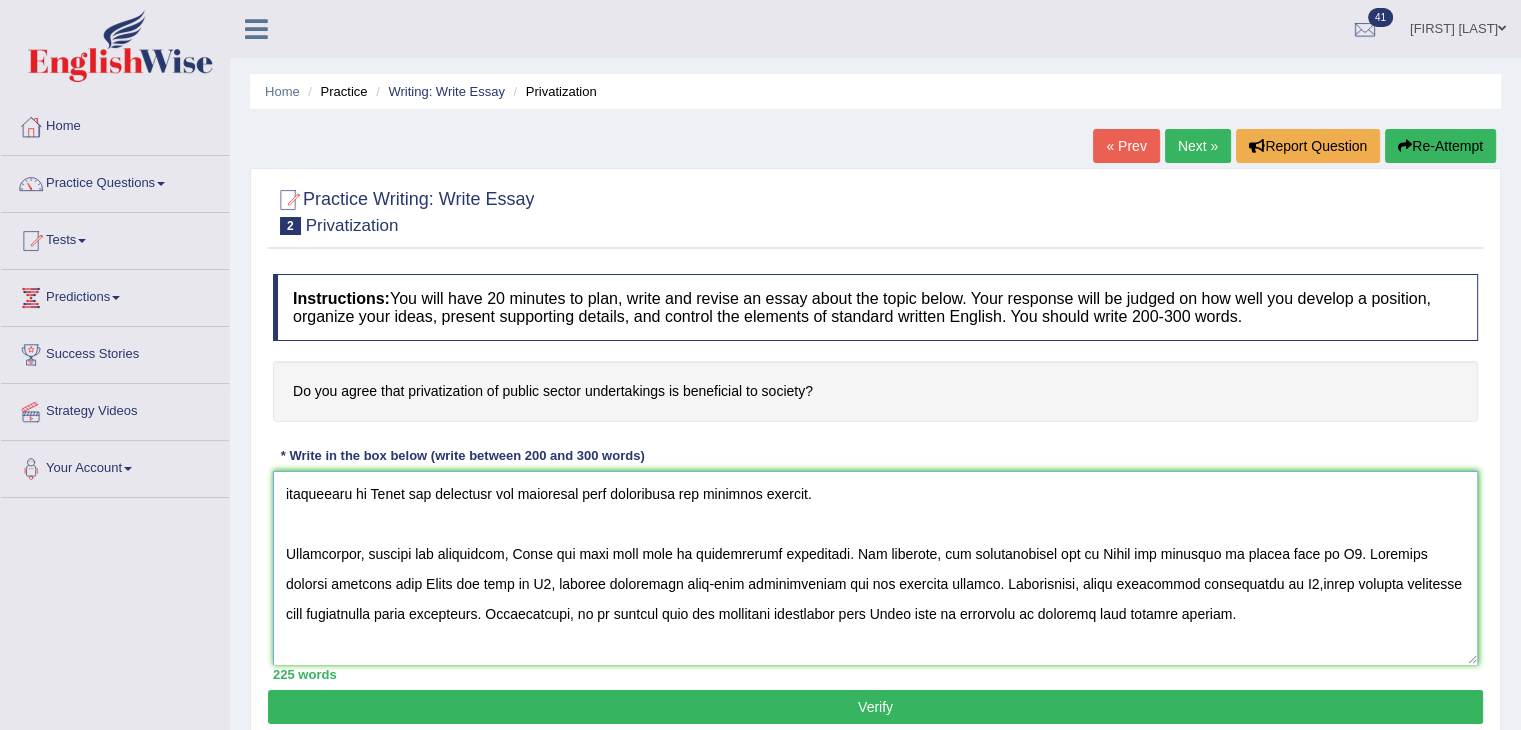 click at bounding box center (875, 568) 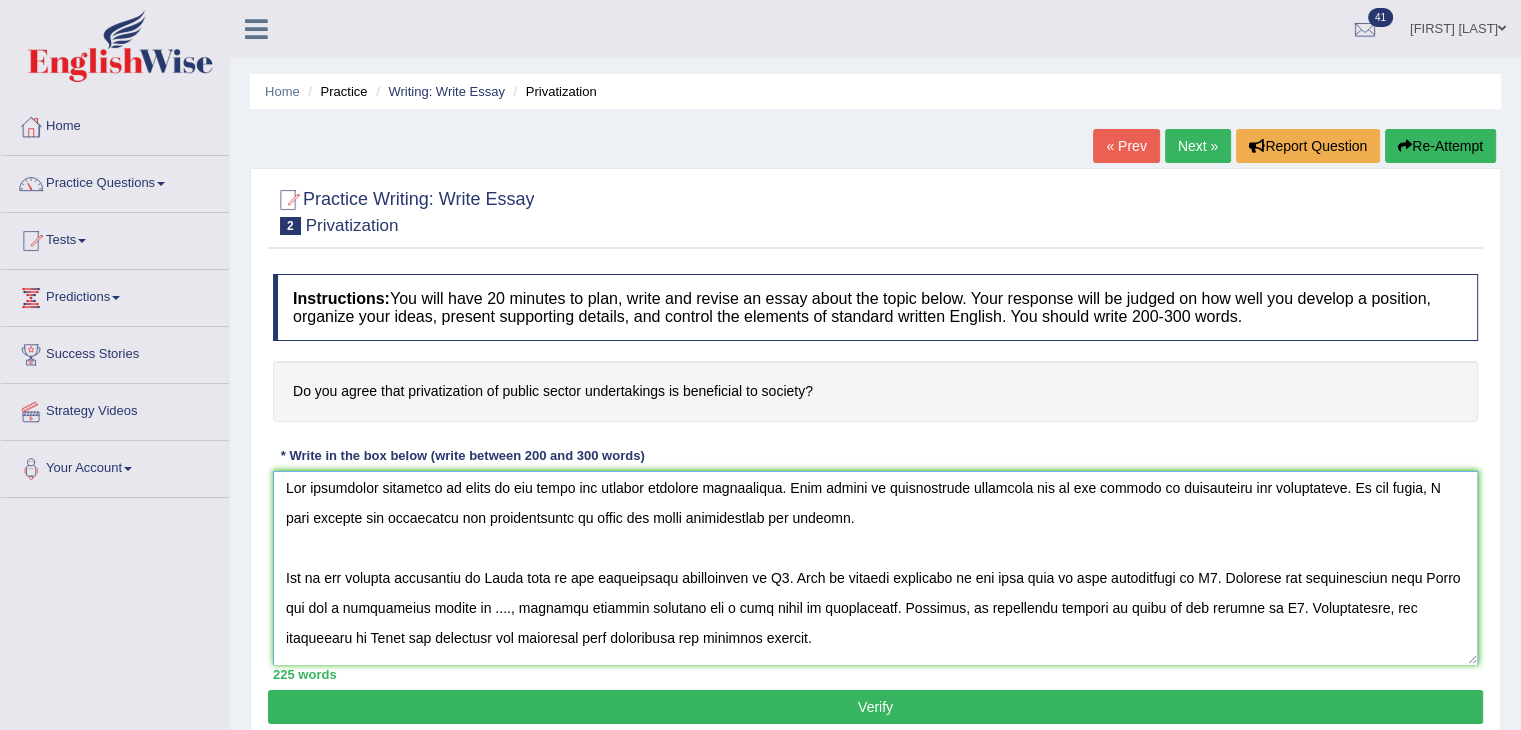 scroll, scrollTop: 0, scrollLeft: 0, axis: both 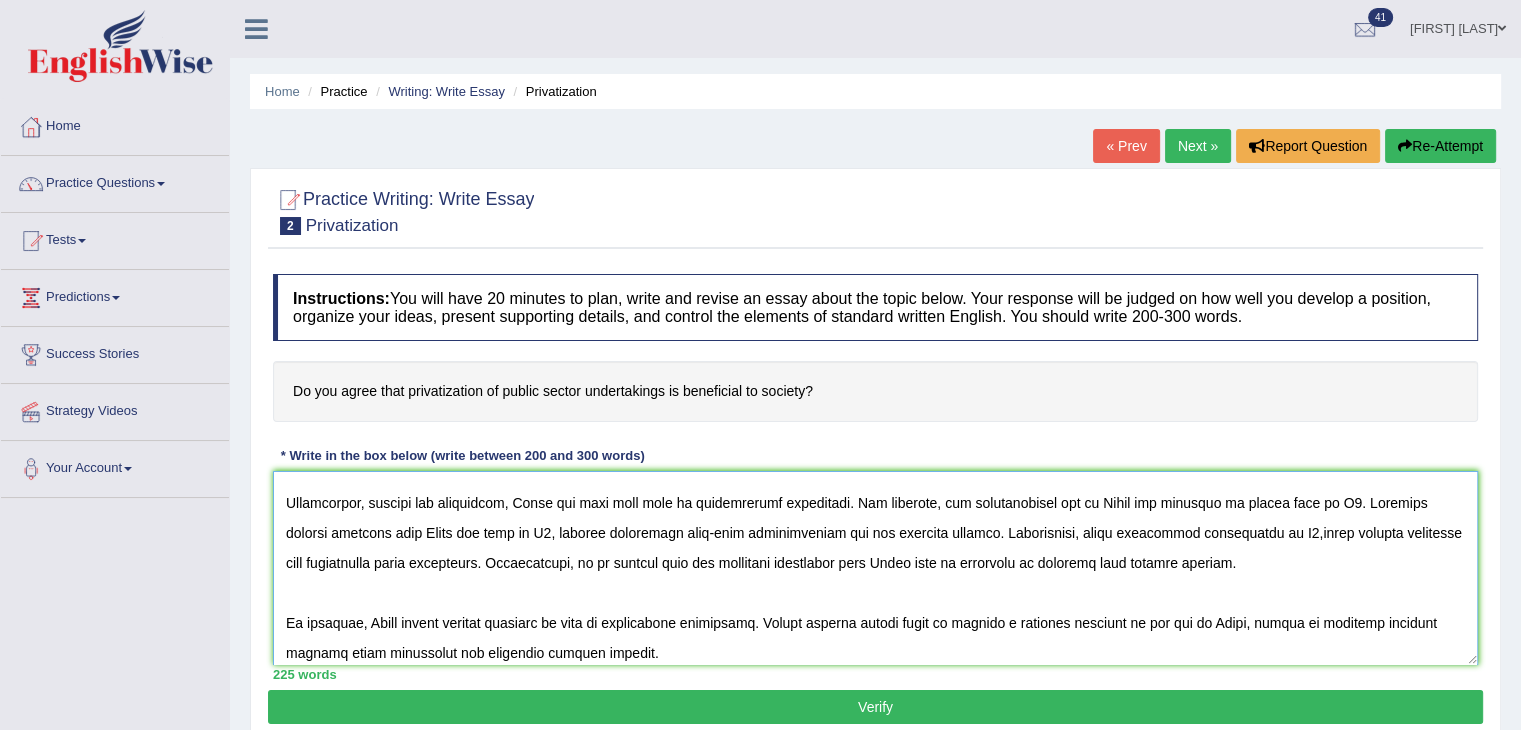 click at bounding box center (875, 568) 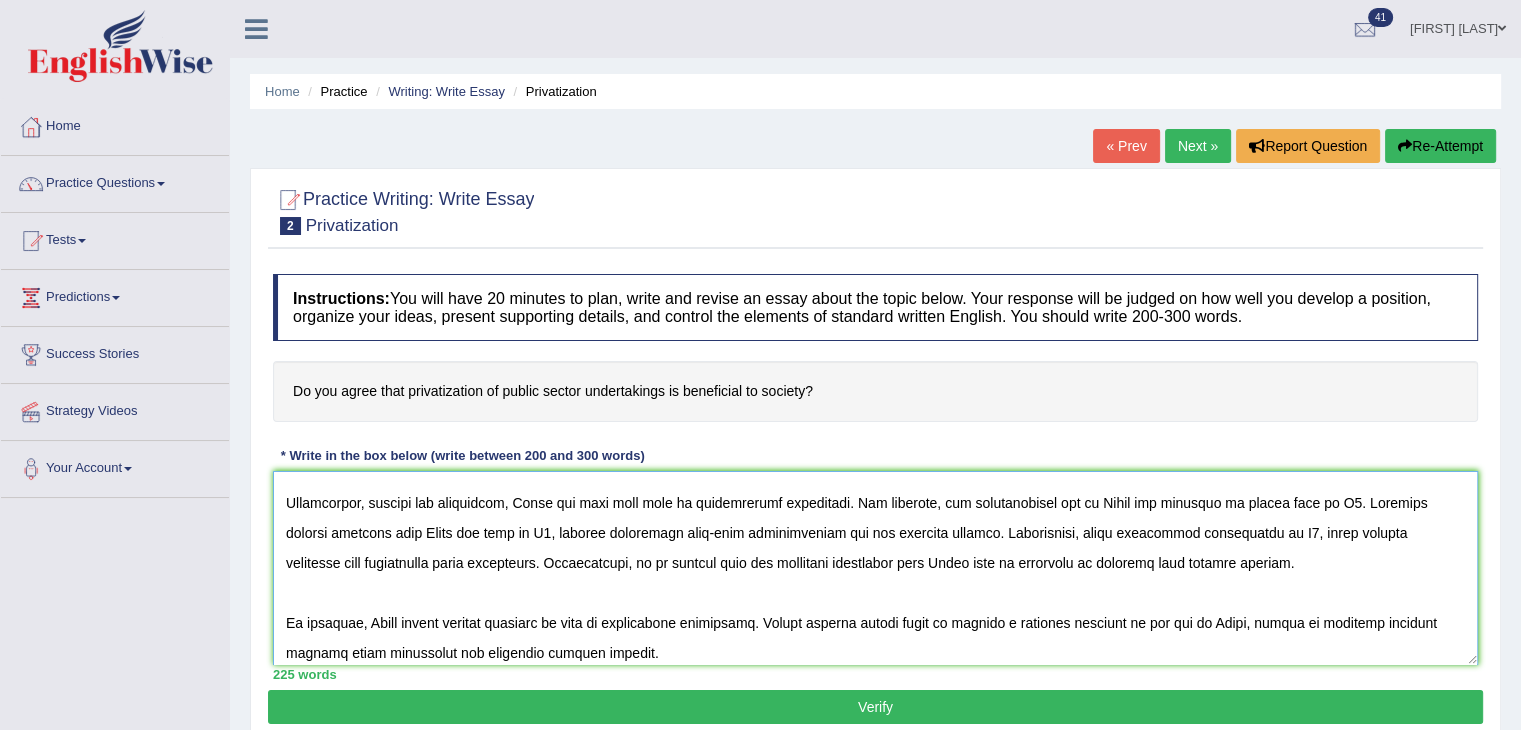 click at bounding box center (875, 568) 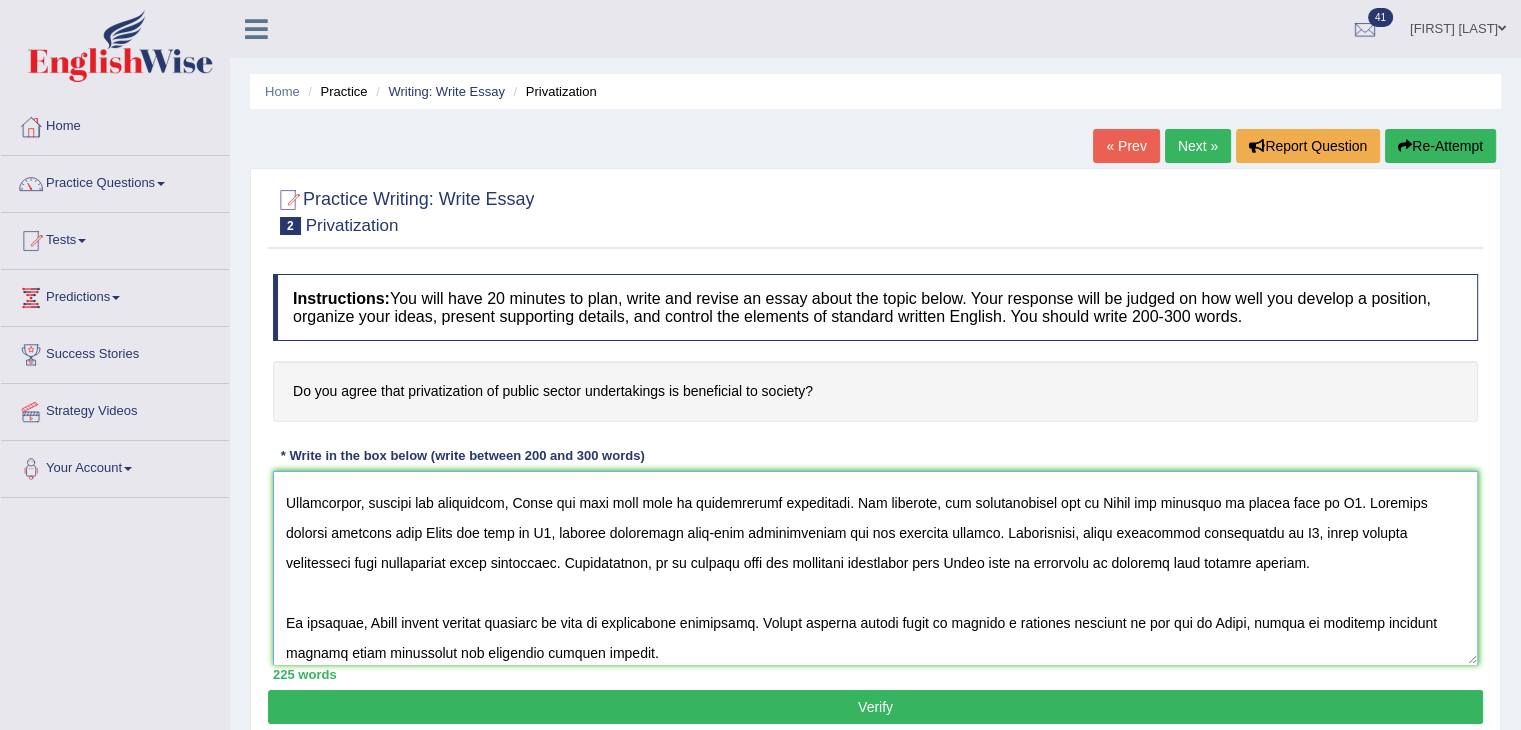 click at bounding box center [875, 568] 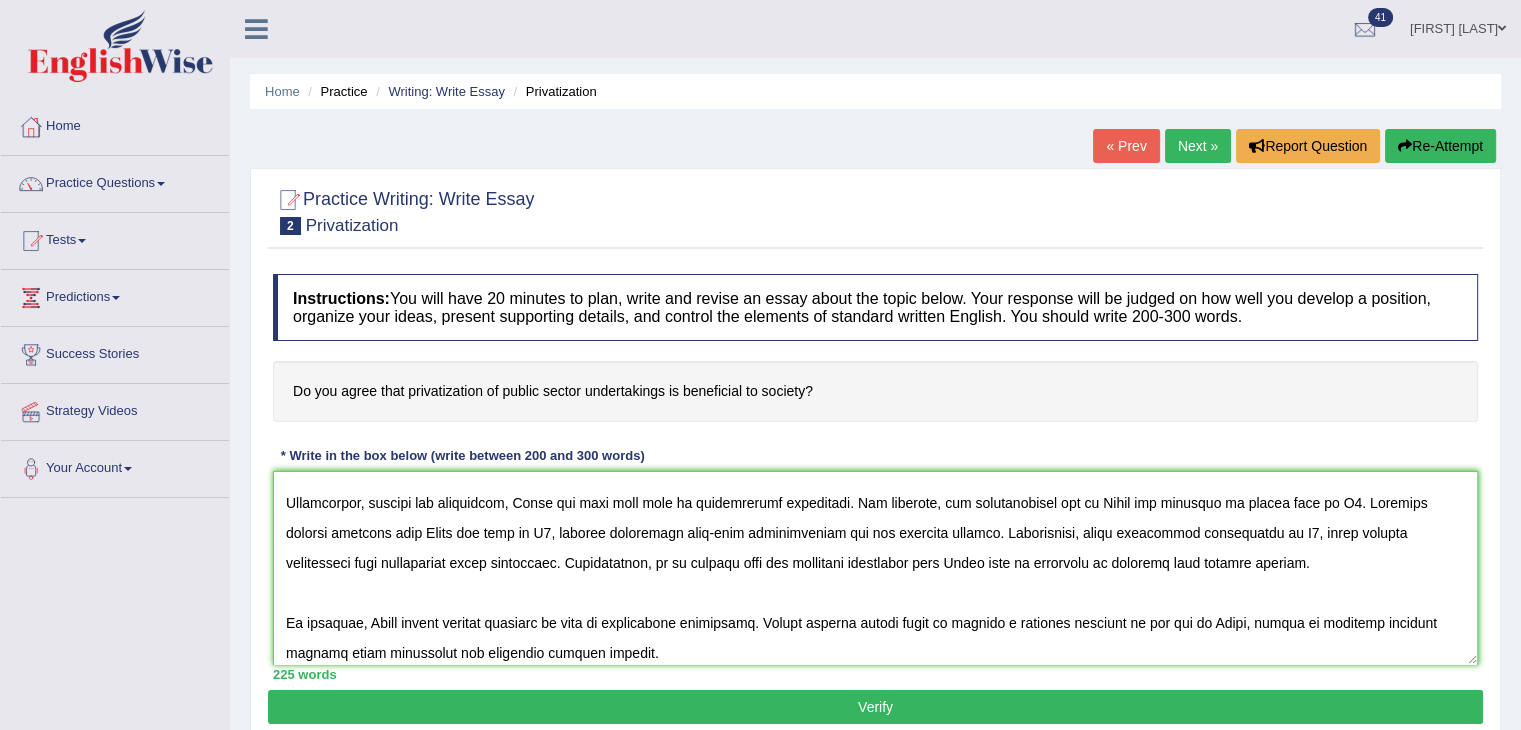 type on "The increasing influence of topic on our lives has ignited numerous discussions. This matter is particularly pertinent due to its effects on individuals and communities. In the essay, I will examine the advantages and disadvantages of topic and their implications for society.
One of the primary advantages of Topic lies in its significant enhancement of B1. This is further supported by the fact that it also contributes to B2. Research has demonstrated that Topic has had a substantial impact on ...., yielding positive outcomes for a wide range of individuals. Moreover, an additional benefit of topic is its ability to B3. Consequently, the advantages of Topic are essential for promoting both individual and societal success.
Nonetheless, despite its advantages, Topic can also give rise to considerable challenges. For instance, the inappropriate use of Topic has resulted in issues such as D1. Numerous studies indicate that Topic may lead to D2, thereby generating long-term complications for all involved parti..." 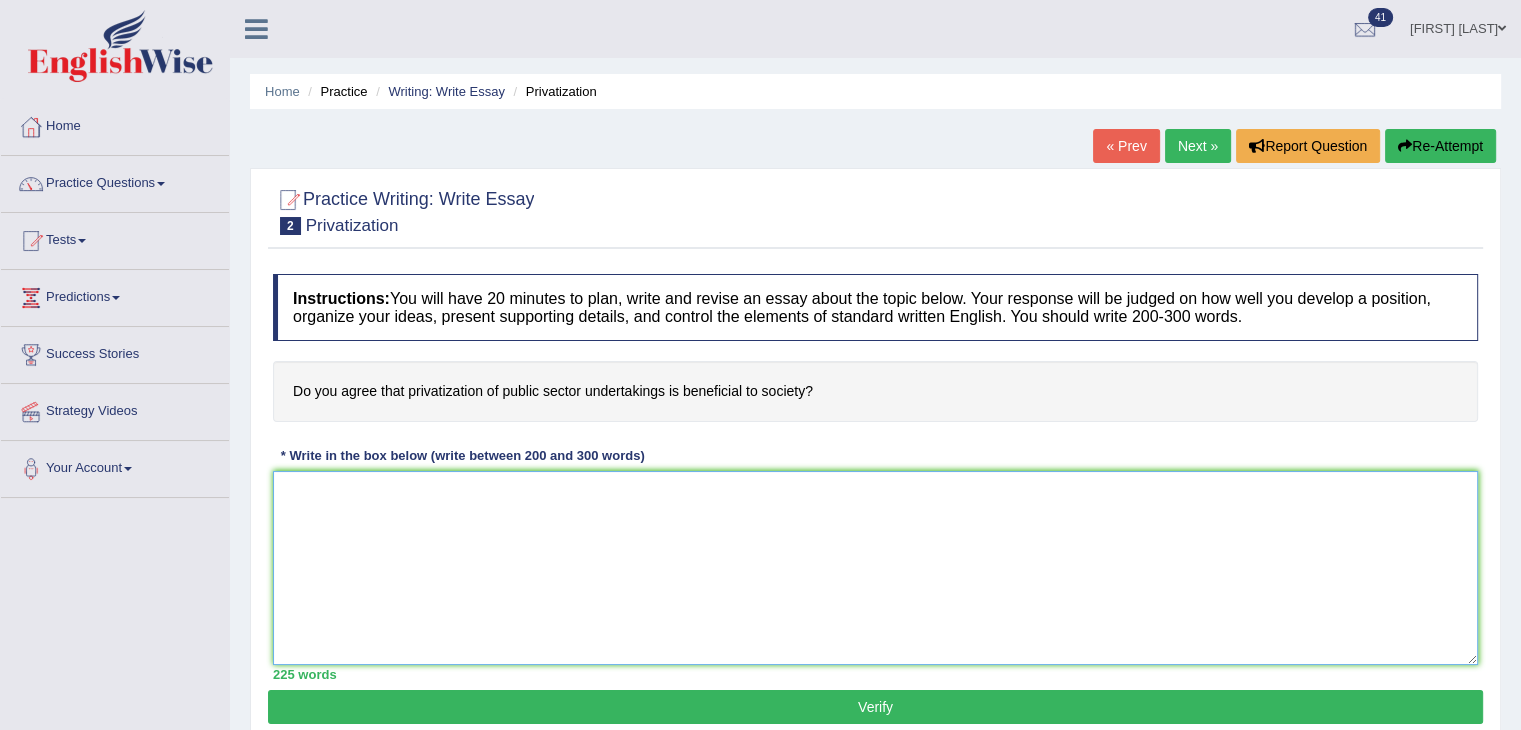 scroll, scrollTop: 0, scrollLeft: 0, axis: both 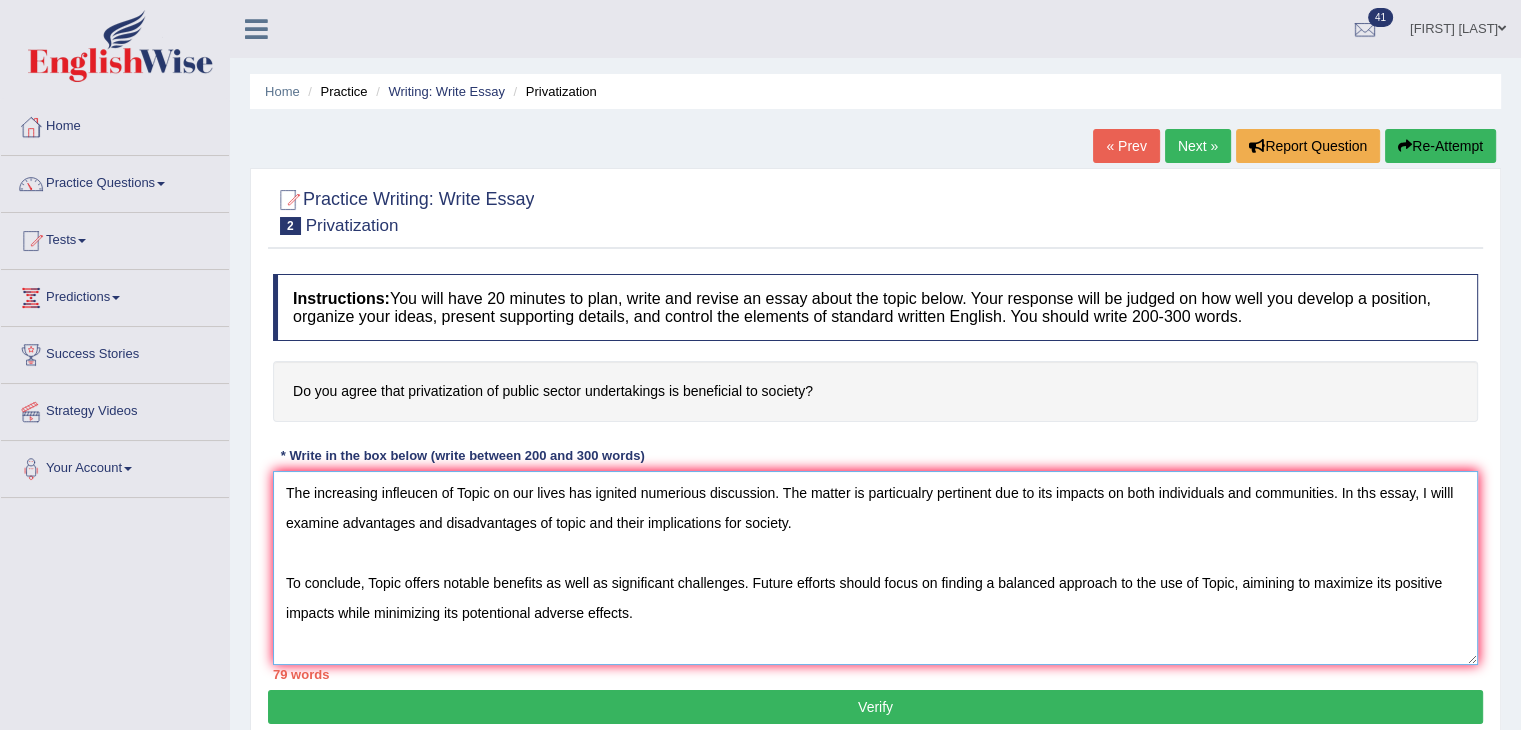 click on "The increasing infleucen of Topic on our lives has ignited numerious discussion. The matter is particualry pertinent due to its impacts on both individuals and communities. In ths essay, I willl examine advantages and disadvantages of topic and their implications for society.
To conclude, Topic offers notable benefits as well as significant challenges. Future efforts should focus on finding a balanced approach to the use of Topic, aimining to maximize its positive impacts while minimizing its potentional adverse effects." at bounding box center [875, 568] 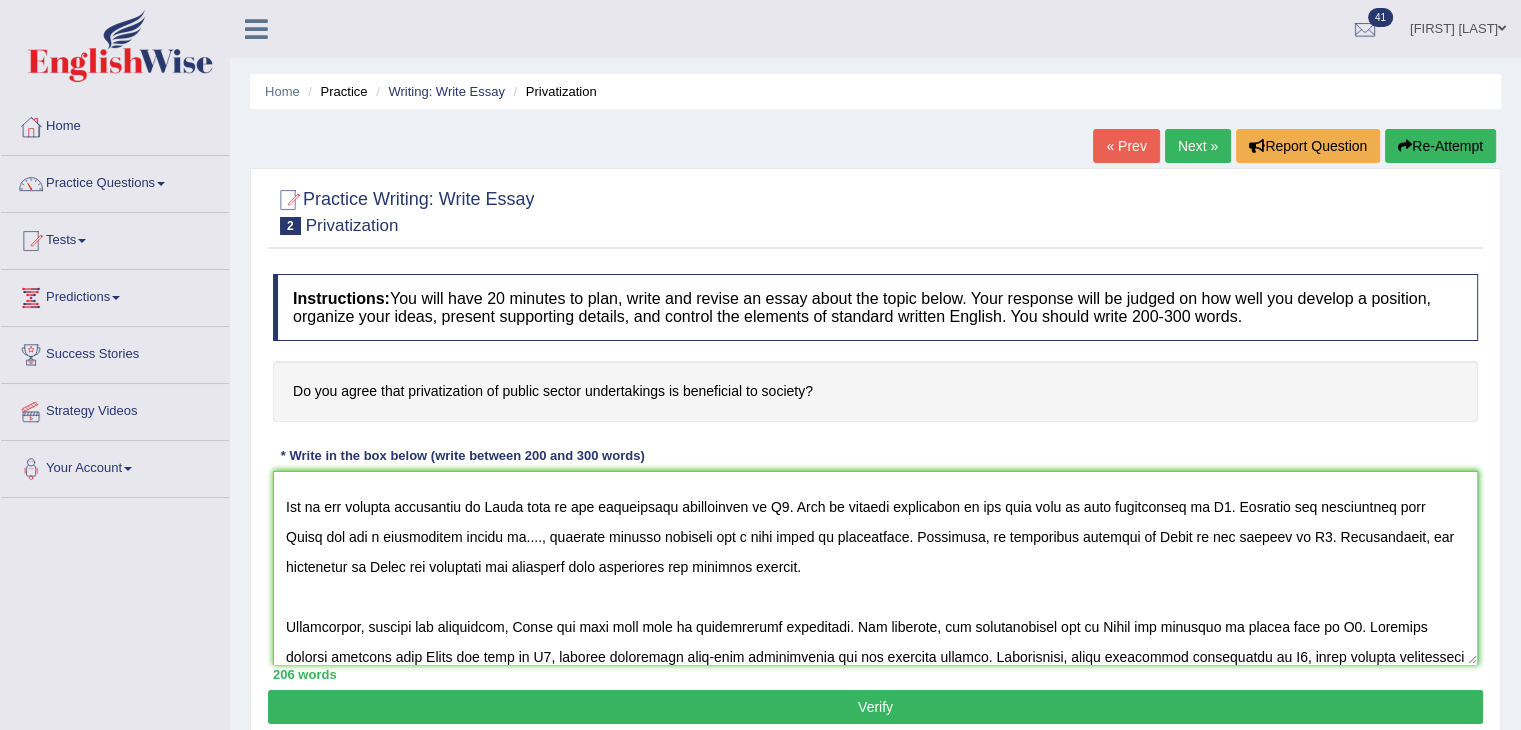 scroll, scrollTop: 106, scrollLeft: 0, axis: vertical 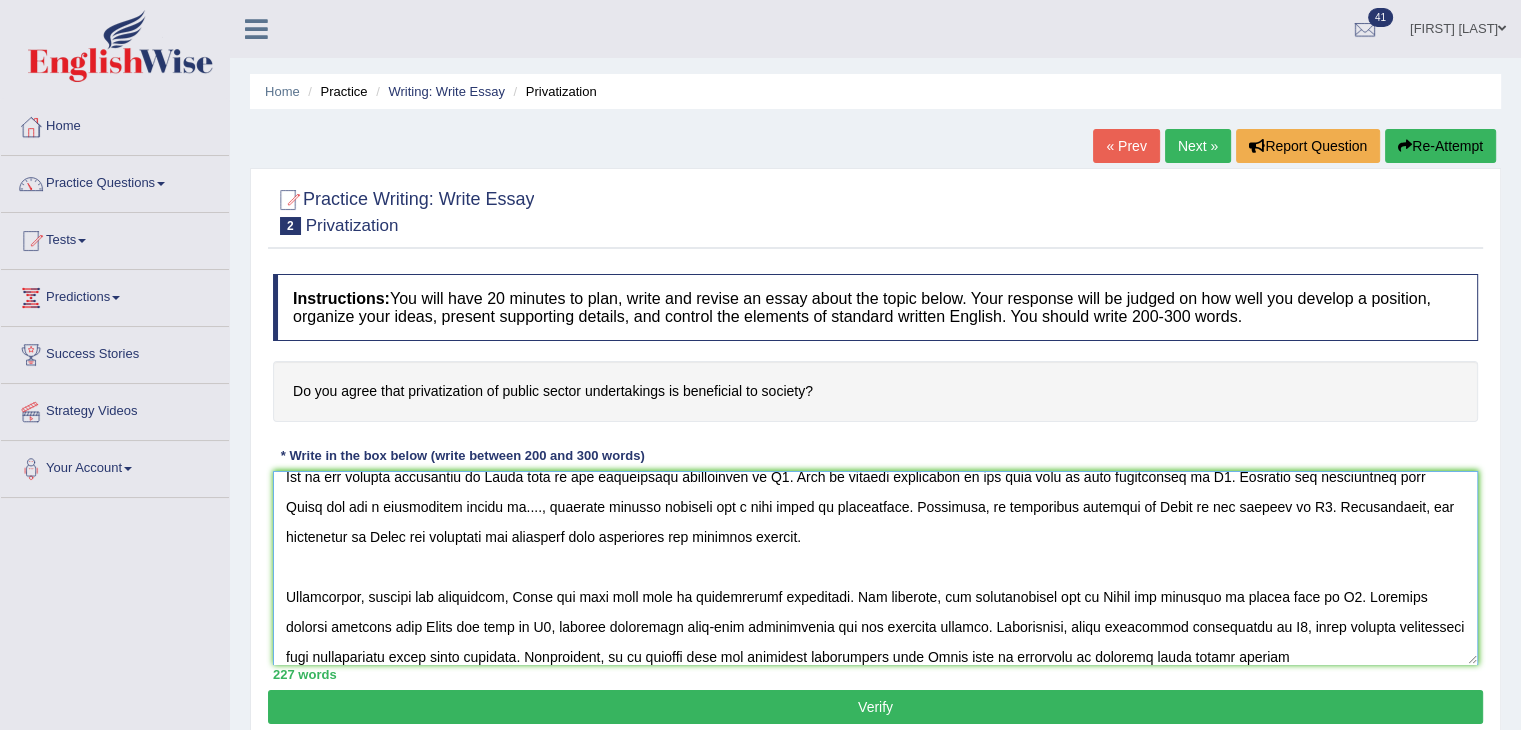 type on "The increasing infleucen of Topic on our lives has ignited numerious discussion. The matter is particualry pertinent due to its impacts on both individuals and communities. In ths essay, I willl examine advantages and disadvantages of topic and their implications for society.
One of the primary advantages of Topic lies in its significant enhancement of B1. This is further suppoerted by the fact that is also contributes to B2. Research has demostrated that Topic has had a substantial impact on...., yielding postive outcomes for a wide range of individuals. Moreoever, an additional benefits of Topic is its ability to B3. Consequently, the advantages of Topic are essential for promoting both individual and osciatal success.
Nonetheless, despite its advantages, Topic can also give rise to considerable challenegs. For instance, the inappropriate use of Topic has resulted in issues such as D1. Numerous studies indicate that Topic may lead to D2, thereby generation long-term complication for all involved partie..." 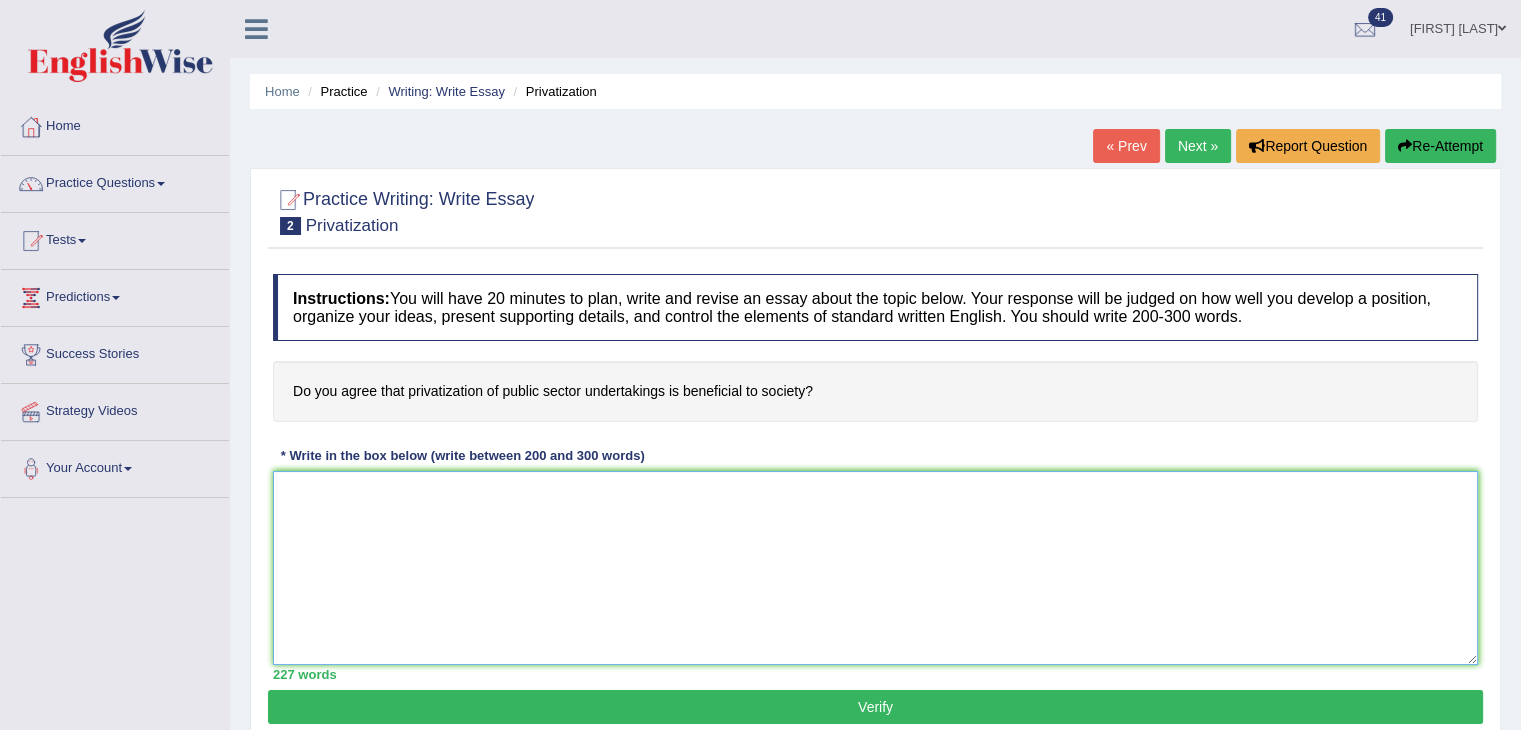 scroll, scrollTop: 0, scrollLeft: 0, axis: both 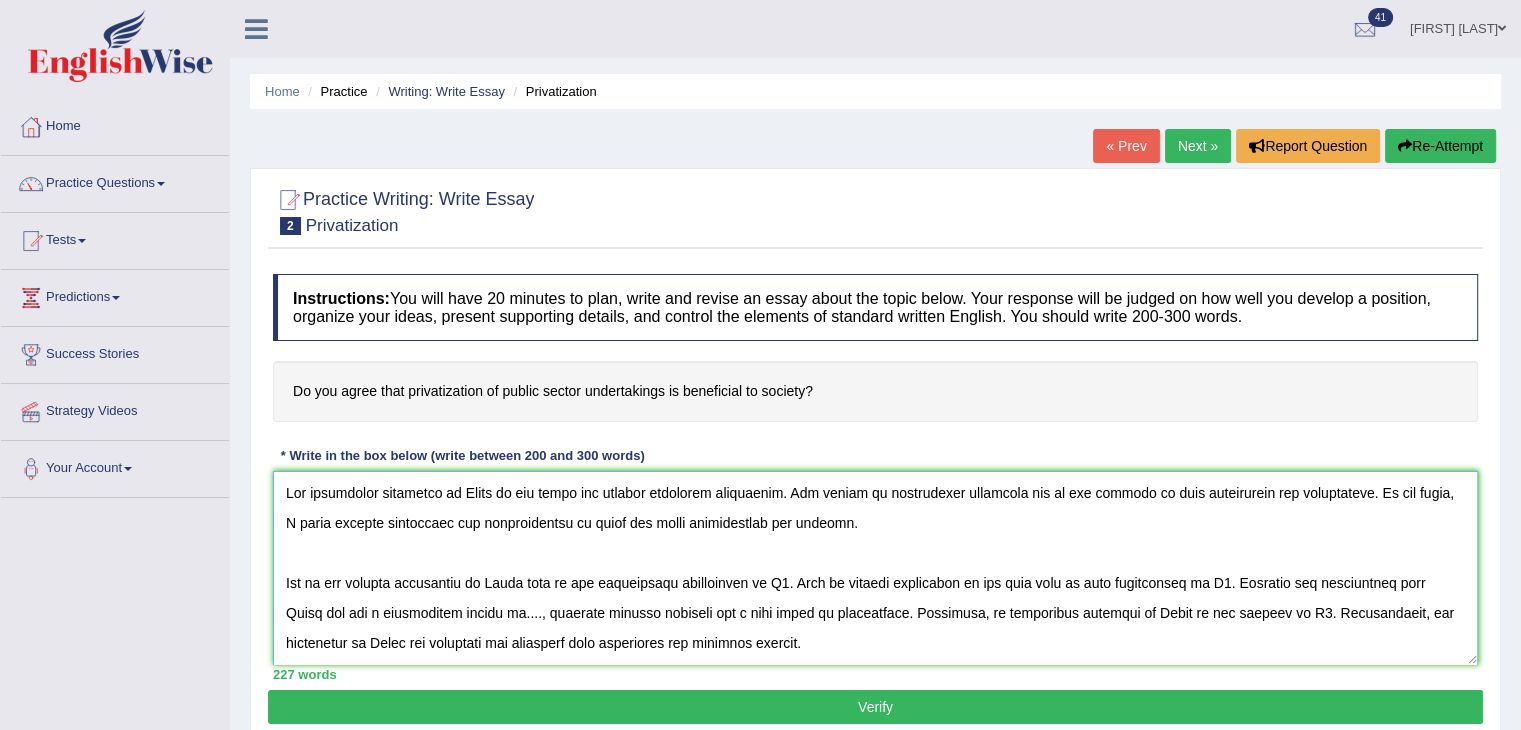 click at bounding box center (875, 568) 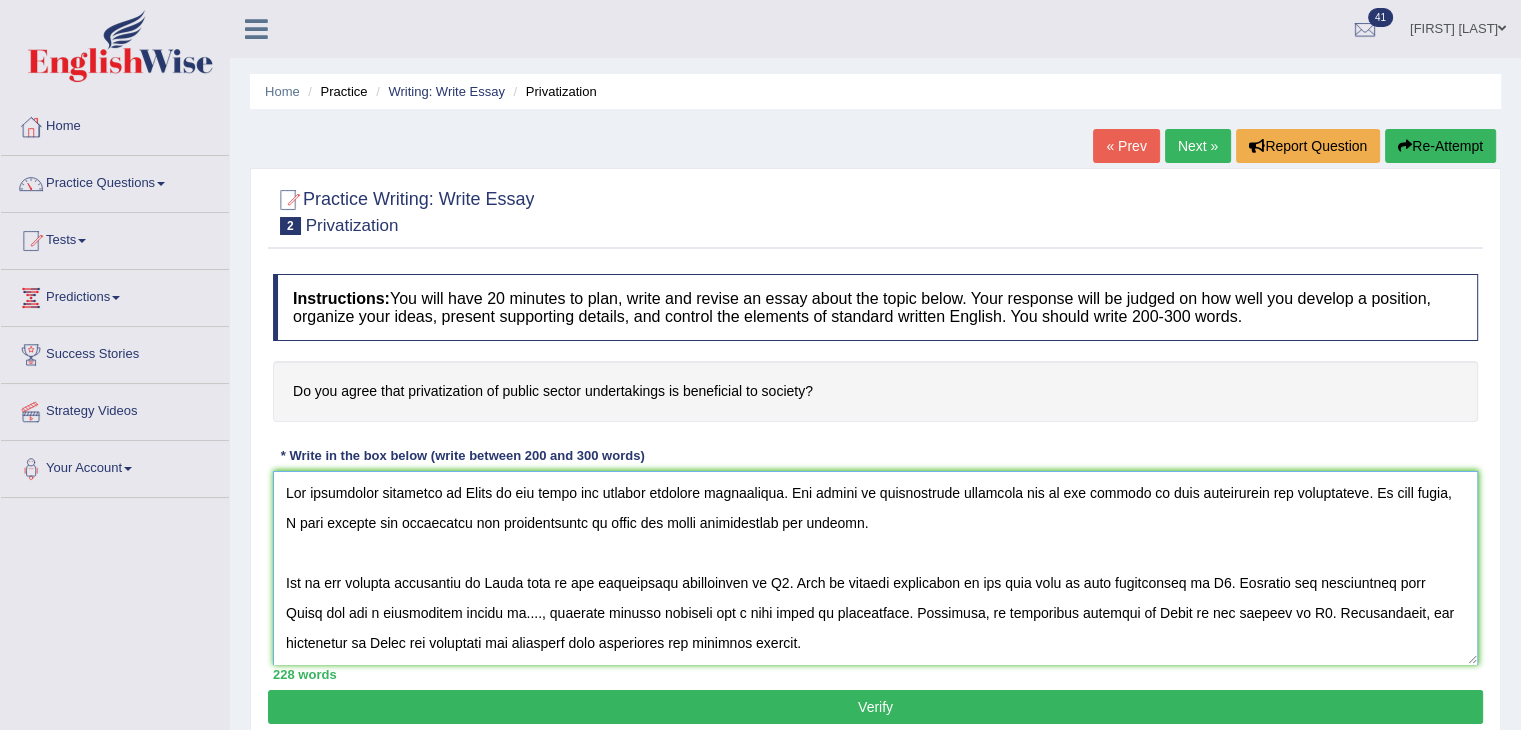 click at bounding box center [875, 568] 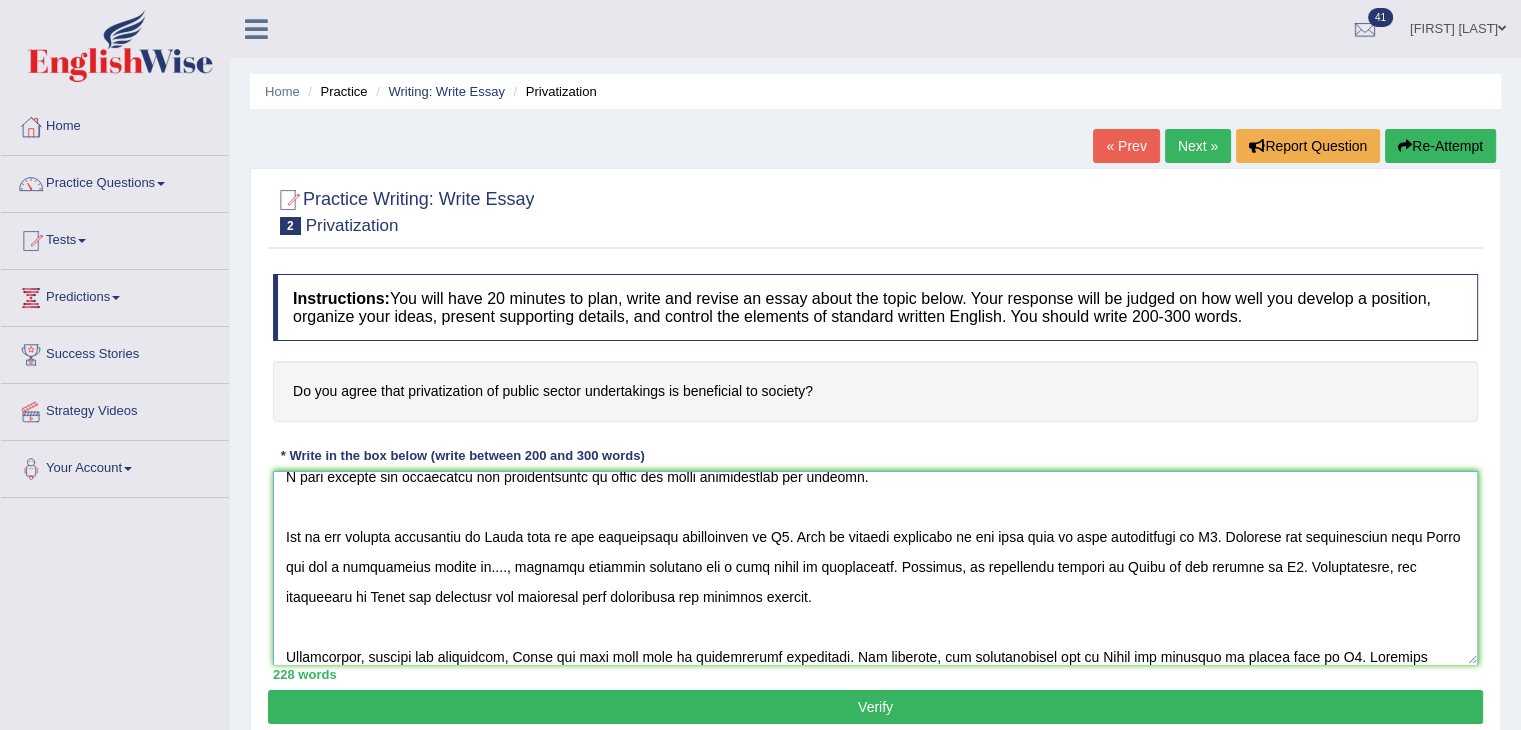 scroll, scrollTop: 76, scrollLeft: 0, axis: vertical 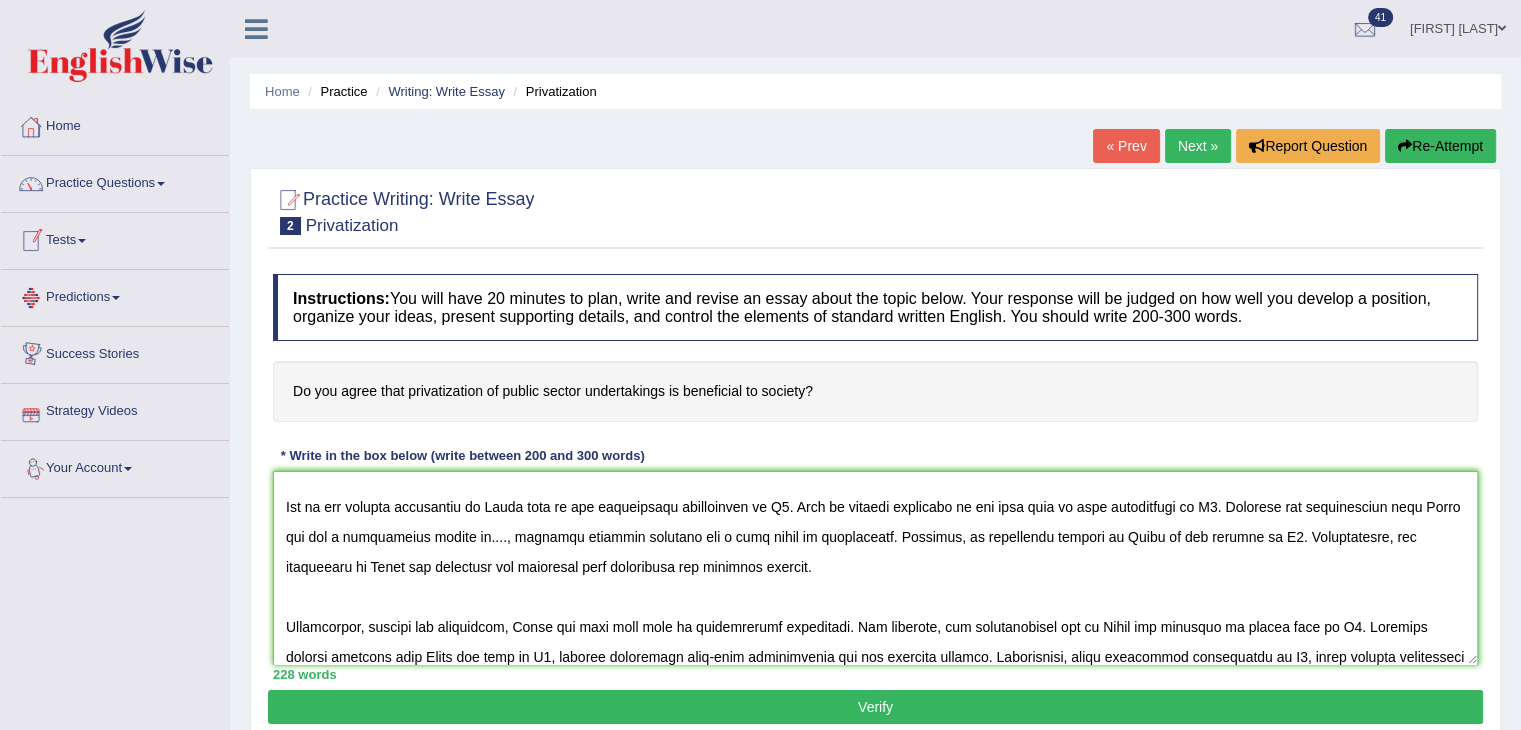 click at bounding box center [875, 568] 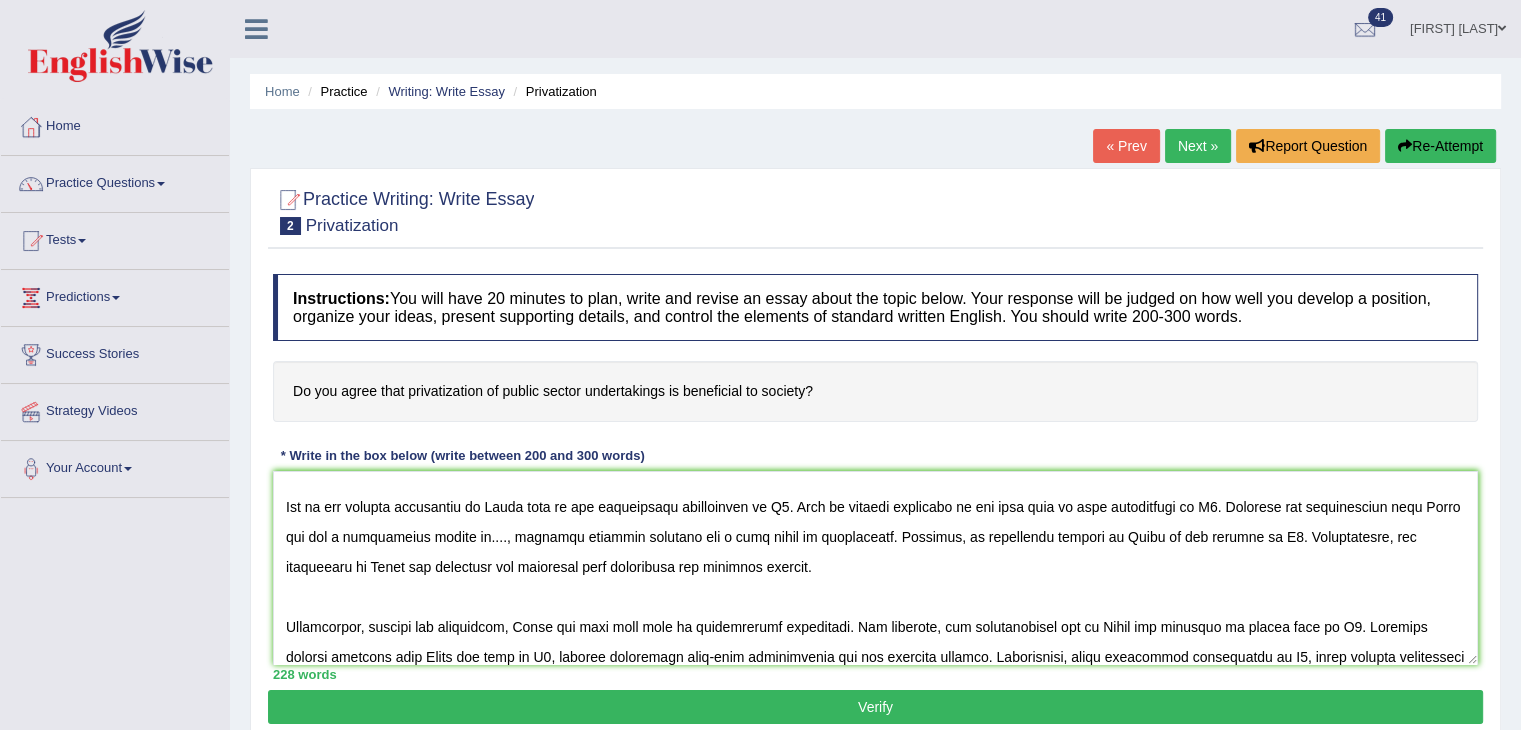 click on "Do you agree that privatization of public sector undertakings is beneficial to society?" at bounding box center (875, 391) 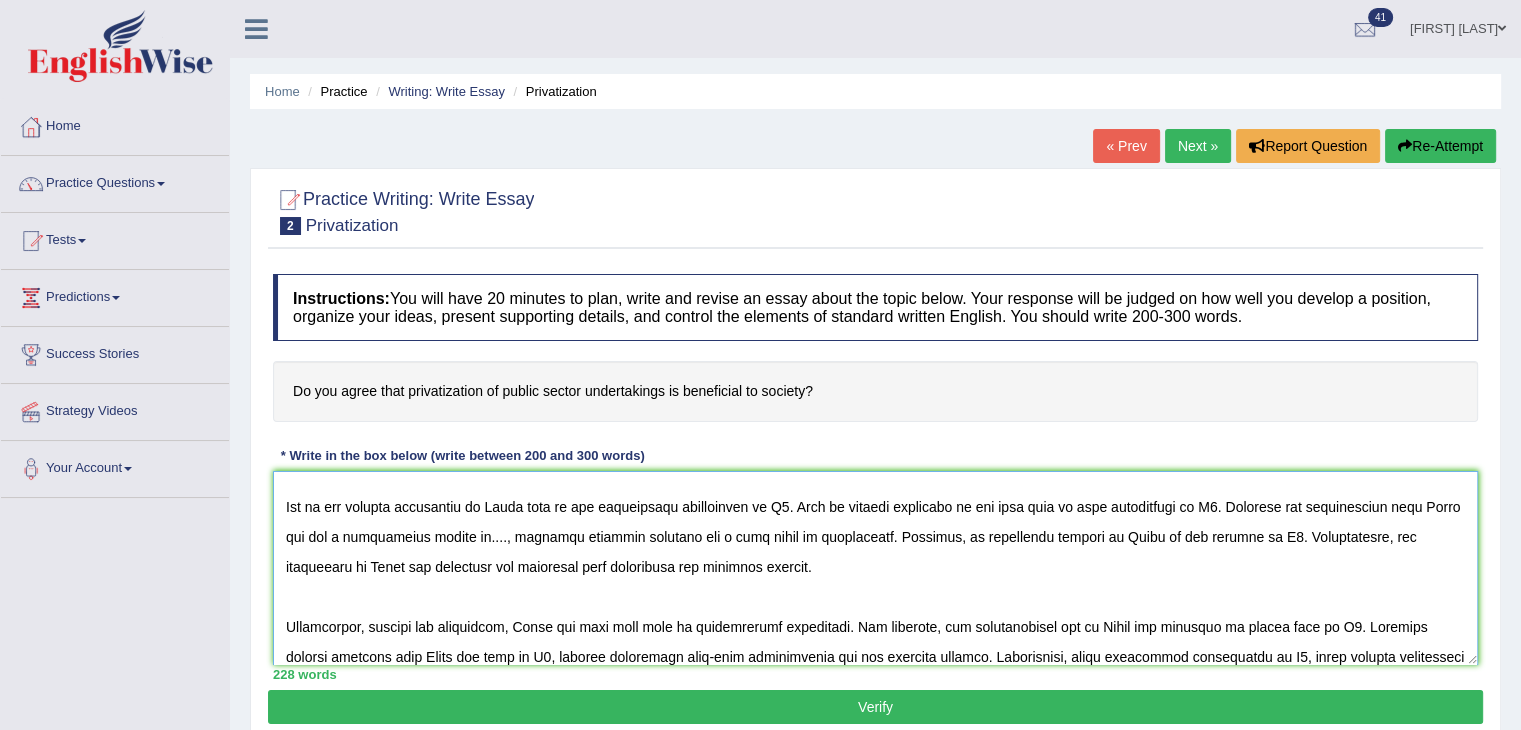 click at bounding box center [875, 568] 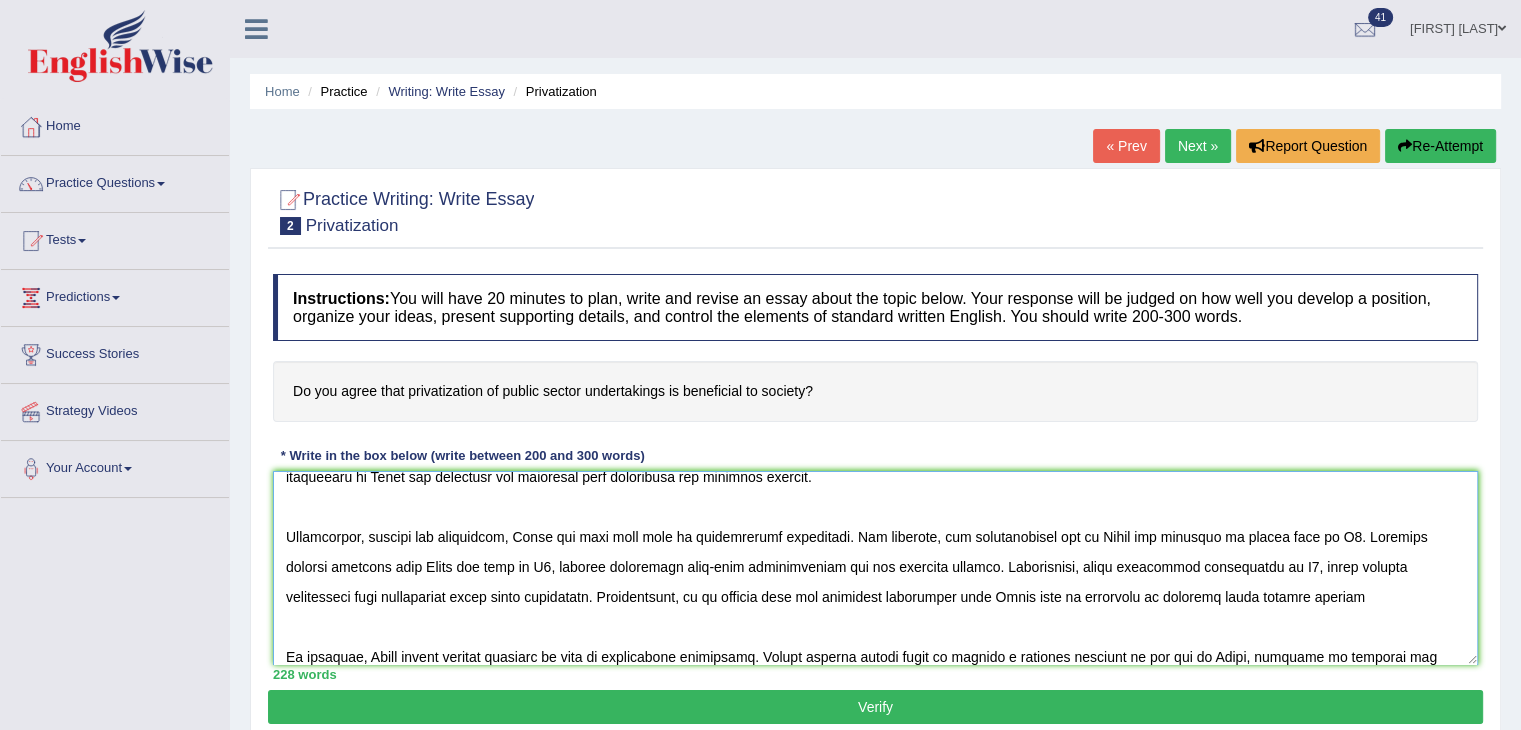 scroll, scrollTop: 196, scrollLeft: 0, axis: vertical 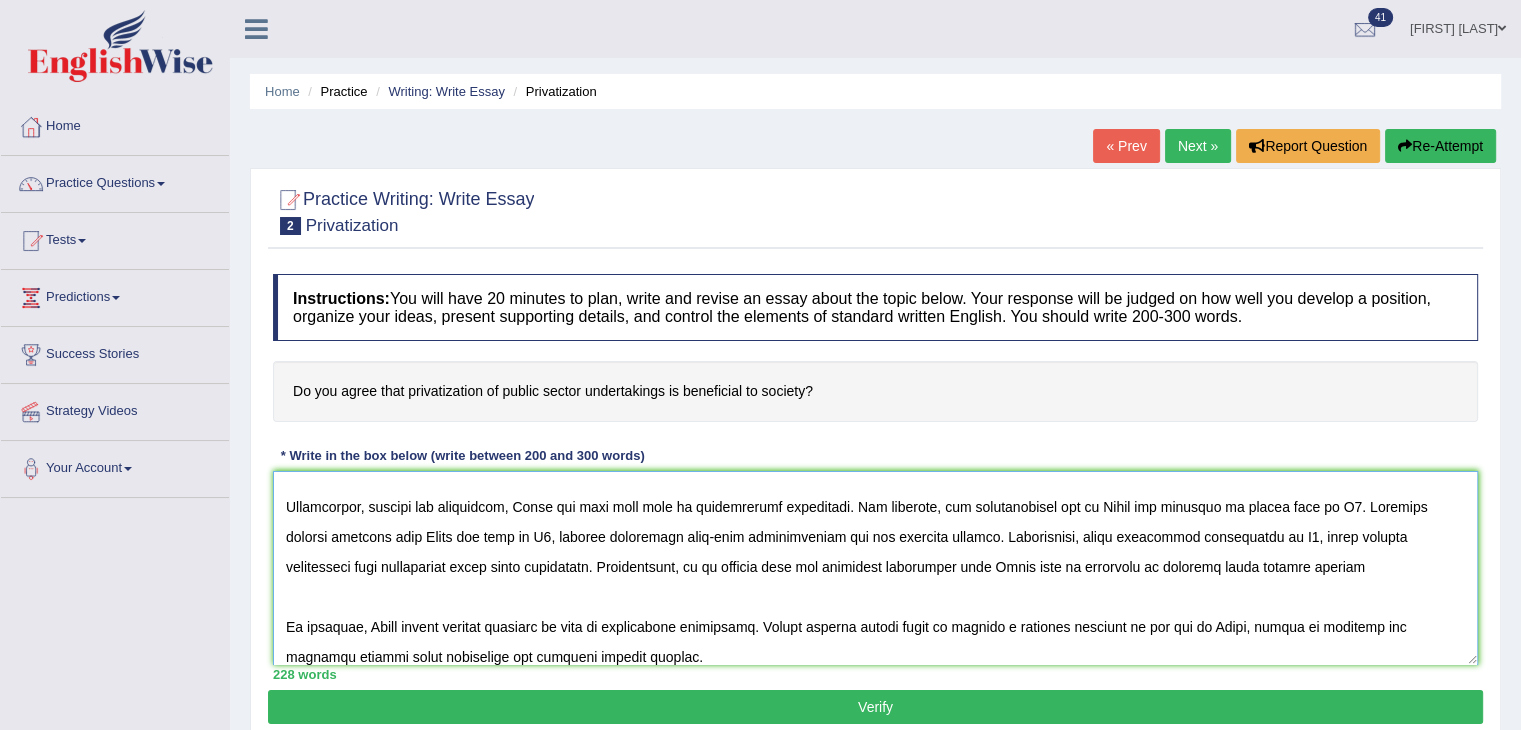 type on "The increasing influence of Topic on our lives has ignited numerous discussions. The matter is particularly pertinent due to its effects on both individuals and communities. In this essay, I will examine the advantages and disadvantages of topic and their implications for society.
One of the primary advantages of Topic lies in its significant enhancement of B1. This is further supported by the fact that it also contributes to B2. Research has demonstrated that Topic has had a substantial impact on...., yielding positive outcomes for a wide range of individuals. Moreover, an additional benefit of Topic is its ability to B3. Consequently, the advantages of Topic are essential for promoting both individual and societal success.
Nonetheless, despite its advantages, Topic can also give rise to considerable challenges. For instance, the inappropriate use of Topic has resulted in issues such as D1. Numerous studies indicate that Topic may lead to D2, thereby generating long-term complications for all involved p..." 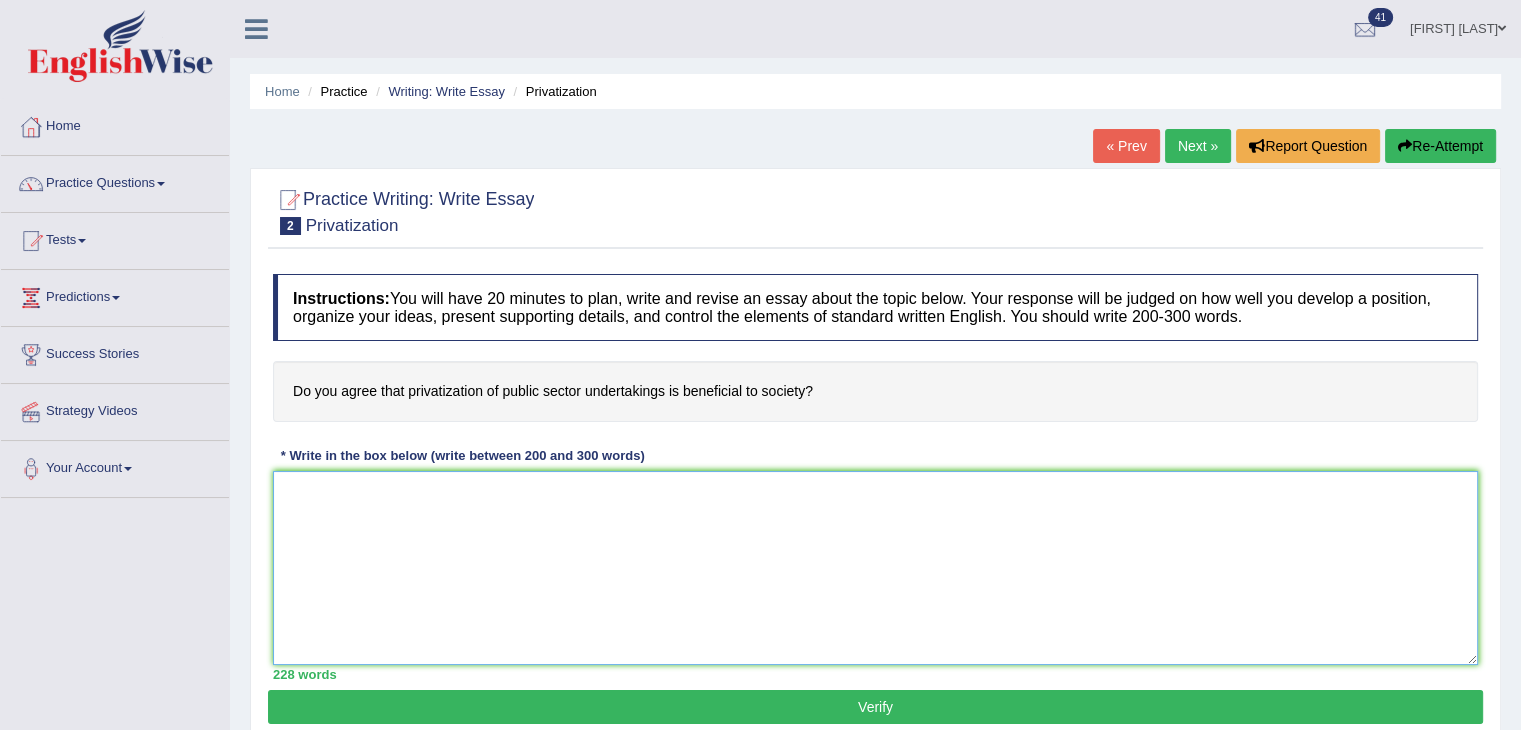 scroll, scrollTop: 0, scrollLeft: 0, axis: both 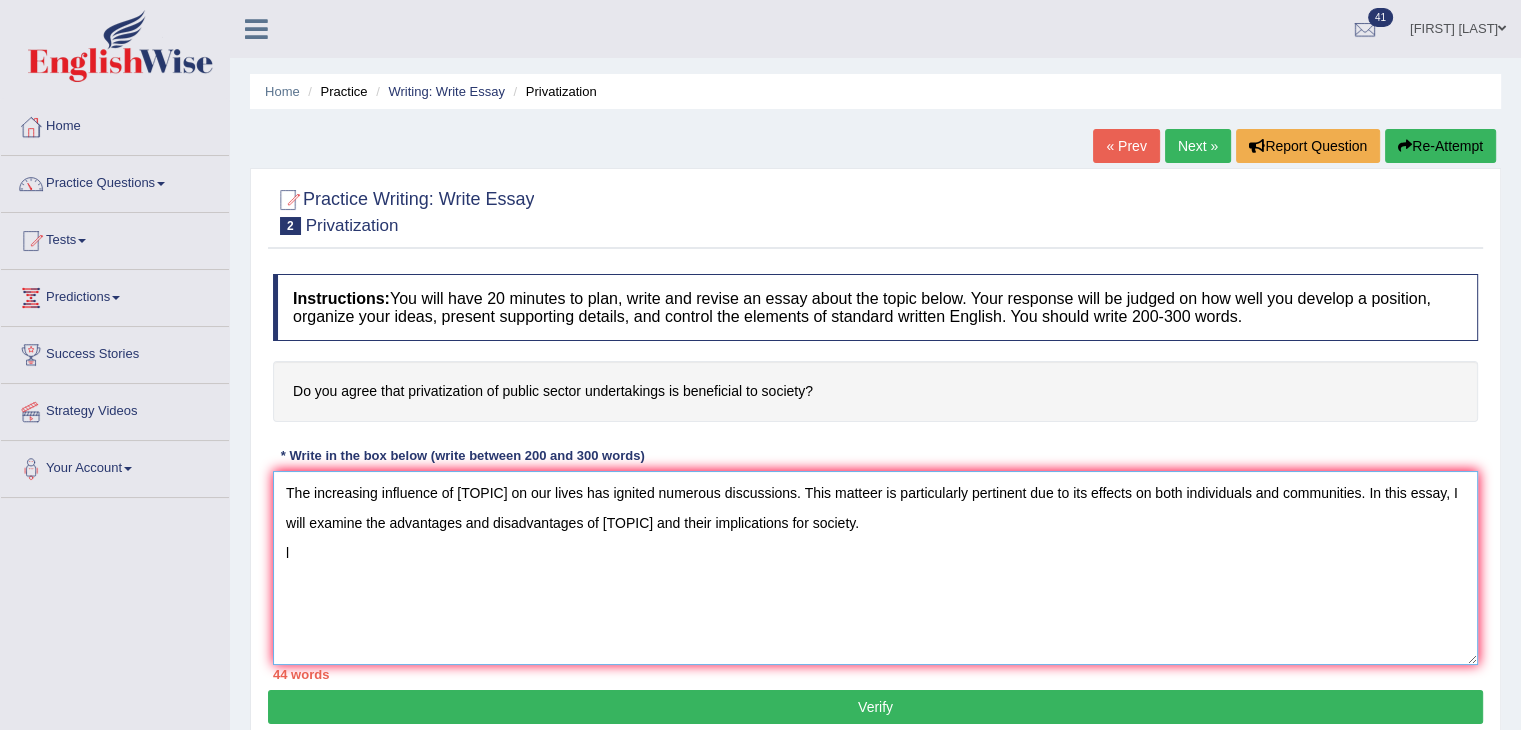 click on "The increasing influence of [TOPIC] on our lives has ignited numerous discussions. This matteer is particularly pertinent due to its effects on both individuals and communities. In this essay, I will examine the advantages and disadvantages of [TOPIC] and their implications for society.
l" at bounding box center (875, 568) 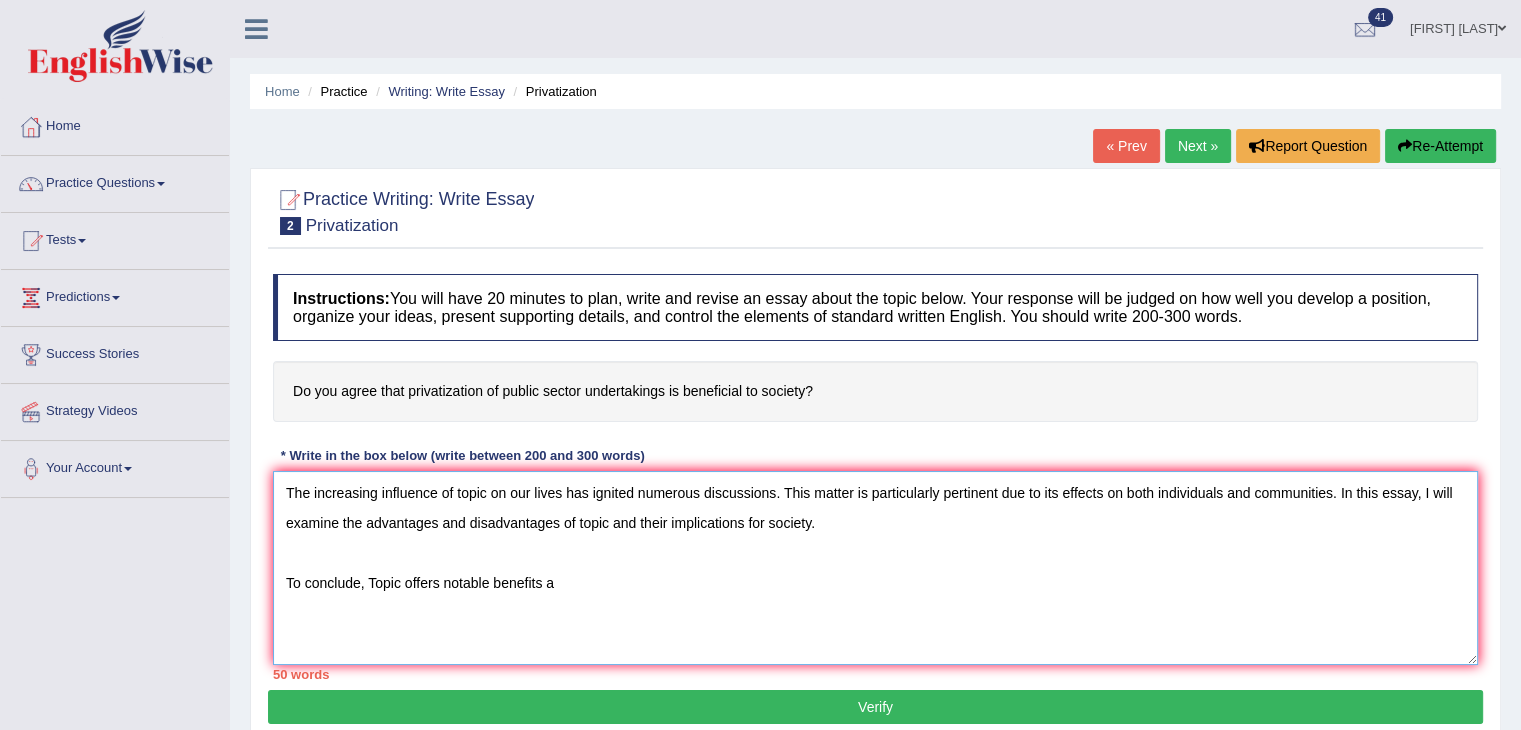 drag, startPoint x: 916, startPoint y: 533, endPoint x: 859, endPoint y: 577, distance: 72.00694 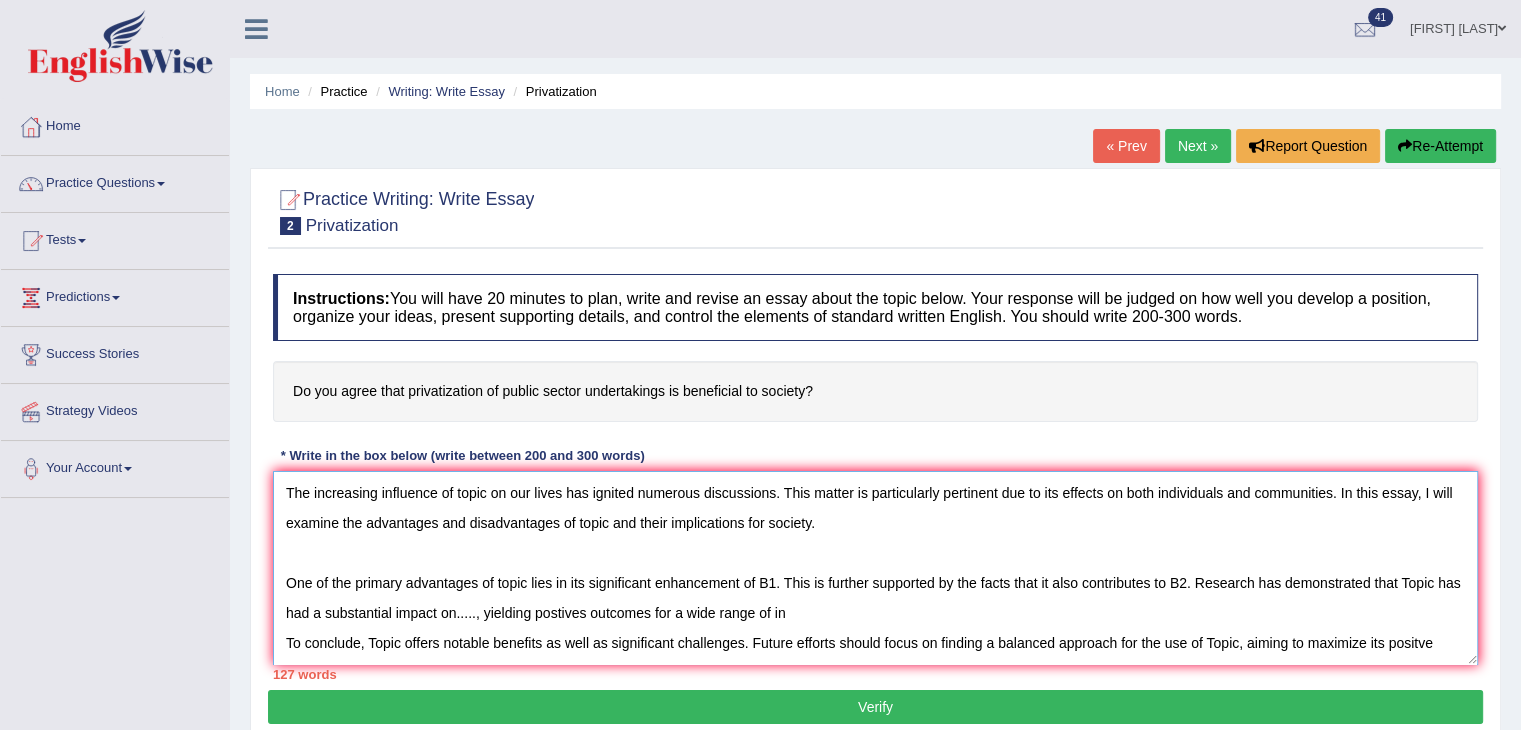 drag, startPoint x: 1014, startPoint y: 579, endPoint x: 1058, endPoint y: 576, distance: 44.102154 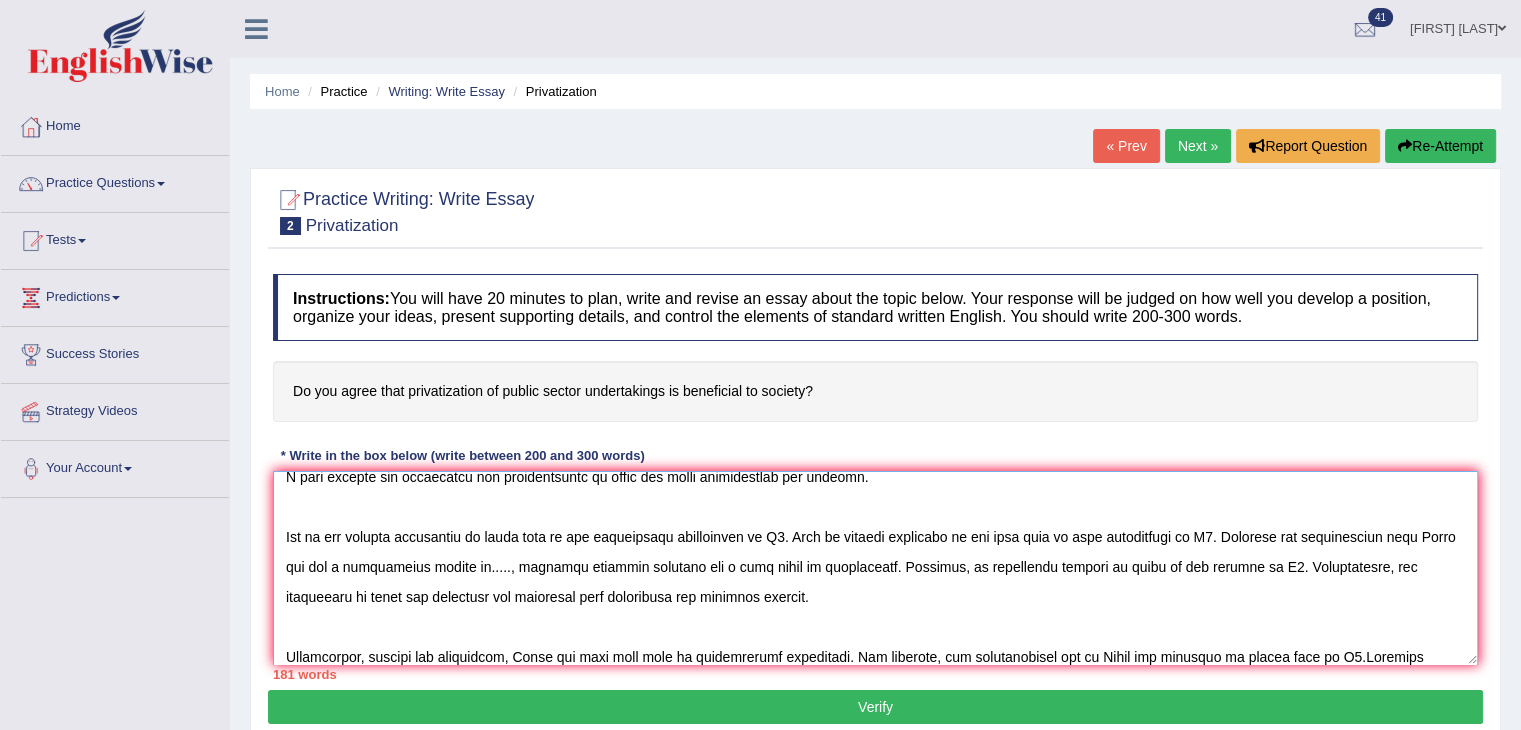 scroll, scrollTop: 76, scrollLeft: 0, axis: vertical 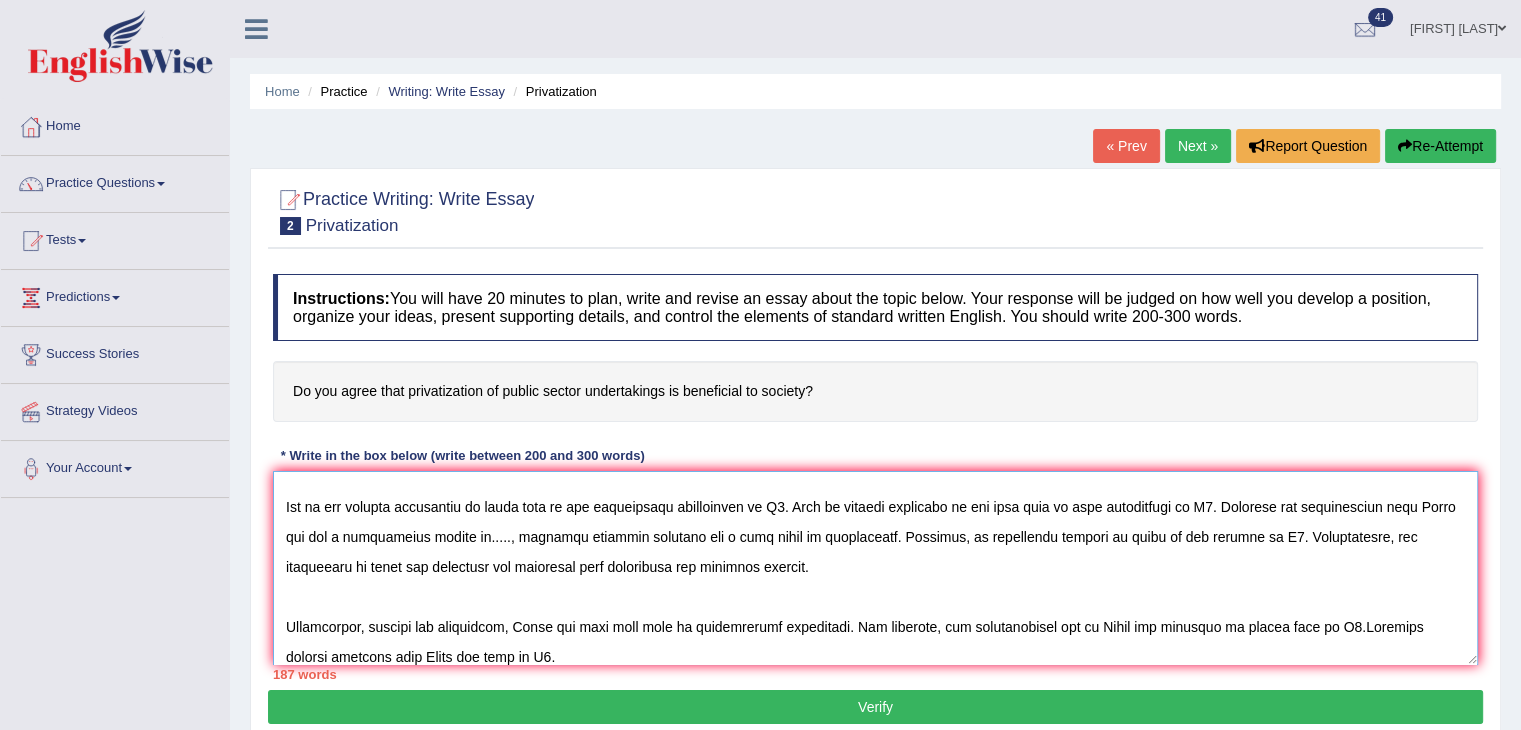 drag, startPoint x: 830, startPoint y: 524, endPoint x: 823, endPoint y: 553, distance: 29.832869 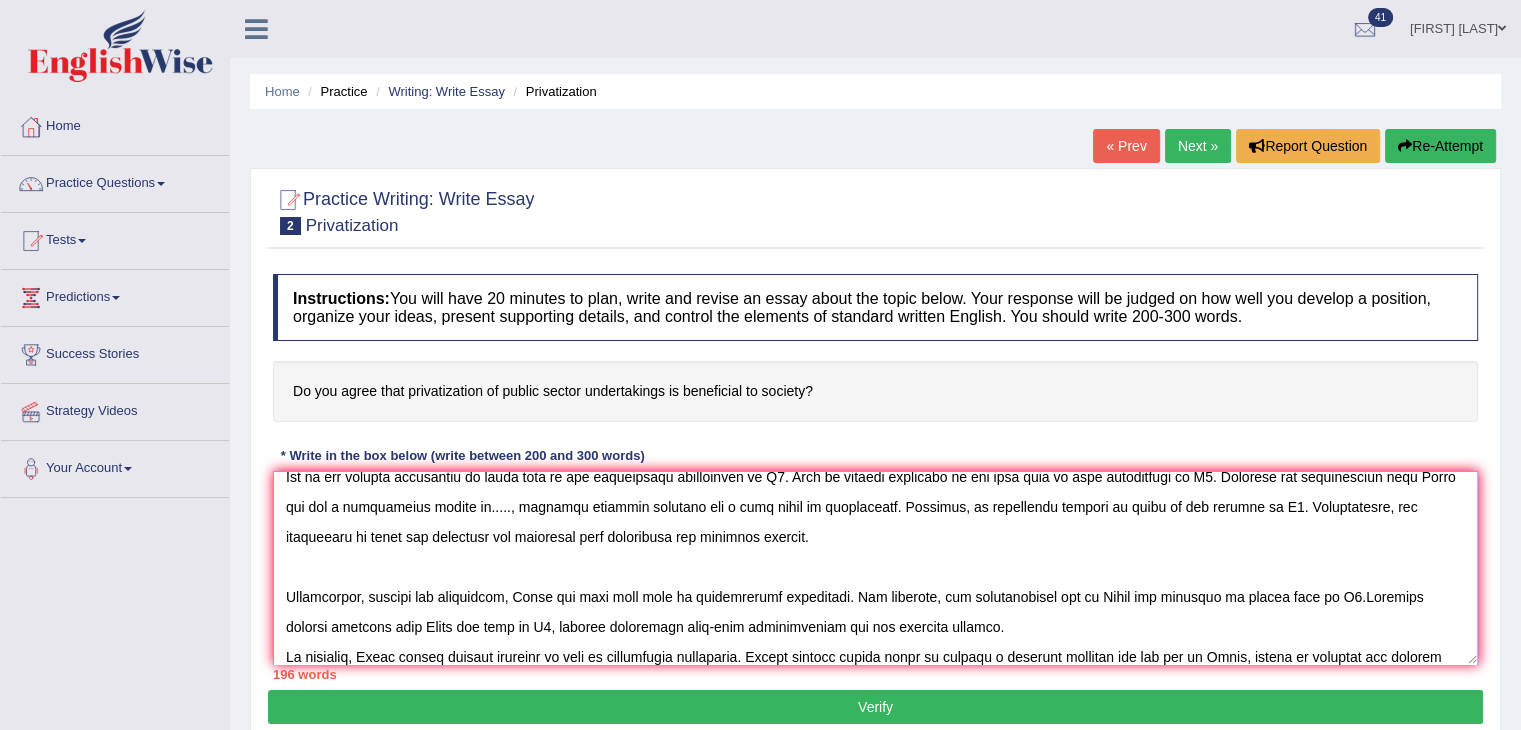 scroll, scrollTop: 136, scrollLeft: 0, axis: vertical 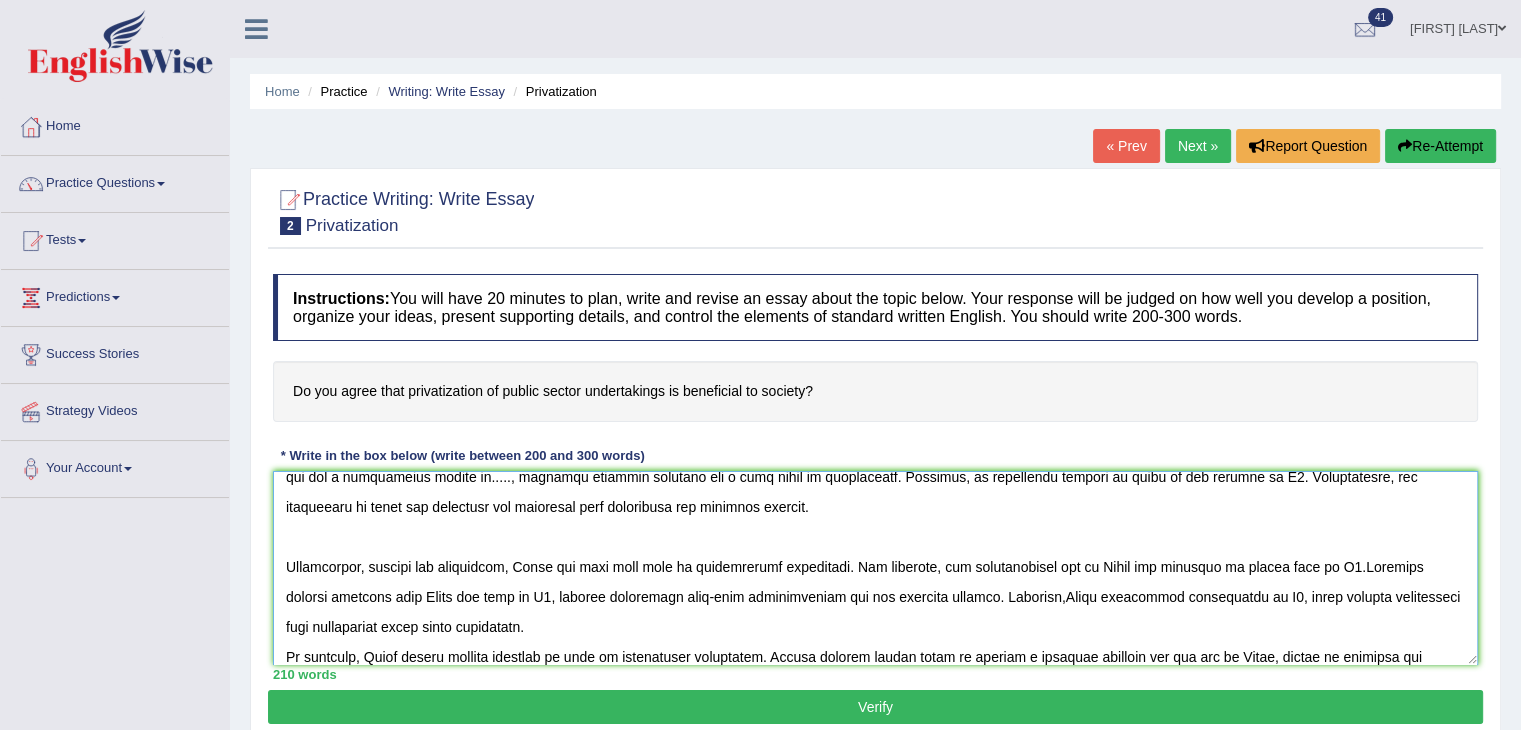 click at bounding box center [875, 568] 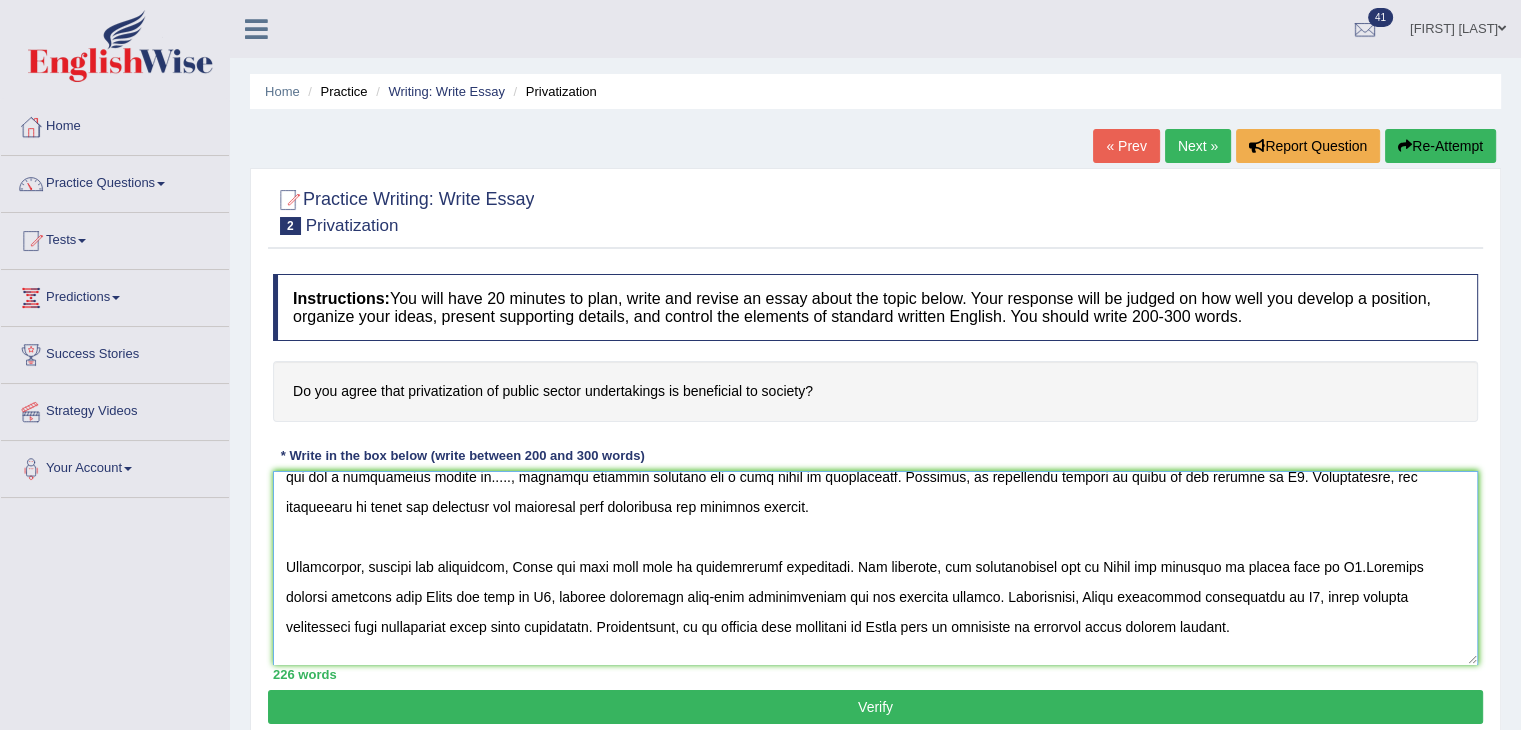 click at bounding box center (875, 568) 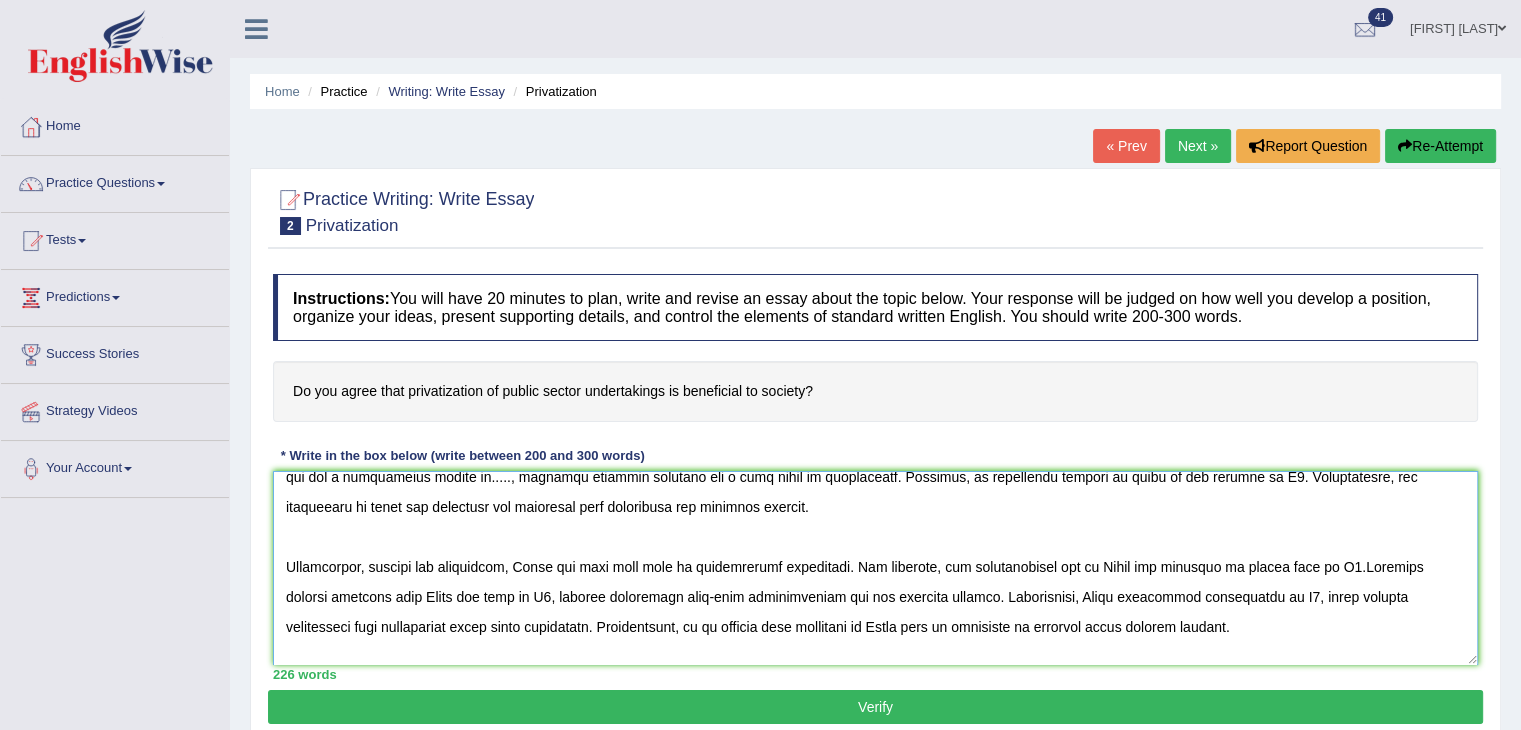 drag, startPoint x: 773, startPoint y: 613, endPoint x: 741, endPoint y: 620, distance: 32.75668 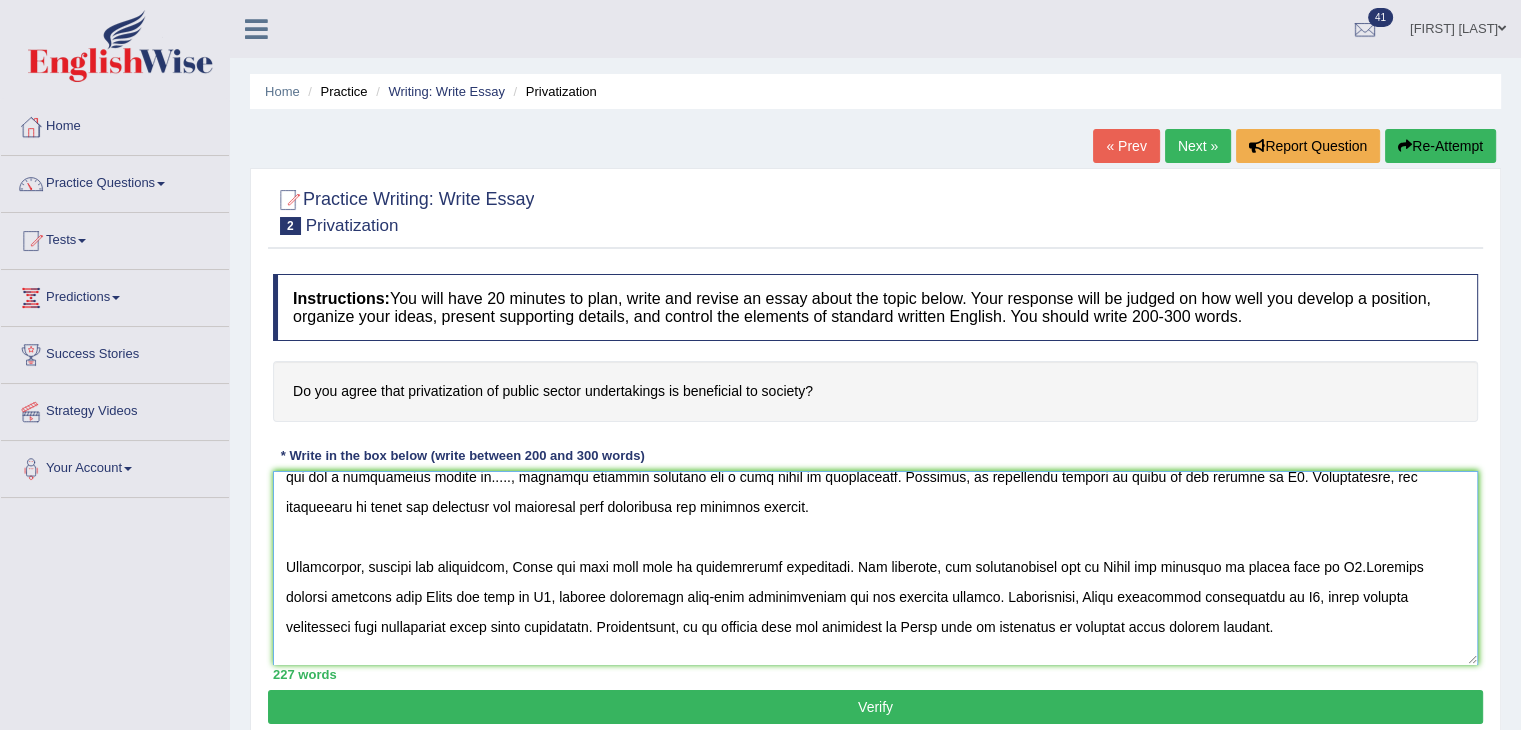 click at bounding box center (875, 568) 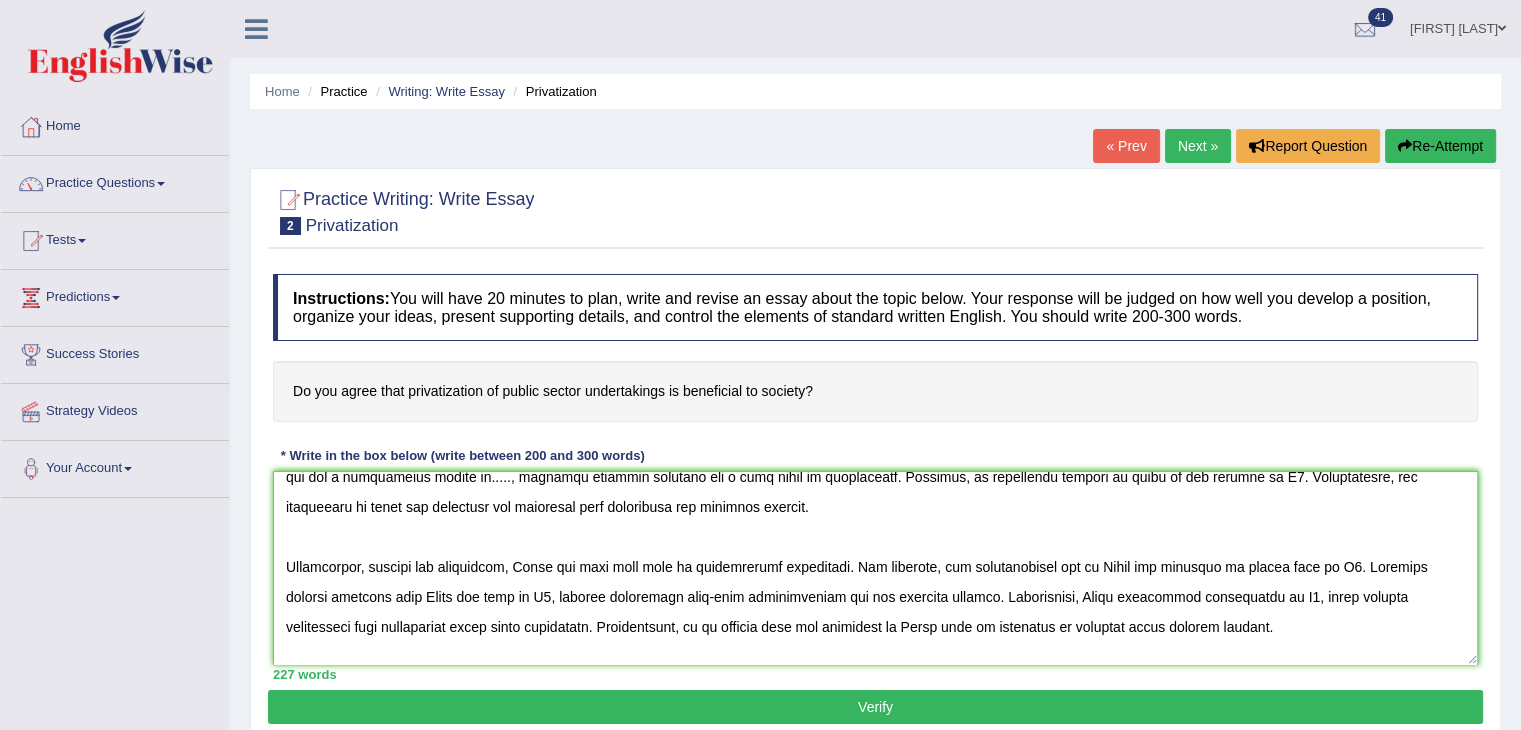 scroll, scrollTop: 12, scrollLeft: 0, axis: vertical 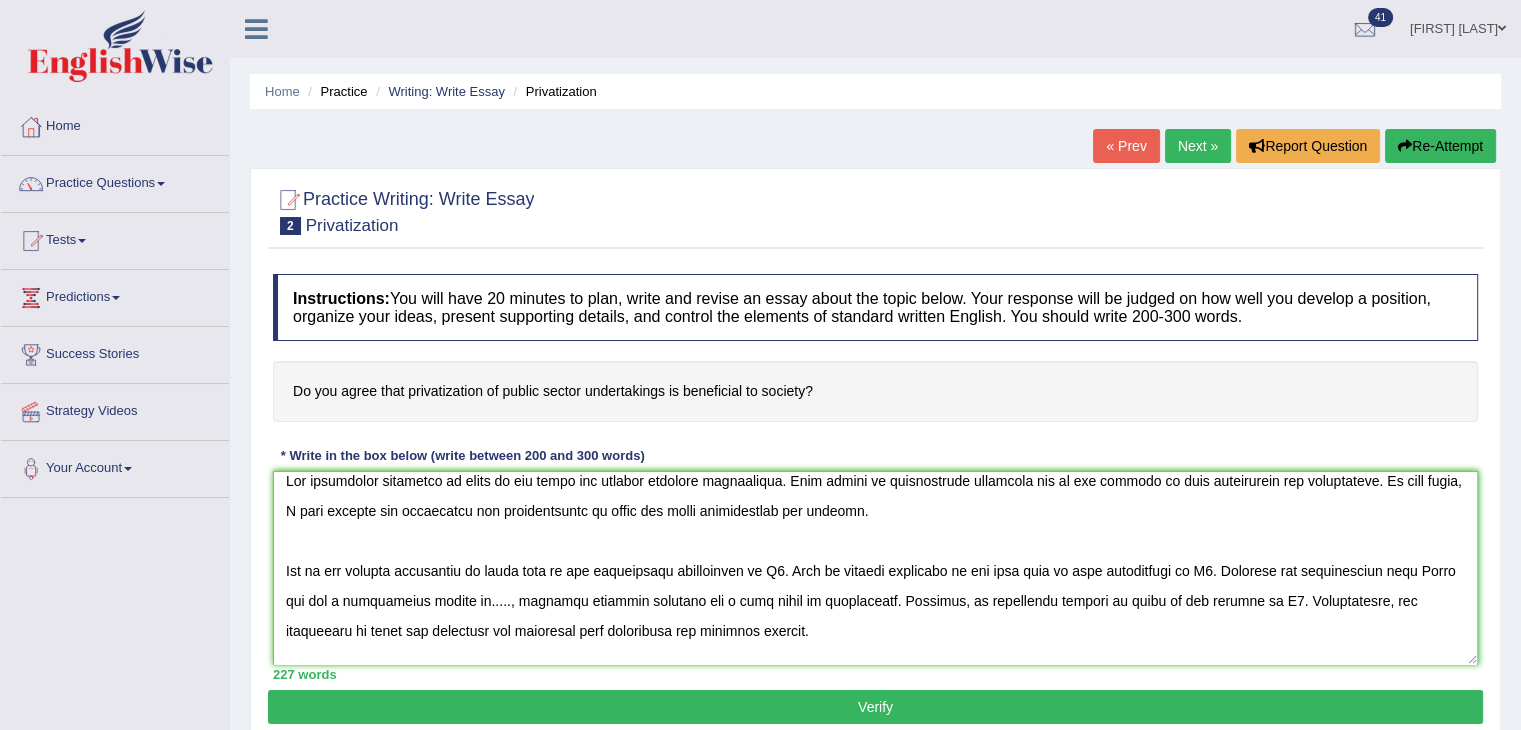 type on "The increasing influence of topic on our lives has ignited numerous discussions. This matter is particularly pertinent due to its effects on both individuals and communities. In this essay, I will examine the advantages and disadvantages of topic and their implications for society.
One of the primary advantages of topic lies in its significant enhancement of B1. This is further supported by the fact that it also contributes to B2. Research has demonstrated that Topic has had a substantial impact on....., yielding positive outcomes for a wide range of individuals. Moreover, an additional benefit of topic is its ability to B3. Consequently, the advantages of topic are essential for promoting both individual and societal success.
Nonetheless, despite its advantages, Topic can also give rise to considerable challenges. For instance, the inappropriate use of Topic has resulted in issues such as D1. Numerous studies indicate that Topic may lead to D2, thereby generating long-term complications for all involved..." 